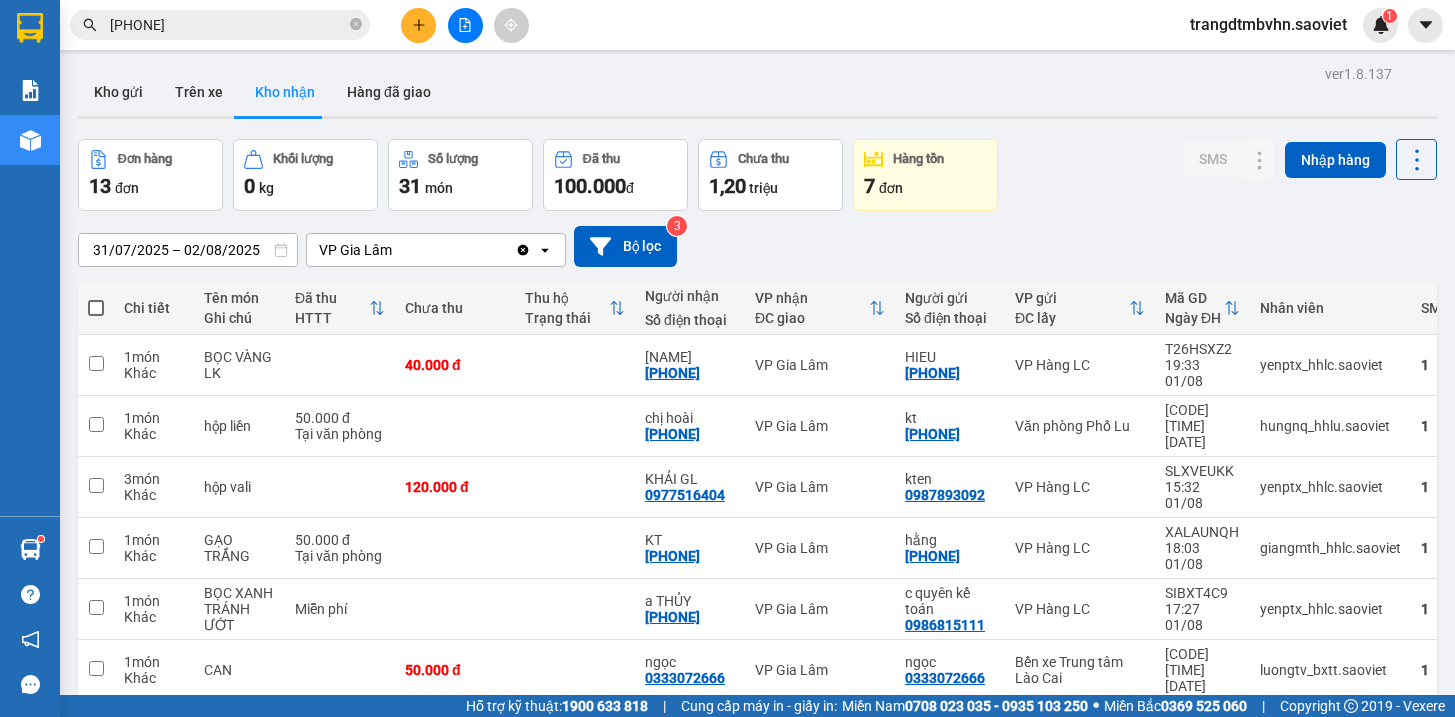 scroll, scrollTop: 0, scrollLeft: 0, axis: both 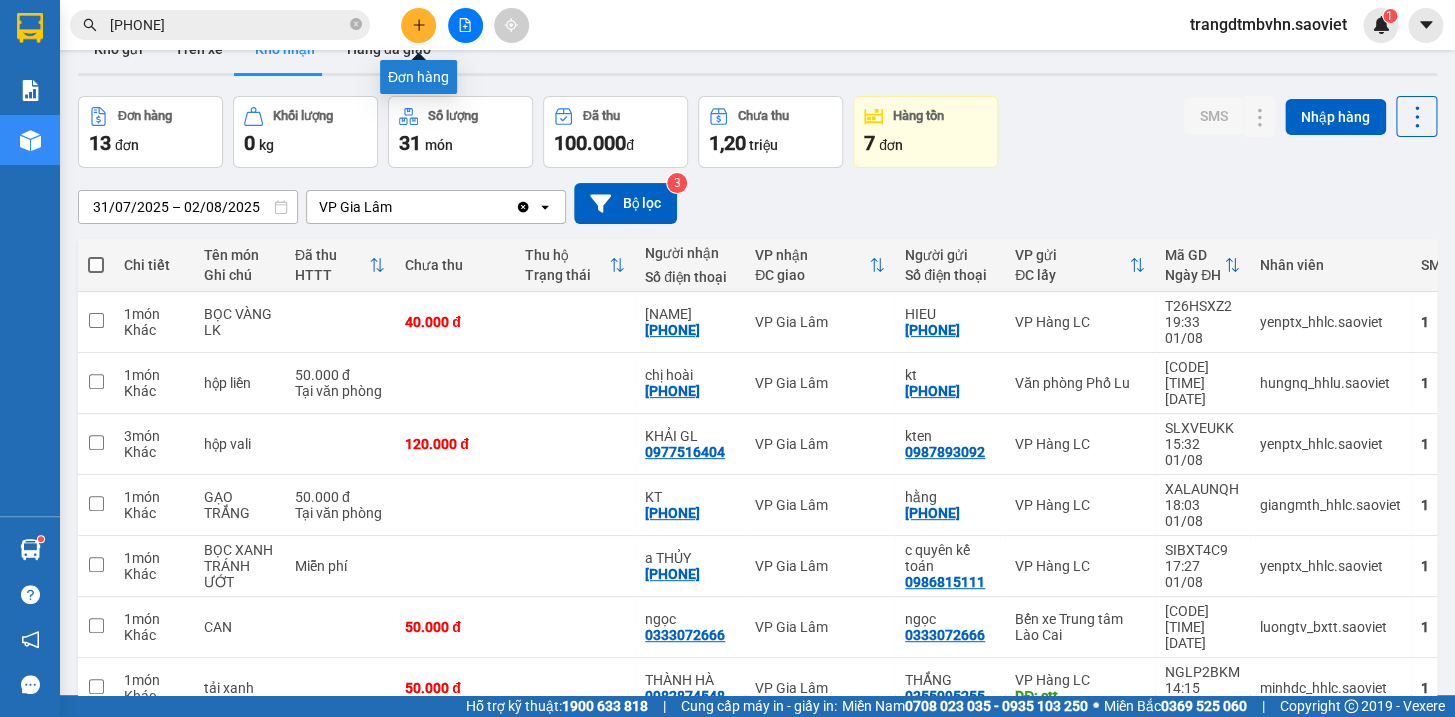 click 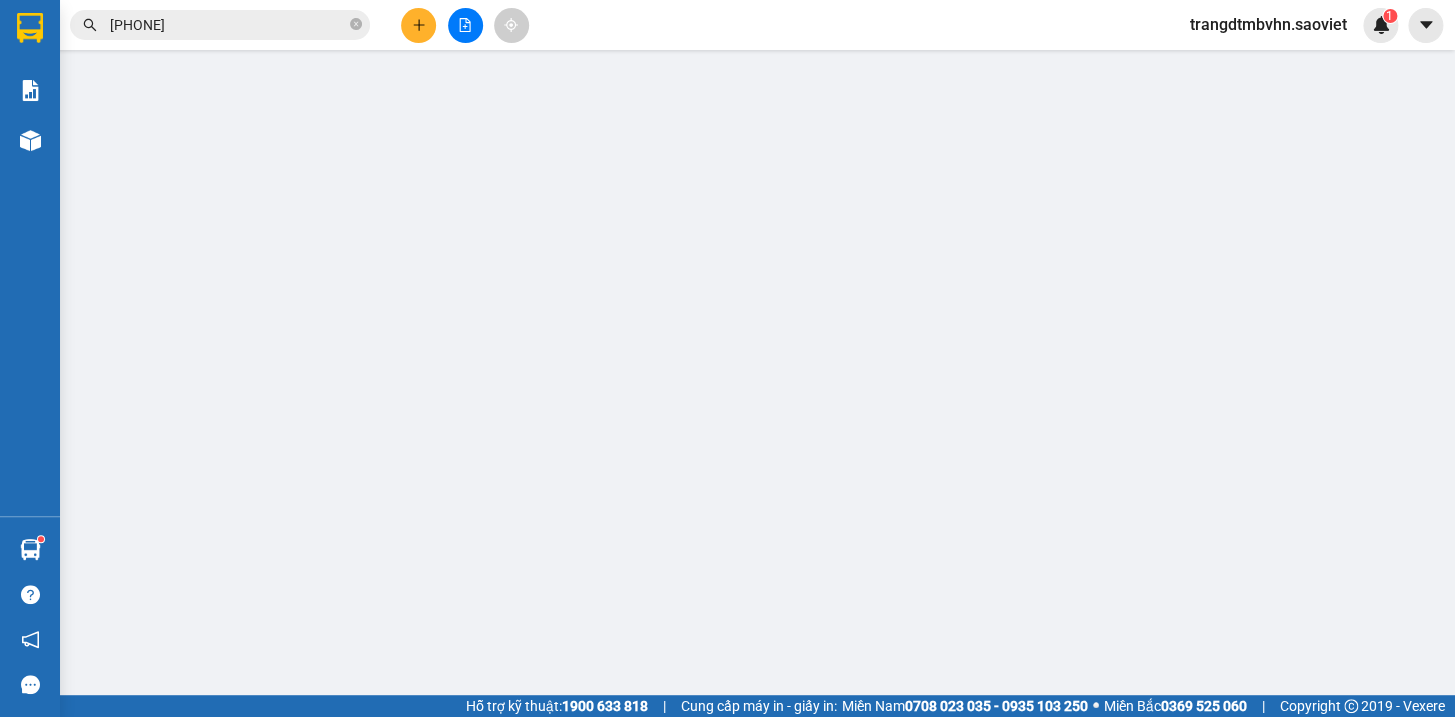 scroll, scrollTop: 0, scrollLeft: 0, axis: both 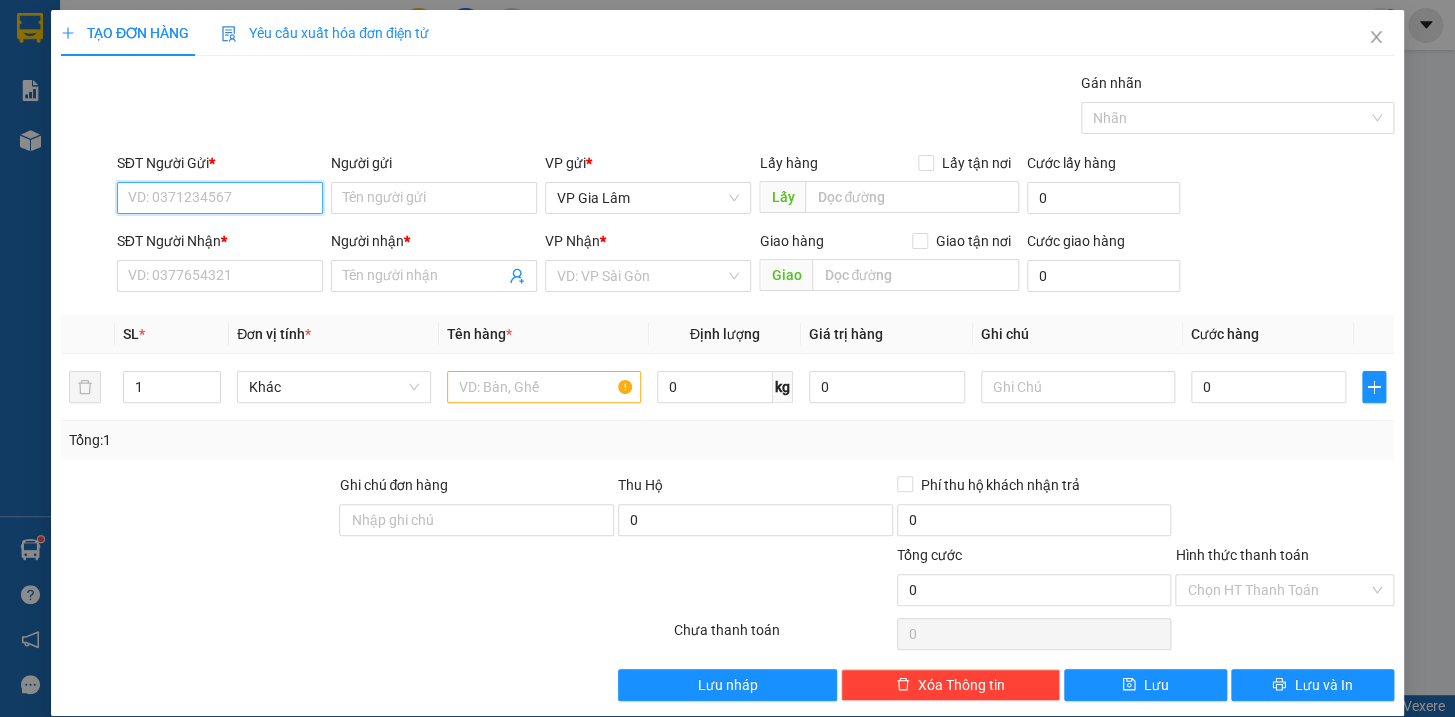click on "SĐT Người Gửi  *" at bounding box center (220, 198) 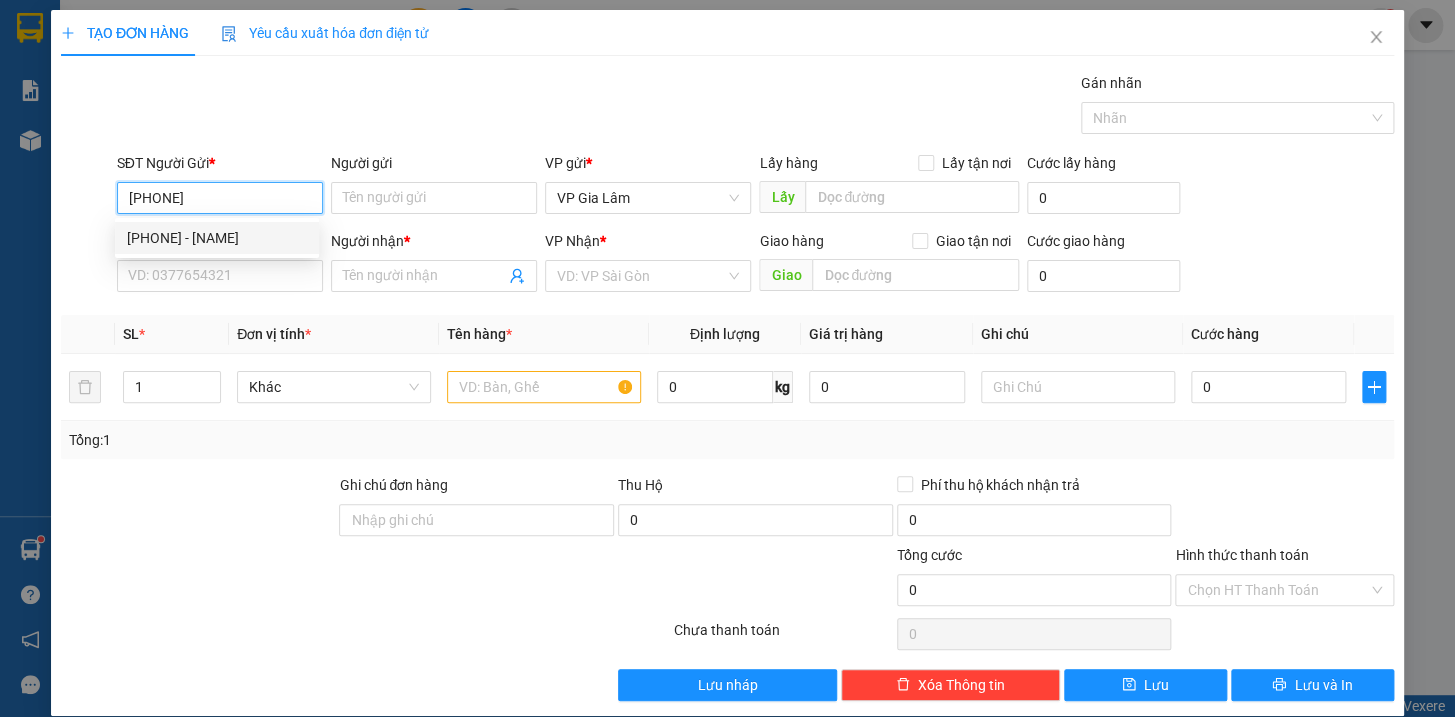 click on "[PHONE] - [NAME]" at bounding box center (217, 238) 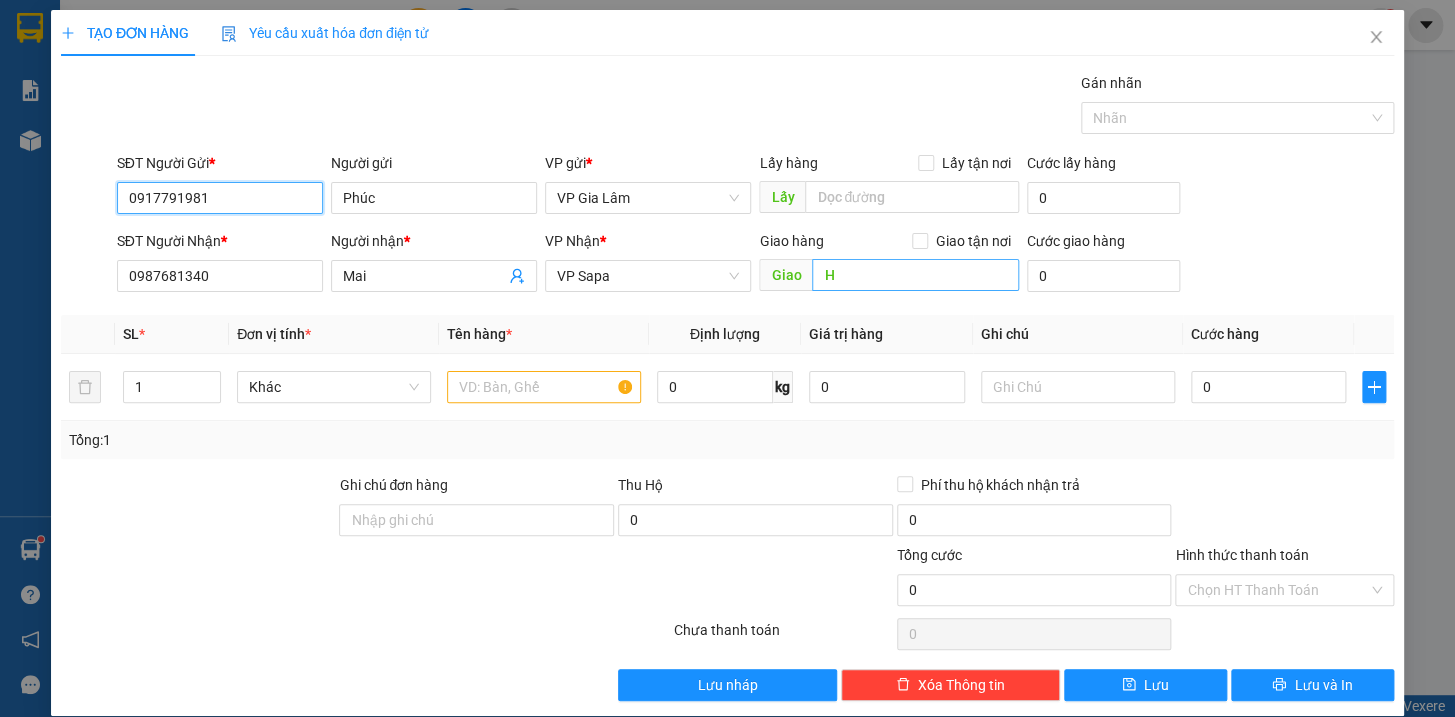 type on "0917791981" 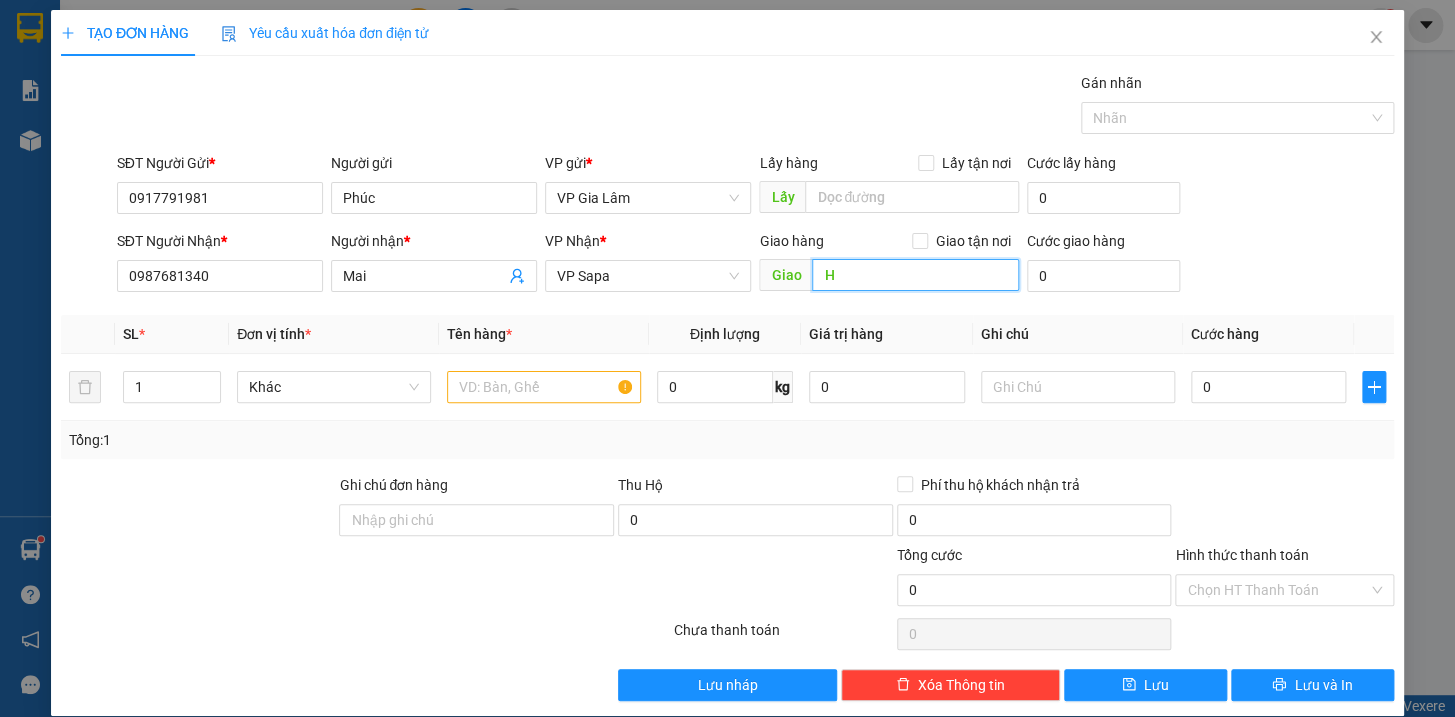 click on "H" at bounding box center (915, 275) 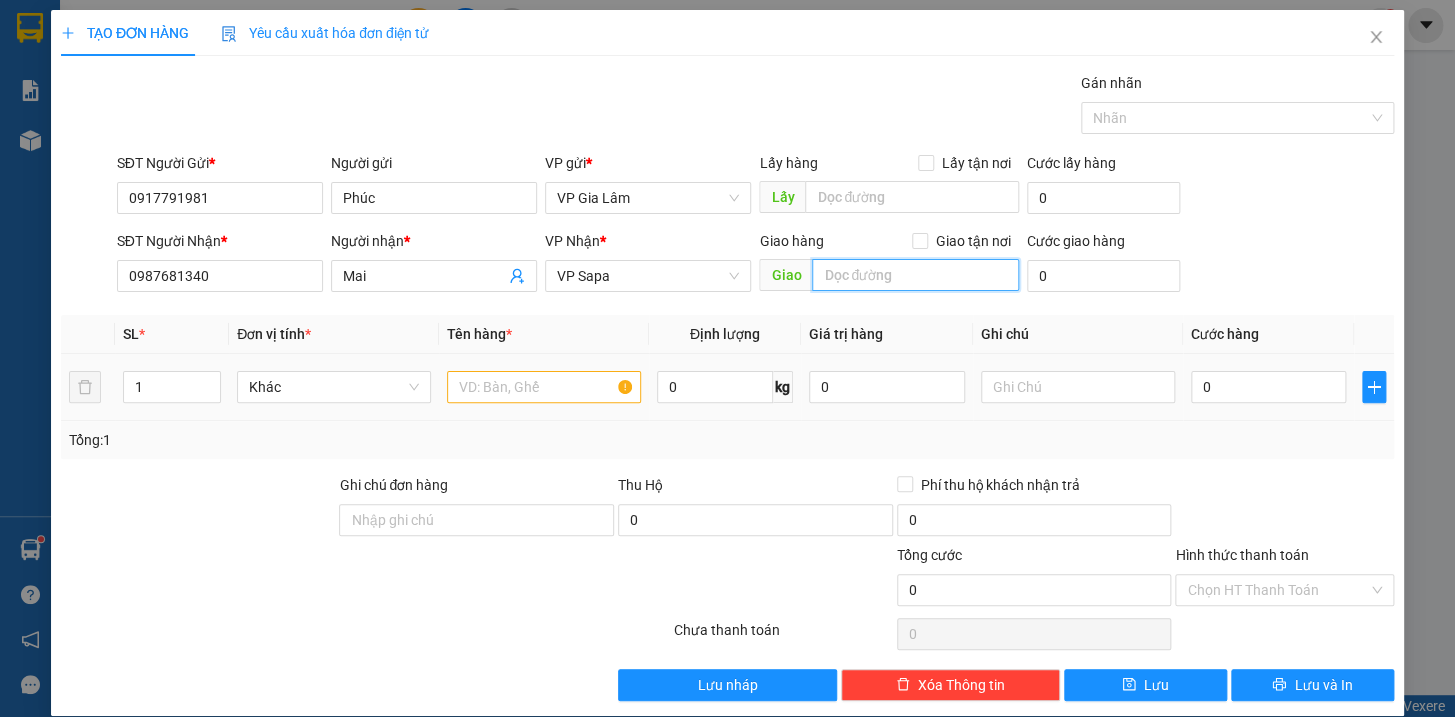 type 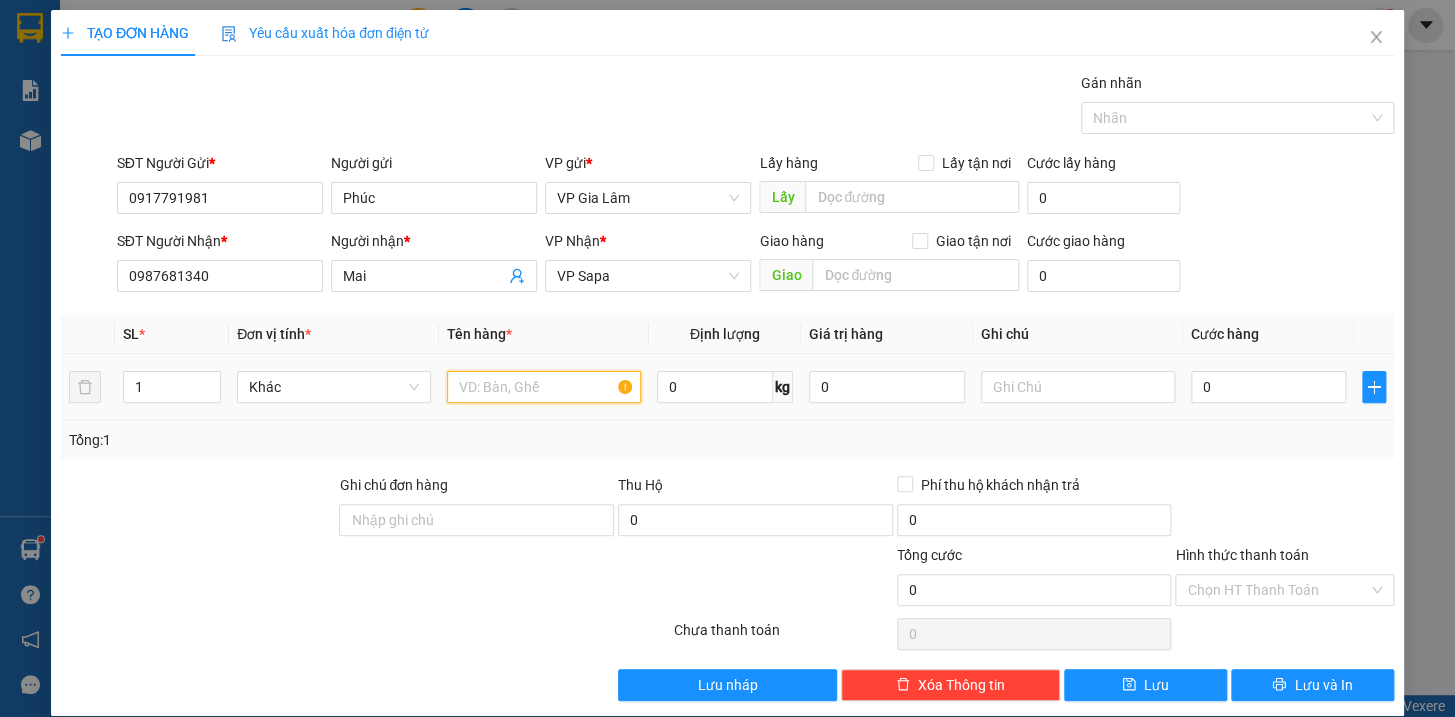 click at bounding box center (544, 387) 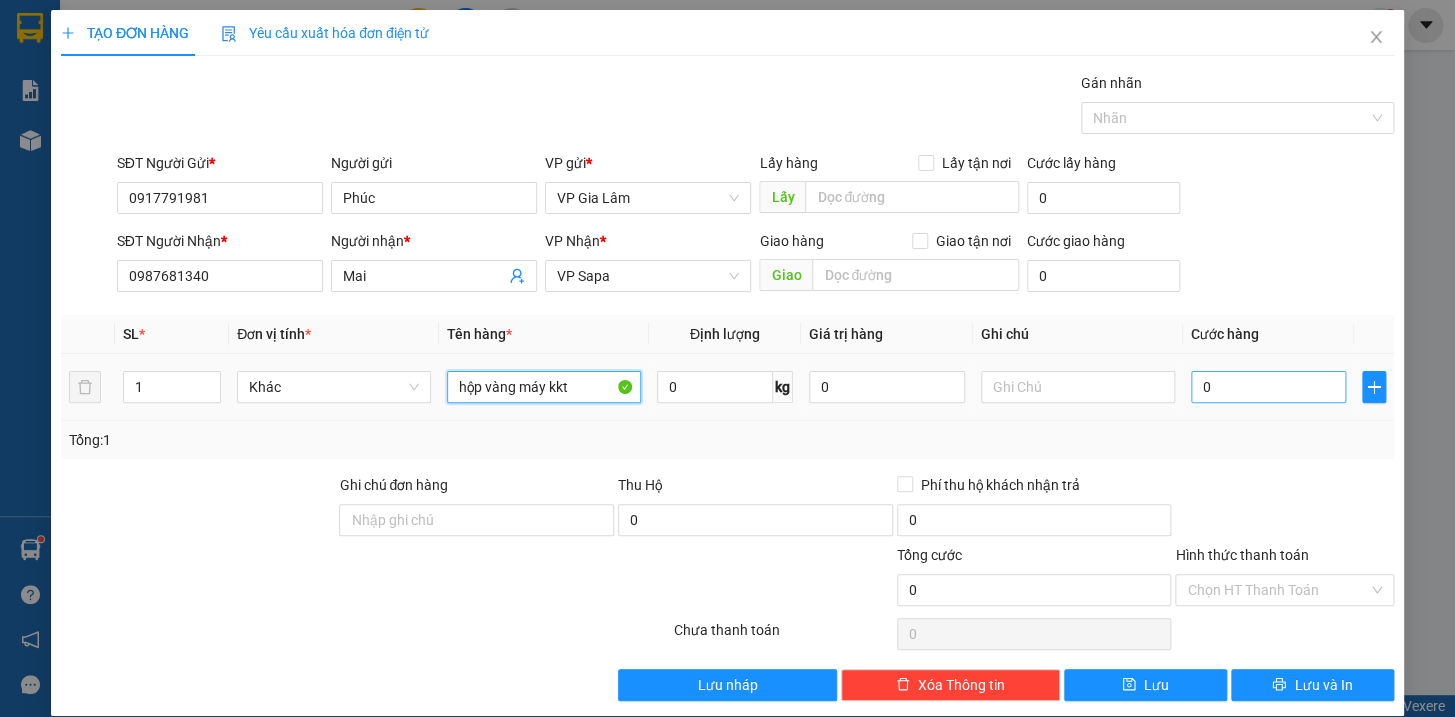 type on "hộp vàng máy kkt" 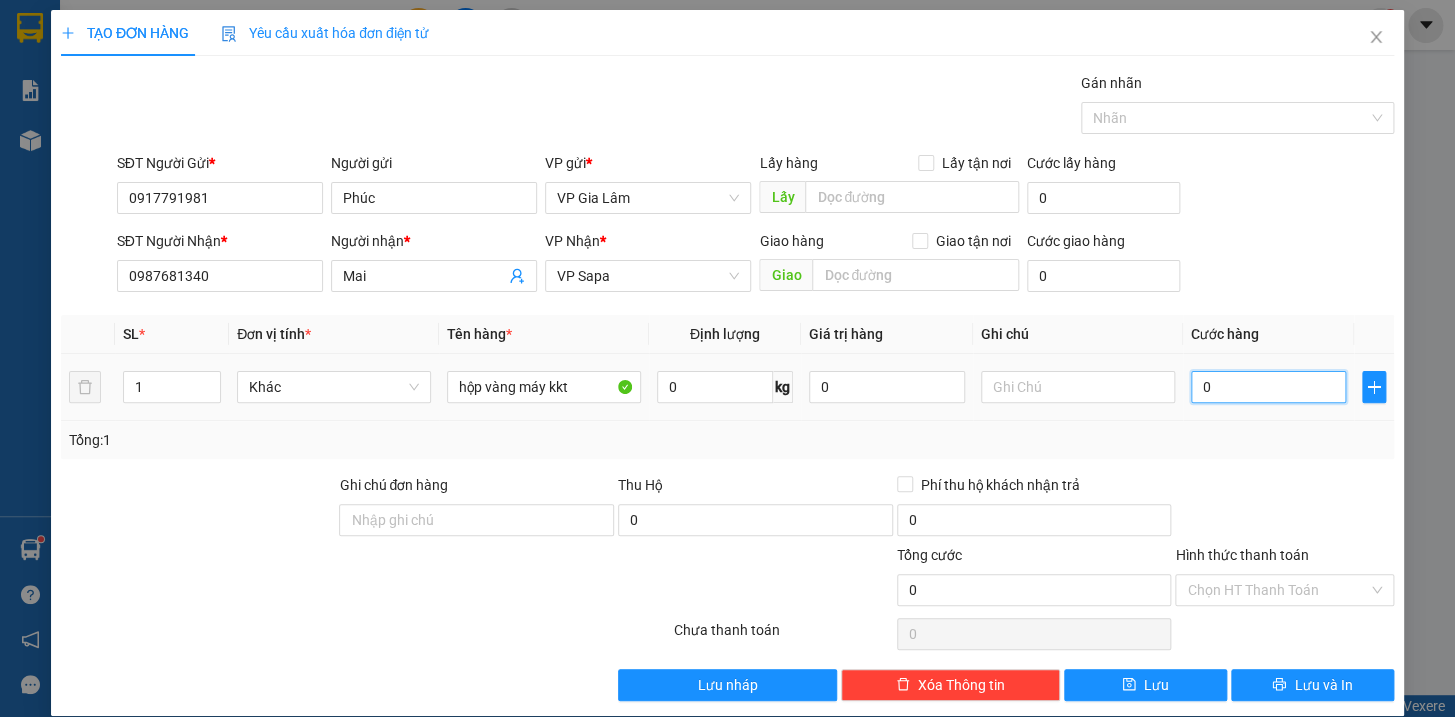 click on "0" at bounding box center [1269, 387] 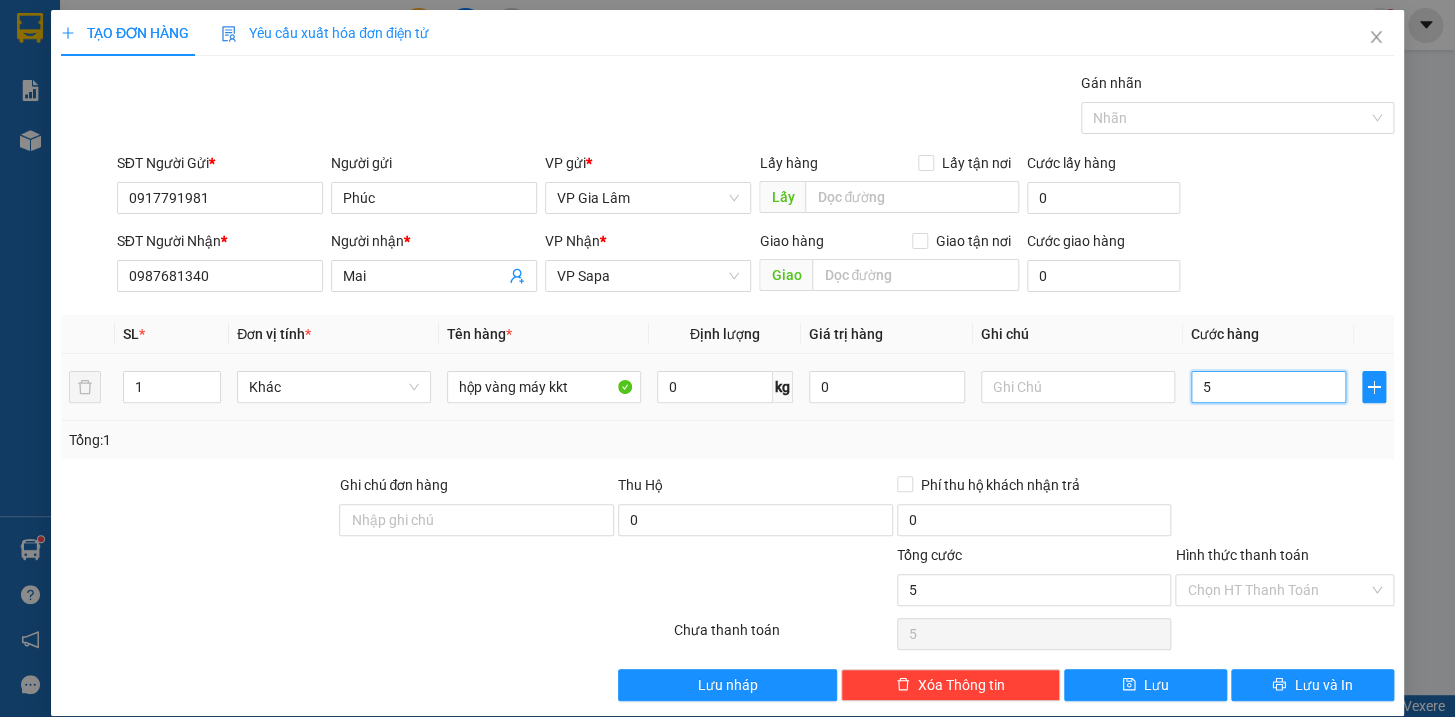 type on "50" 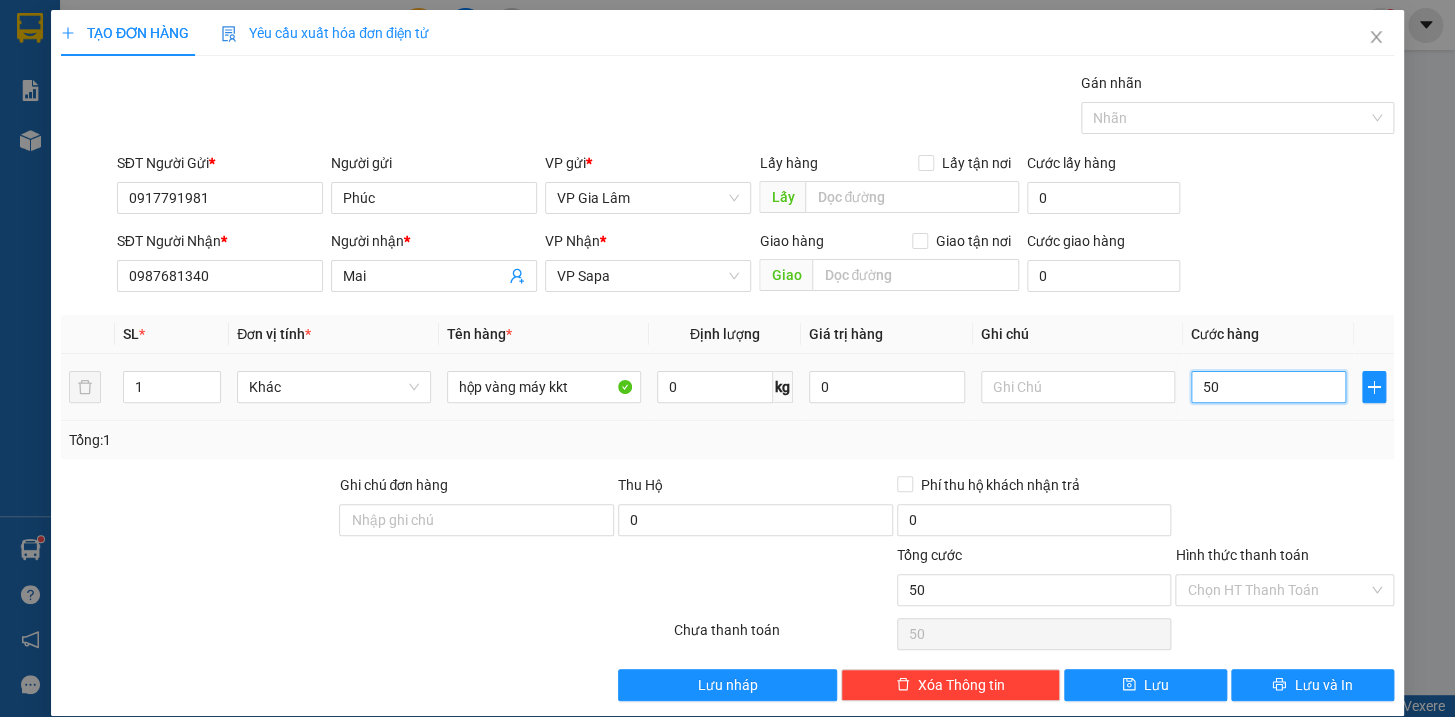 type on "500" 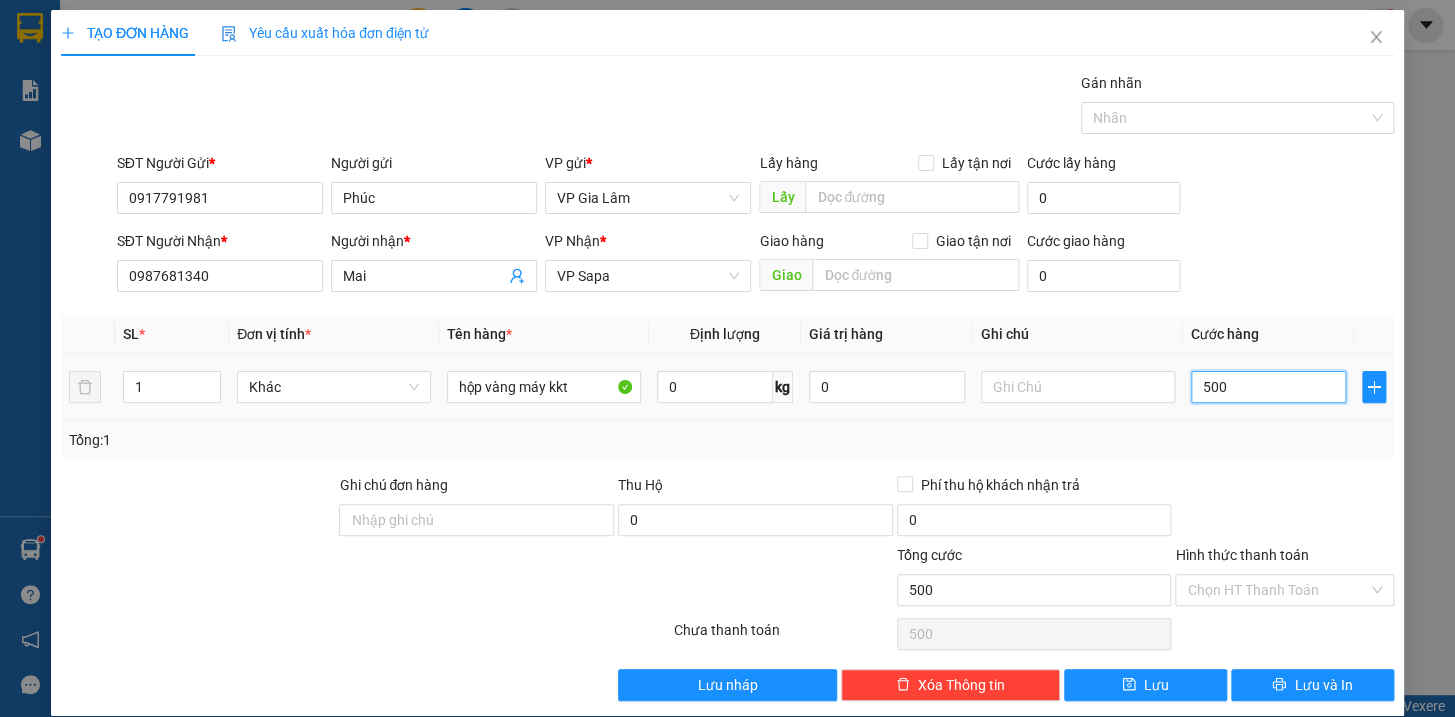 type on "5.000" 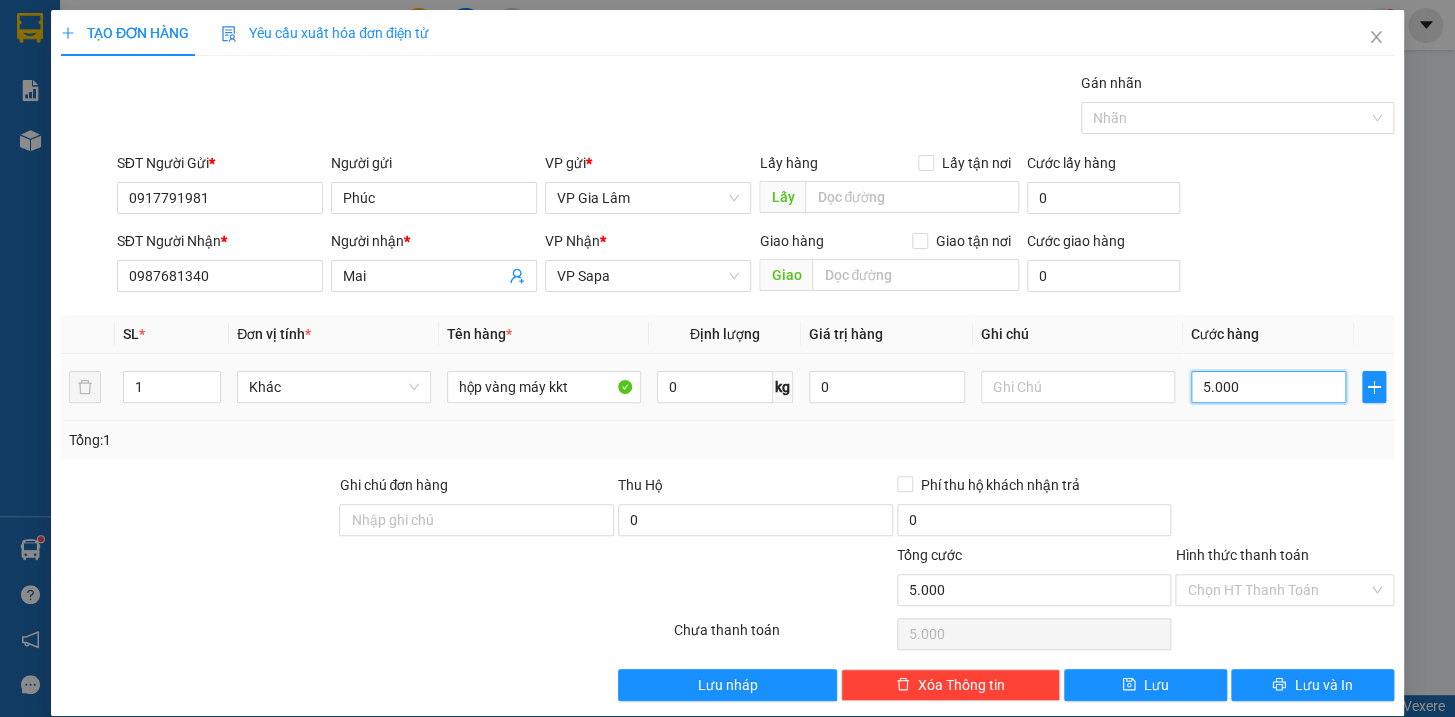 type on "50.000" 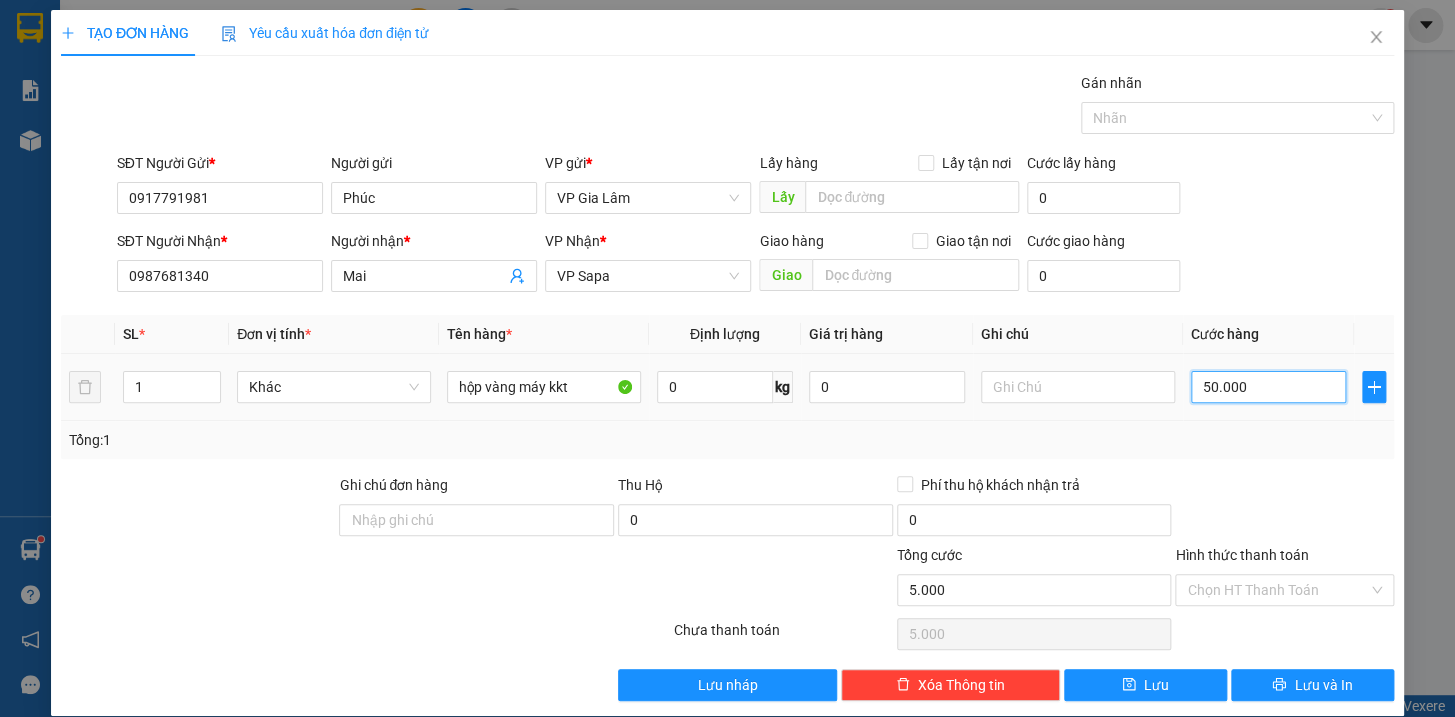 type on "50.000" 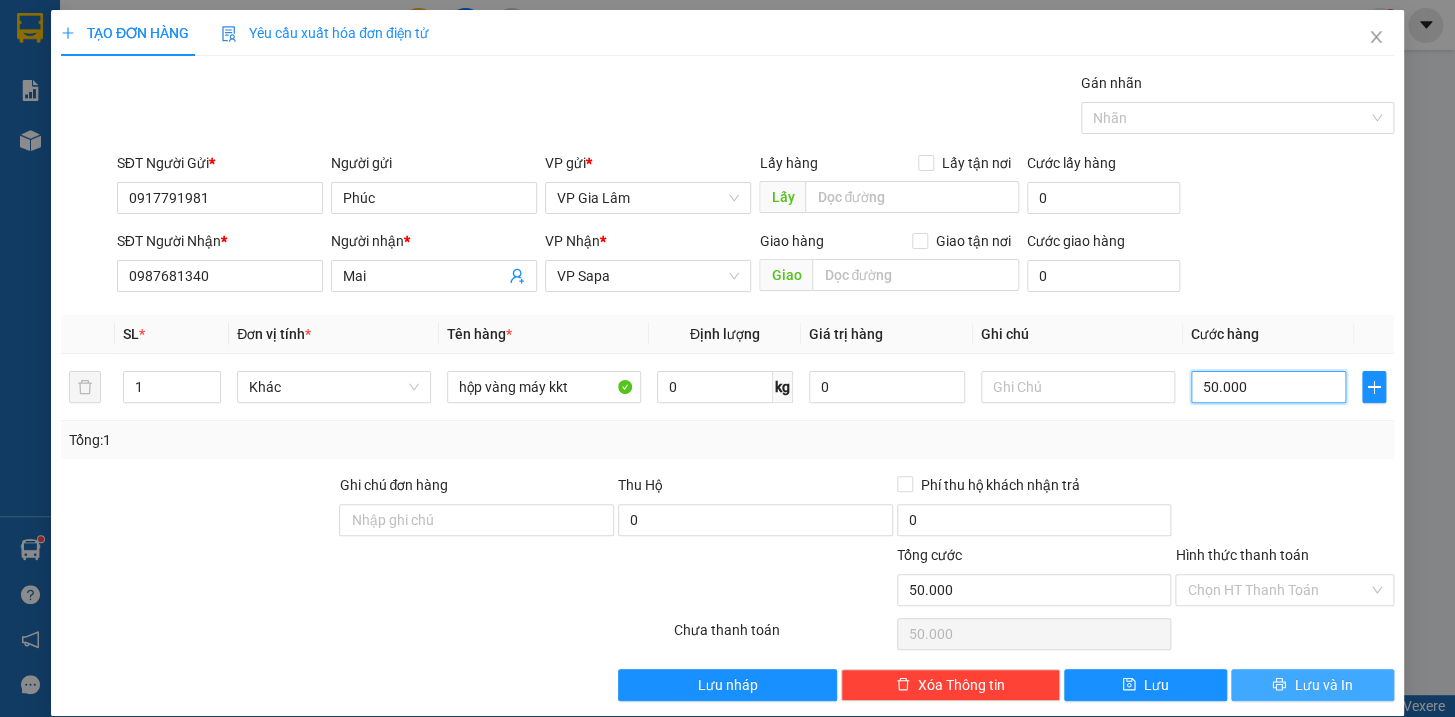 type on "50.000" 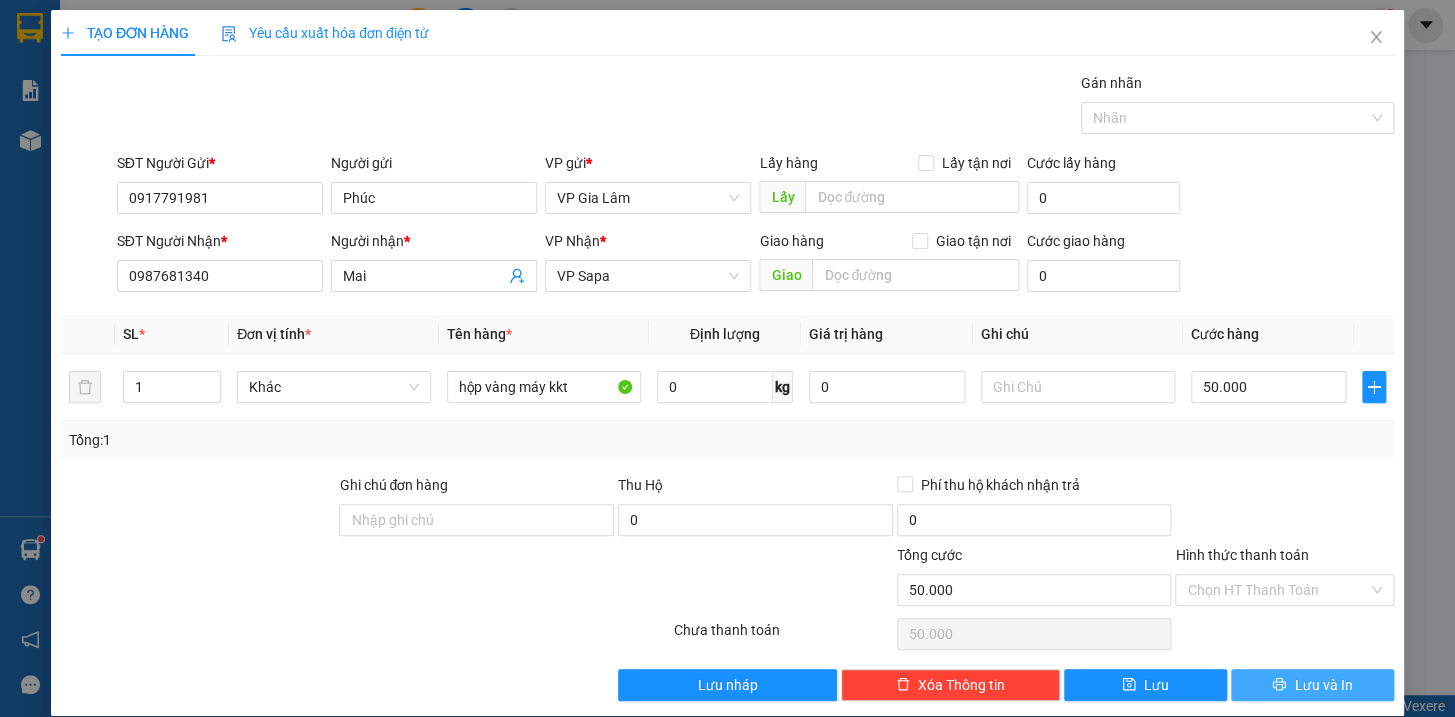 click on "Lưu và In" at bounding box center (1323, 685) 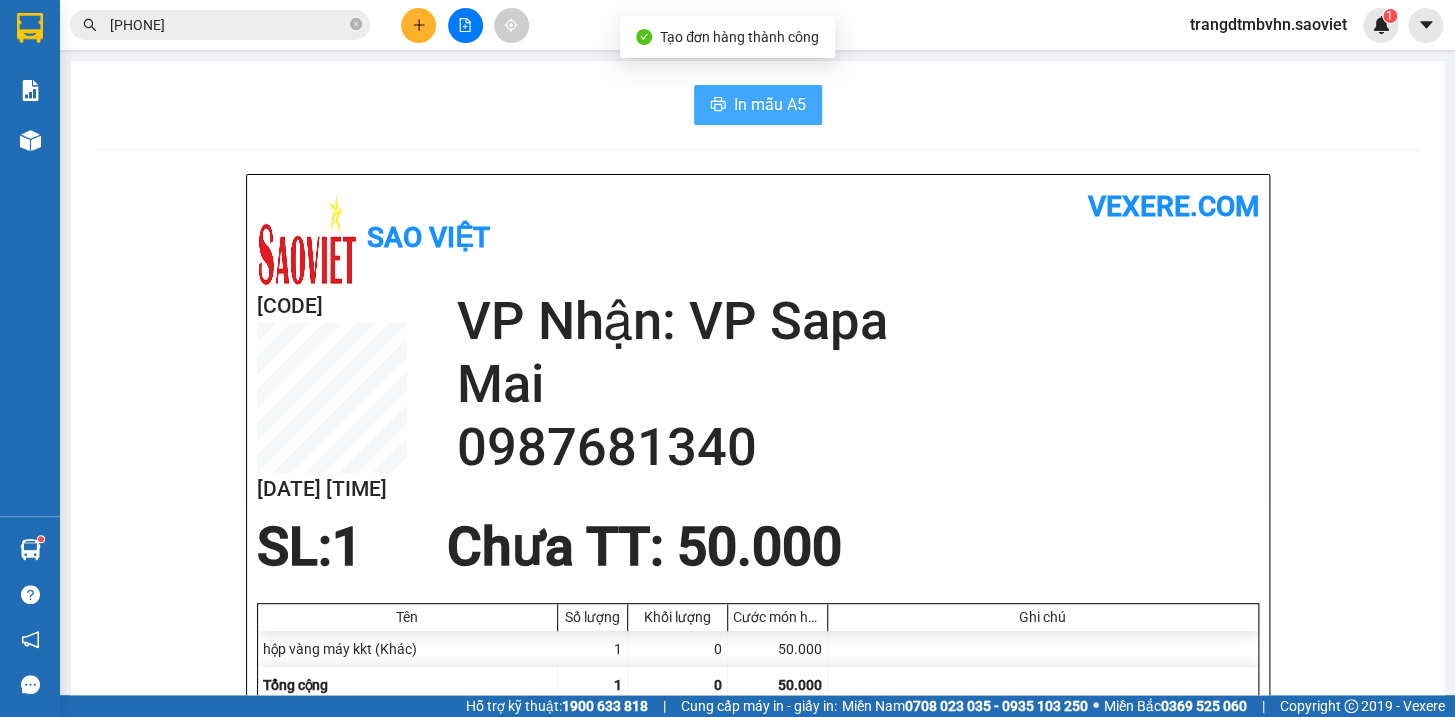 click on "In mẫu A5" at bounding box center (770, 104) 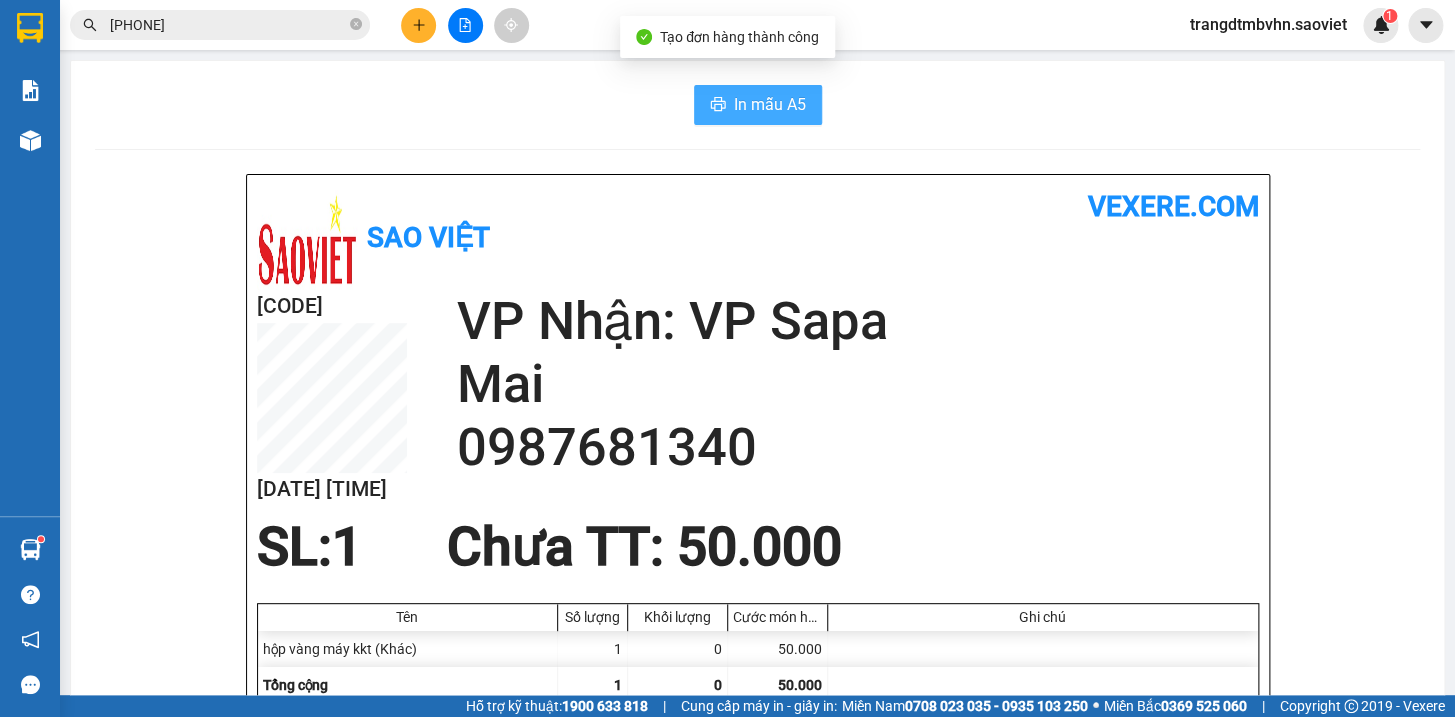 scroll, scrollTop: 0, scrollLeft: 0, axis: both 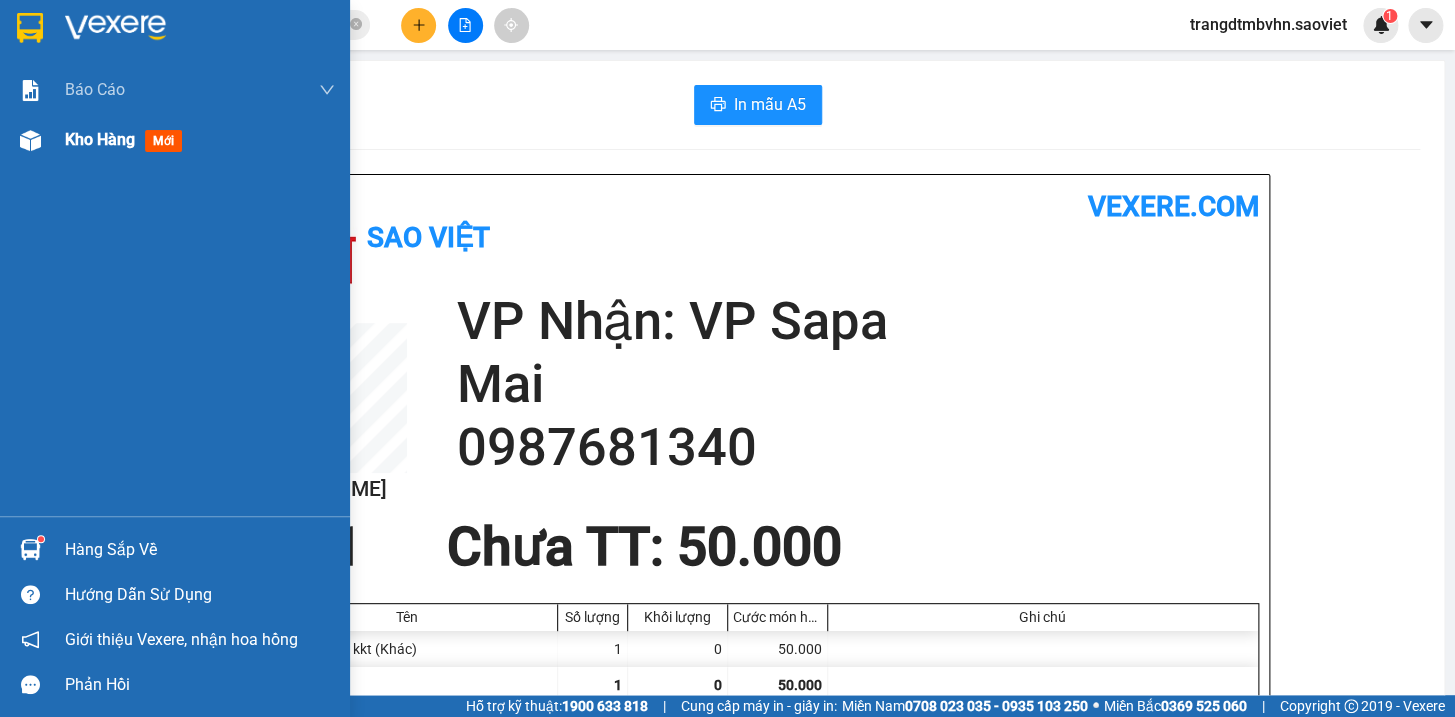 click on "Kho hàng" at bounding box center (100, 139) 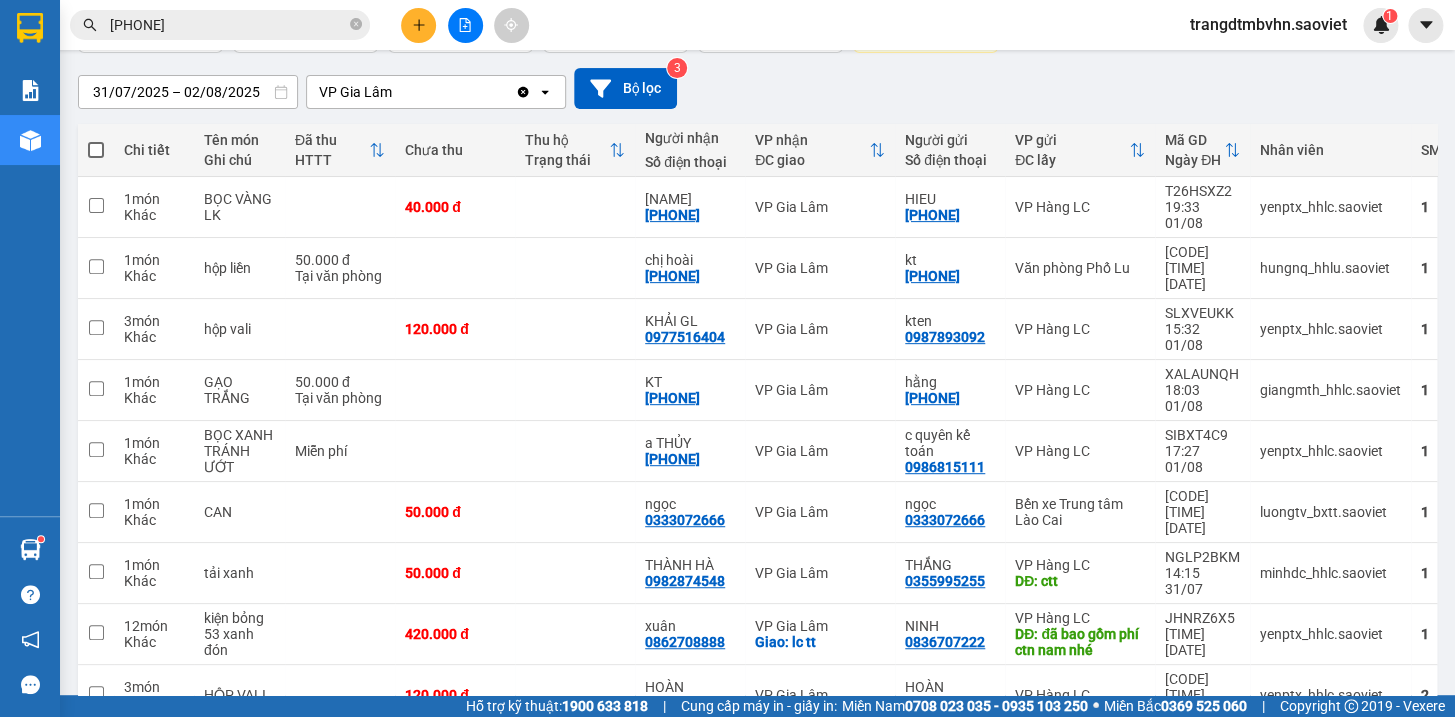 scroll, scrollTop: 163, scrollLeft: 0, axis: vertical 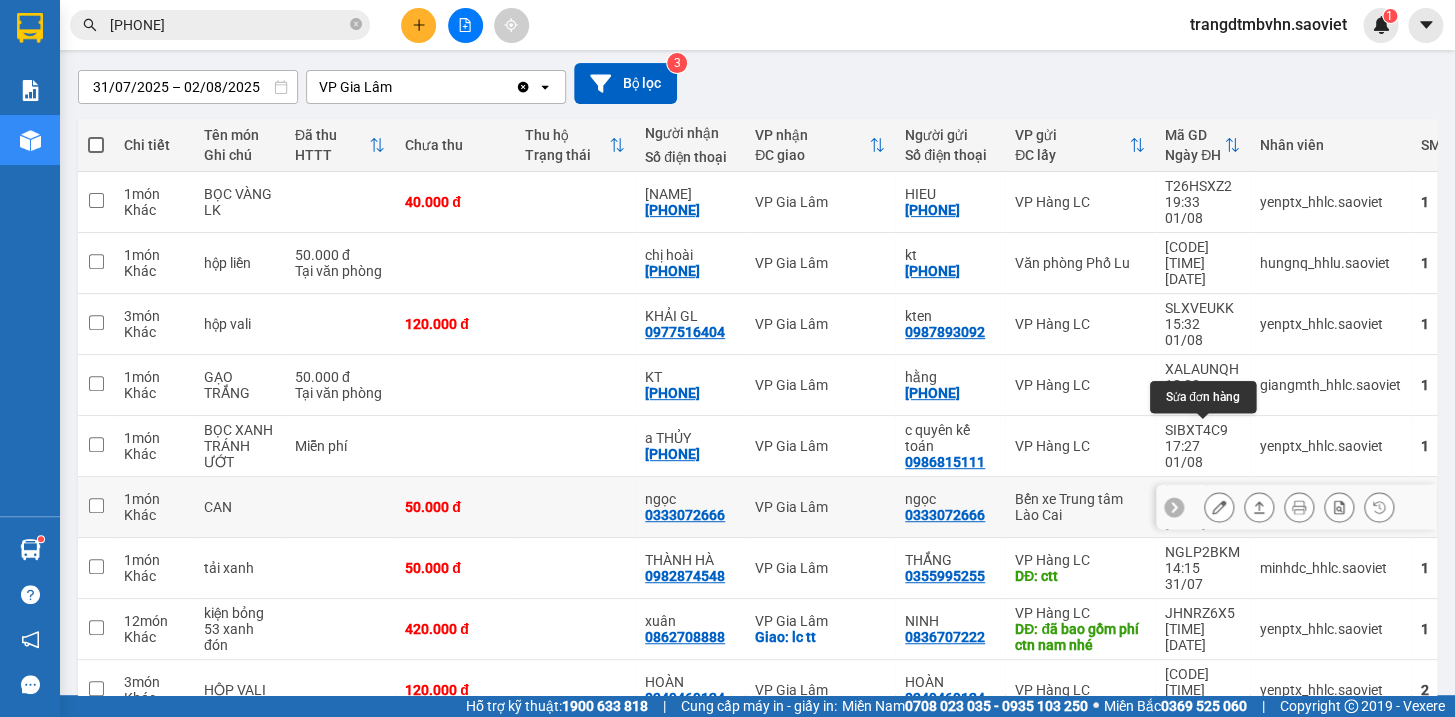 click 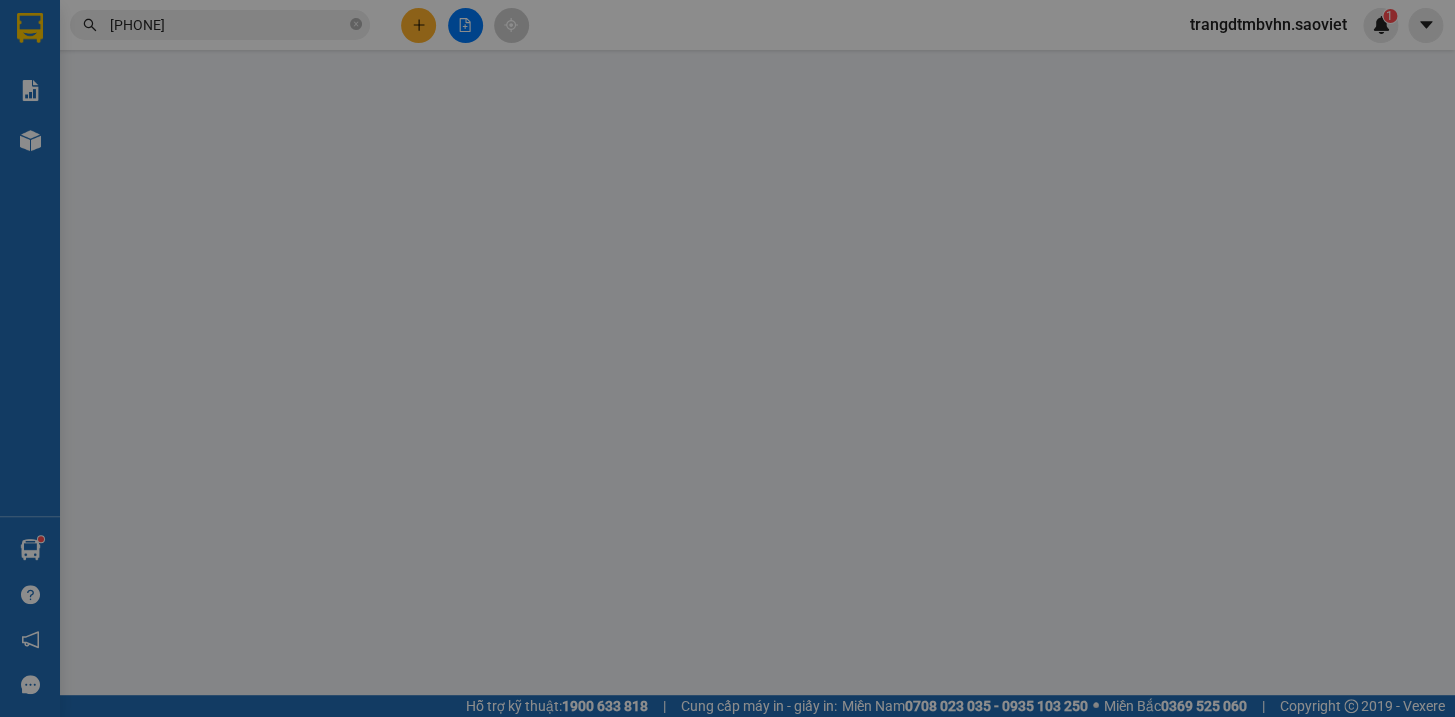 scroll, scrollTop: 0, scrollLeft: 0, axis: both 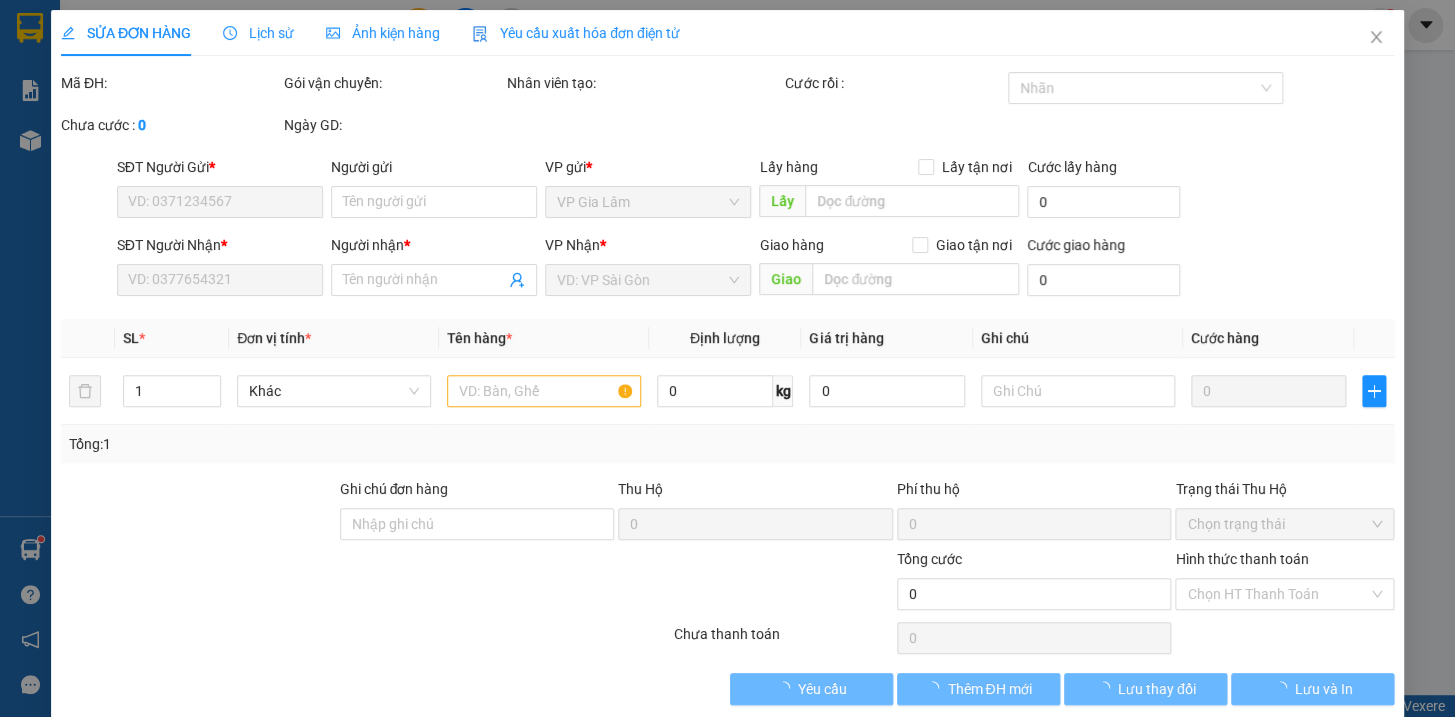 type on "0333072666" 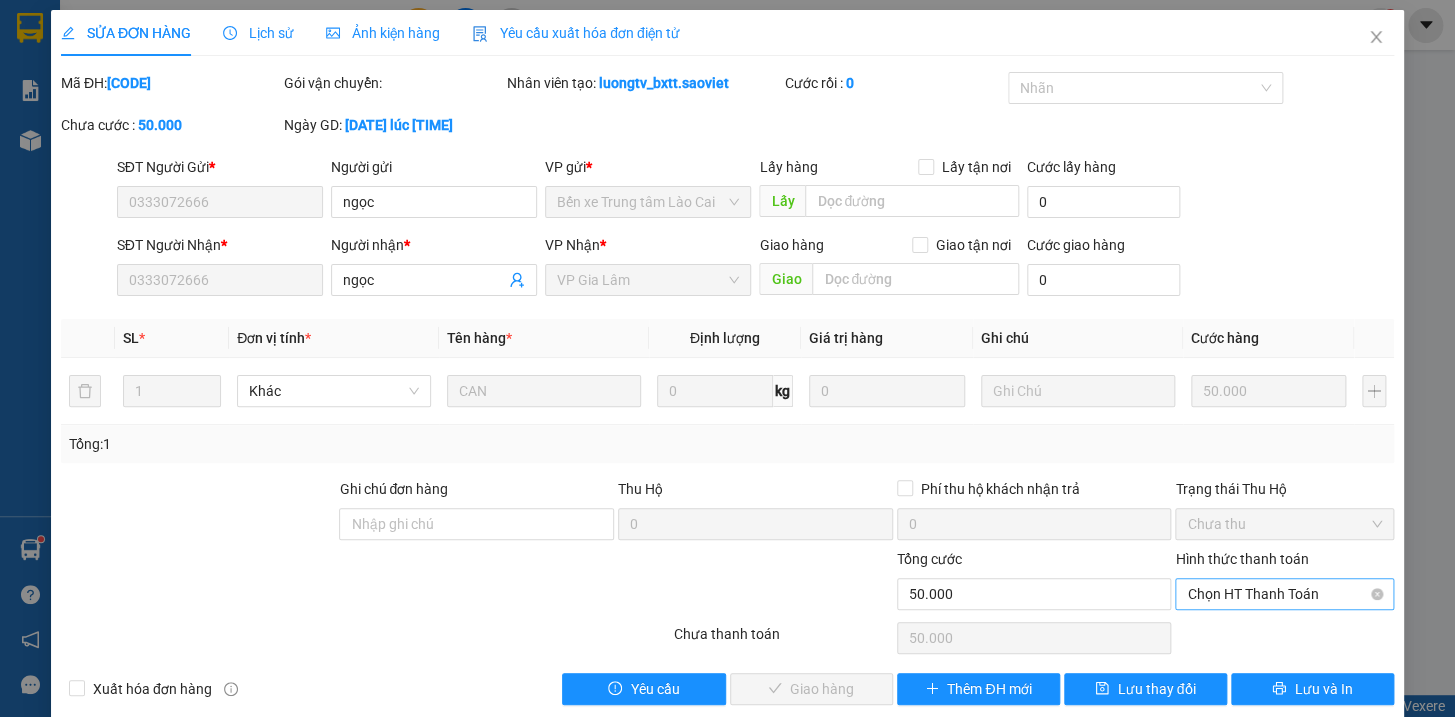 click on "Chọn HT Thanh Toán" at bounding box center (1284, 594) 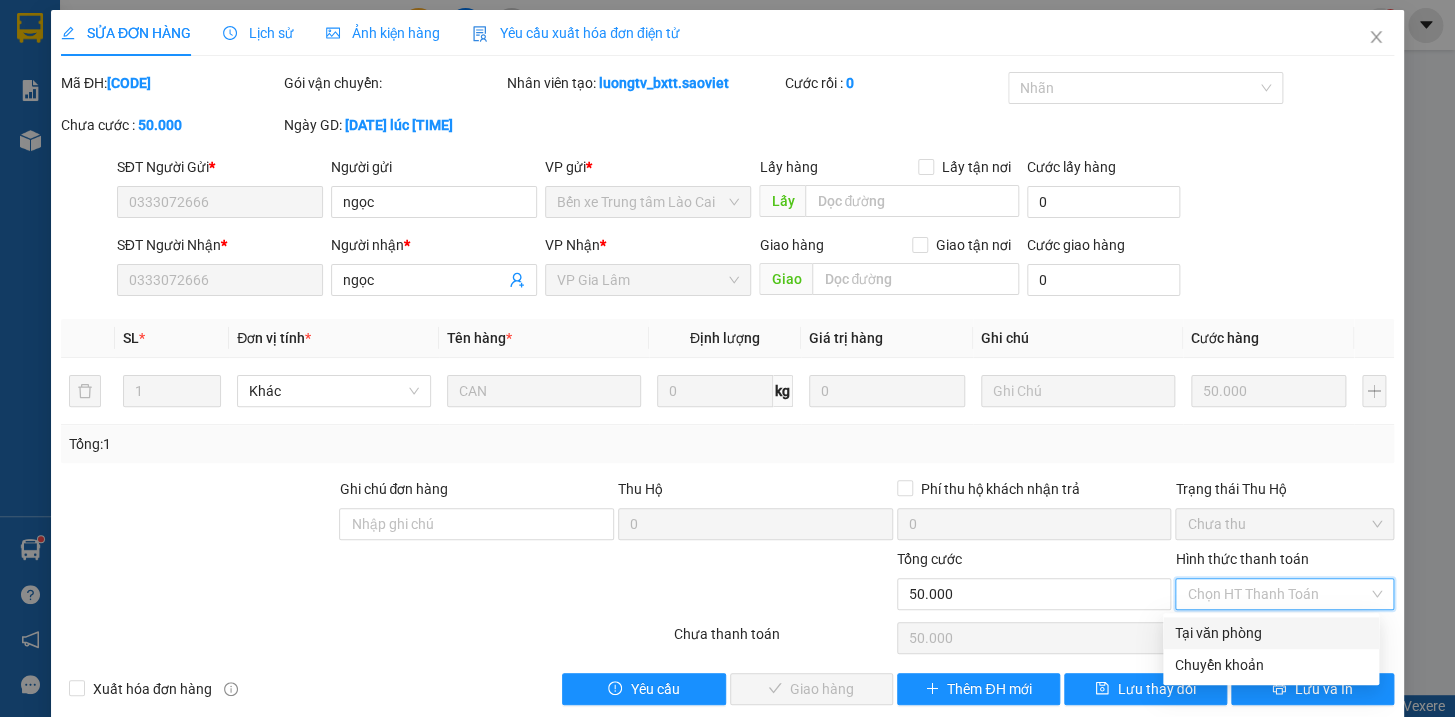click on "Tại văn phòng" at bounding box center [1271, 633] 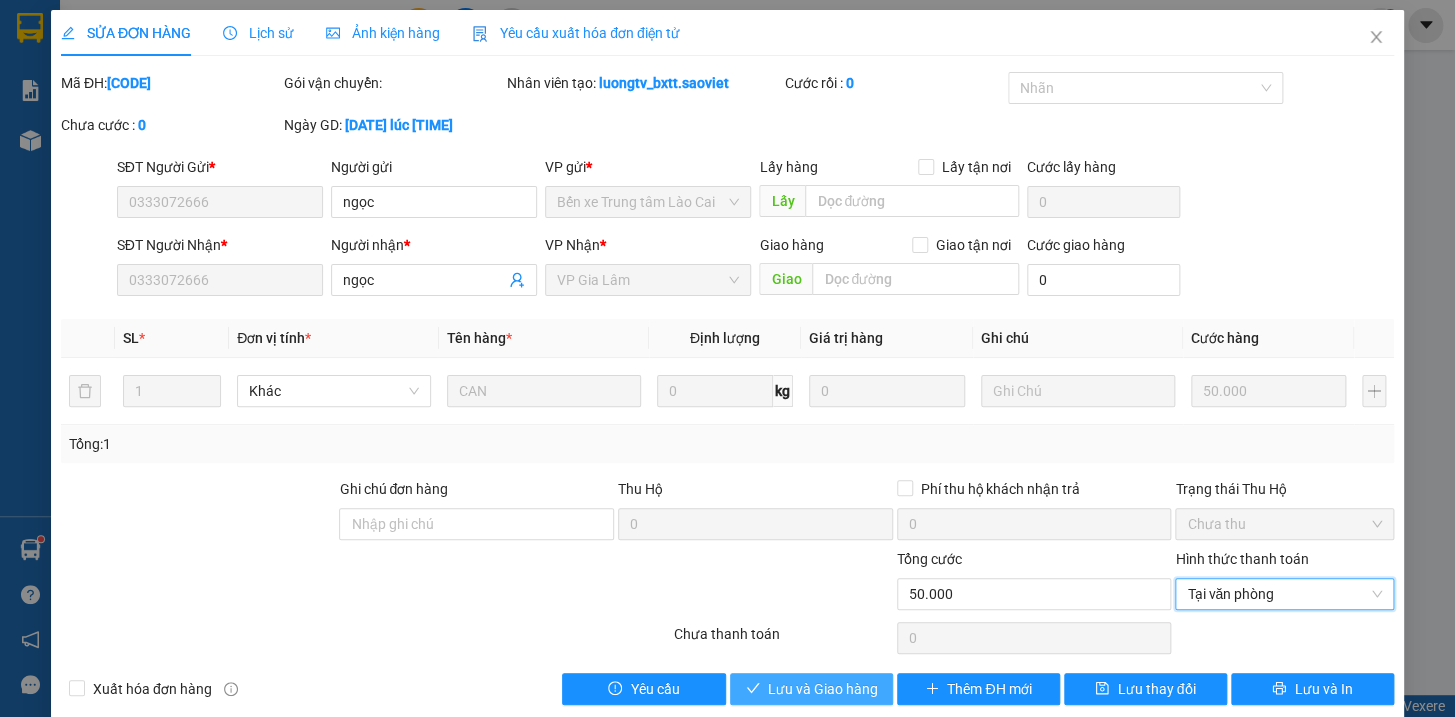 click on "Lưu và Giao hàng" at bounding box center [823, 689] 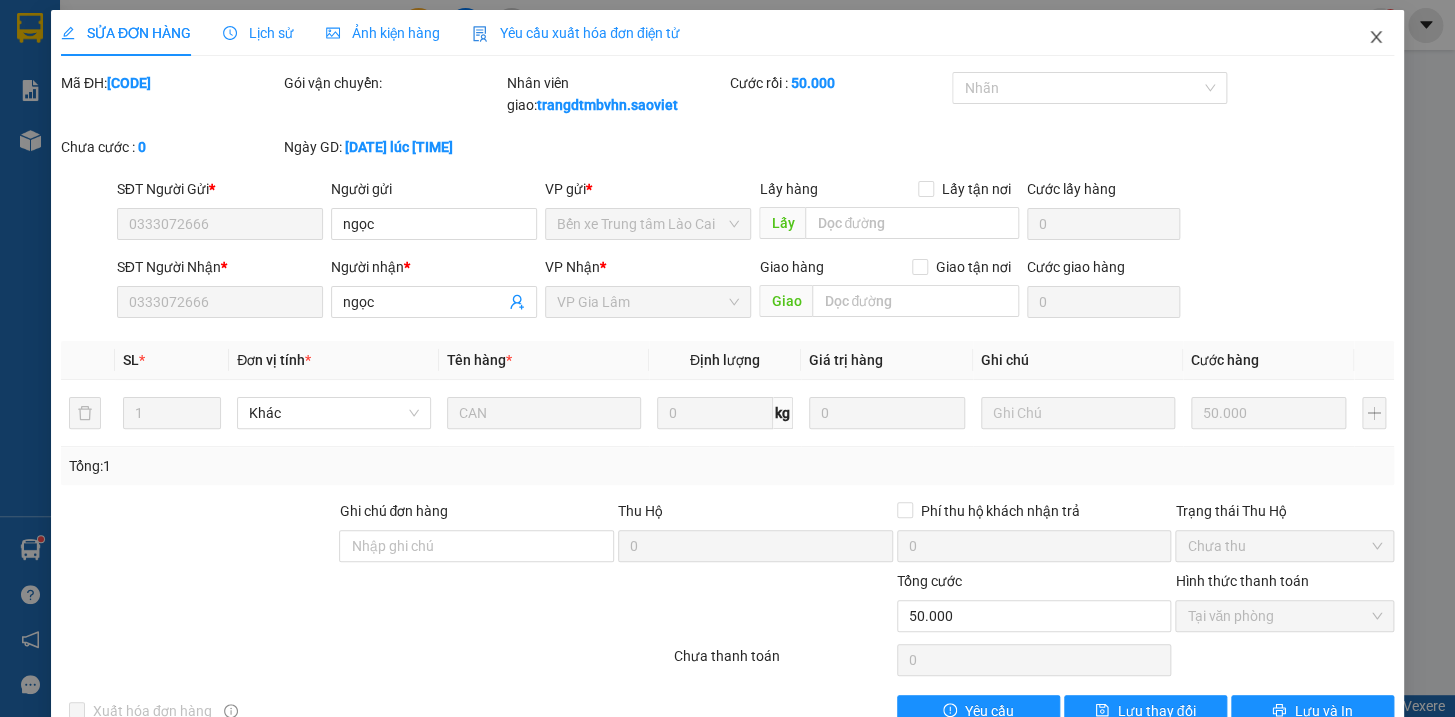 click 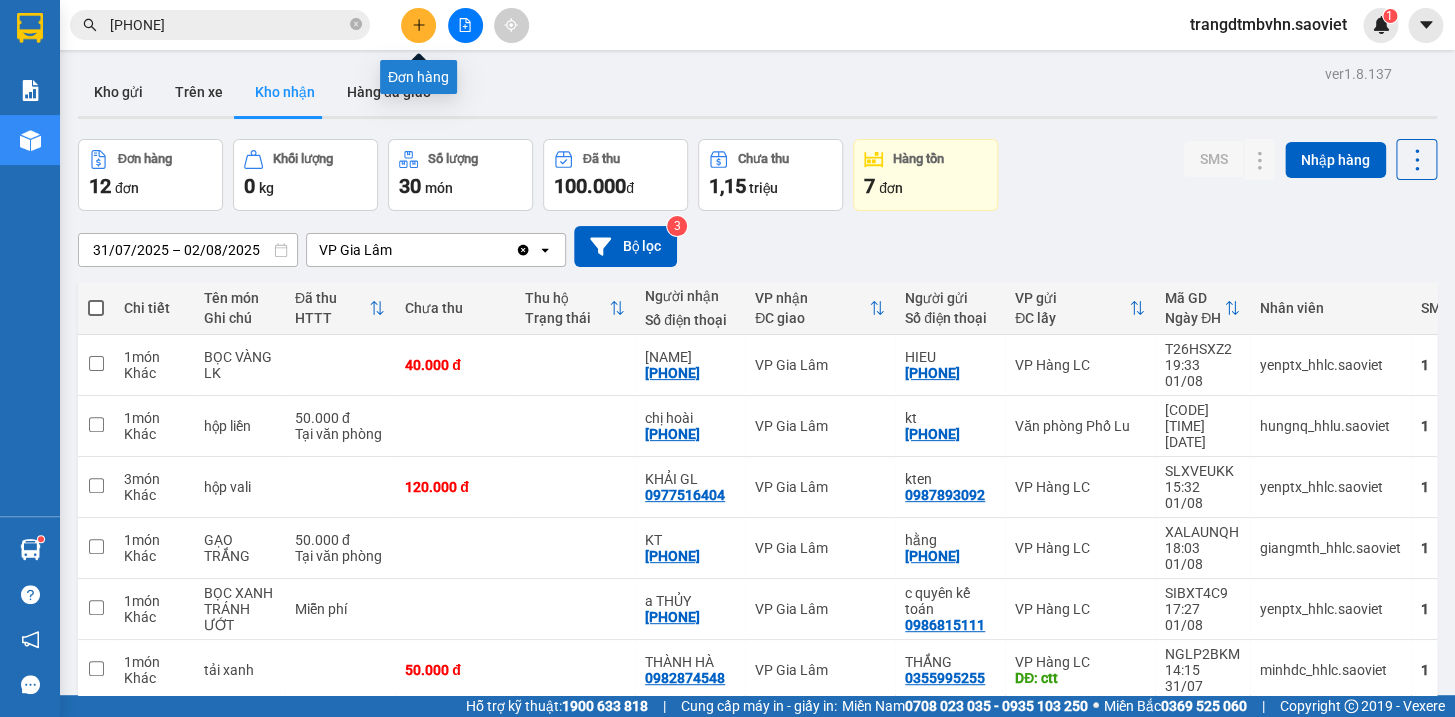 click 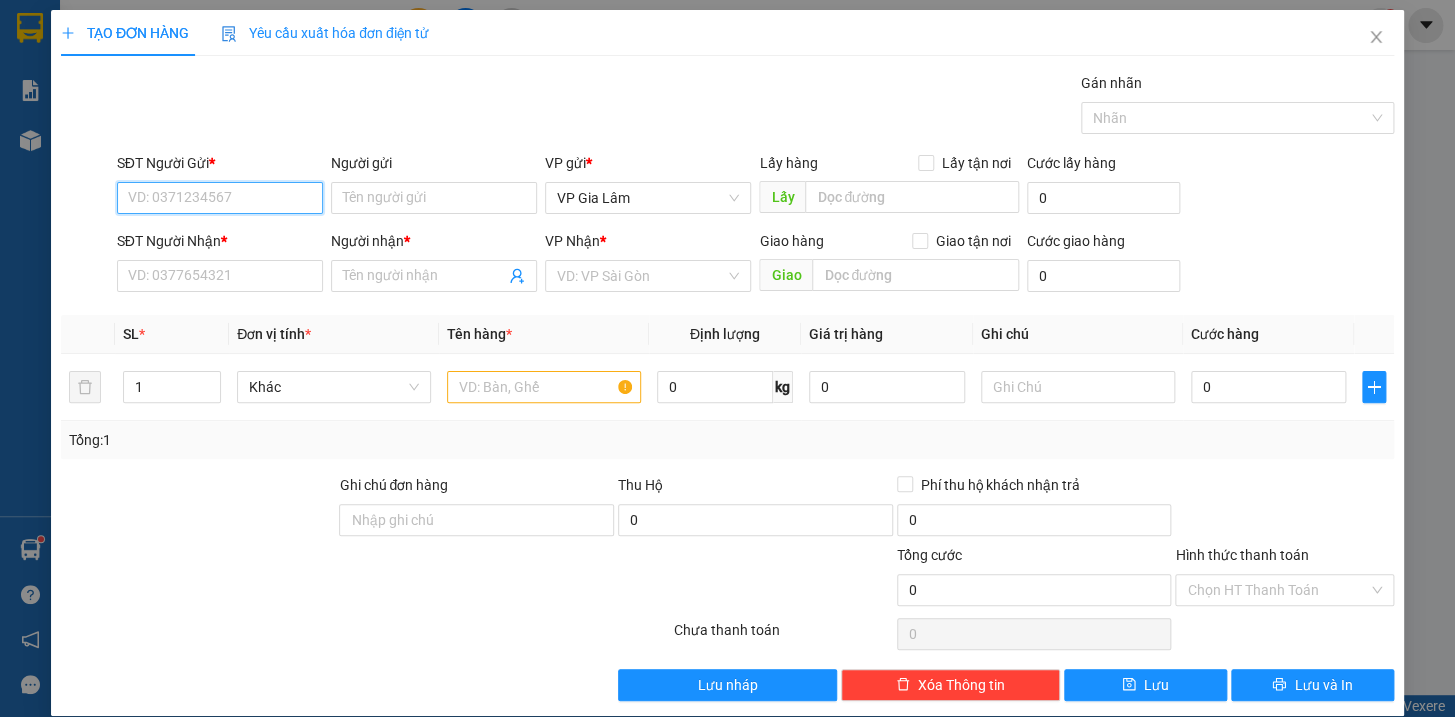 click on "SĐT Người Gửi  *" at bounding box center (220, 198) 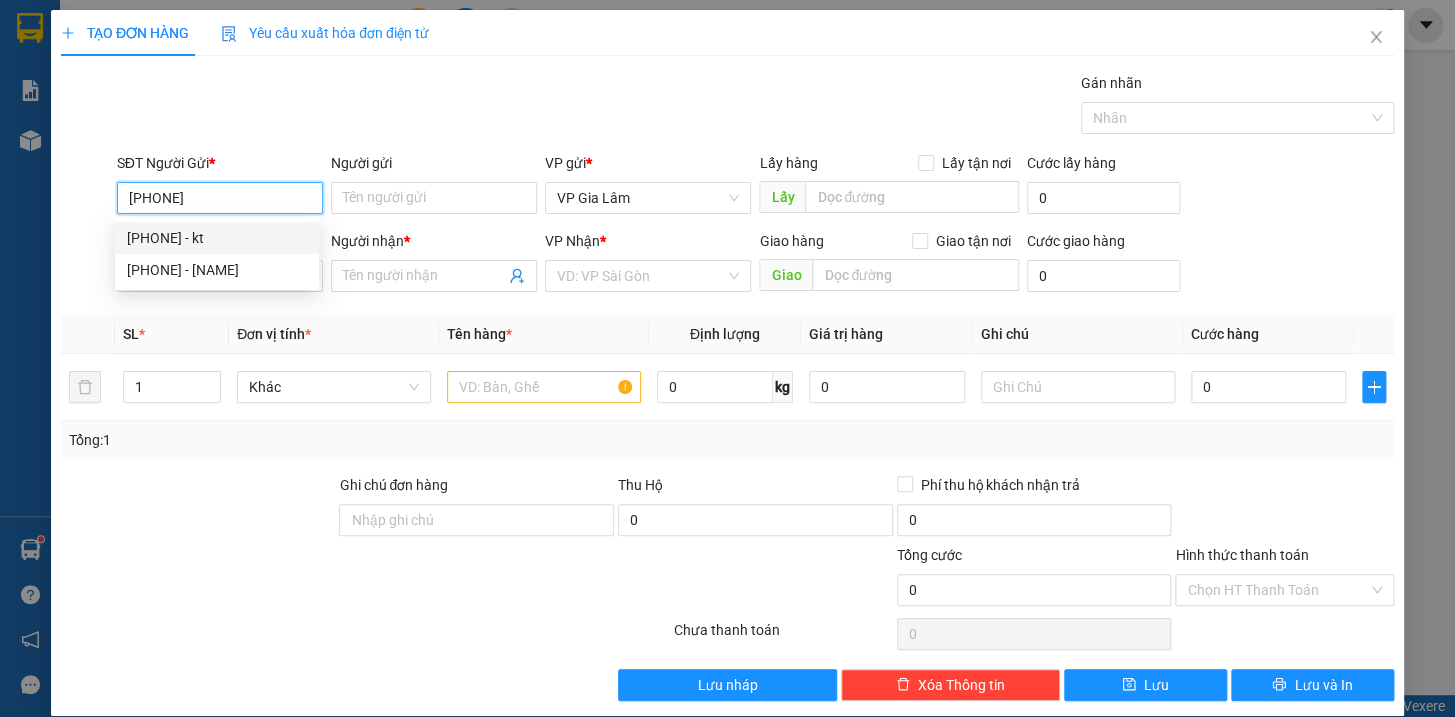 click on "[PHONE] - kt" at bounding box center (217, 238) 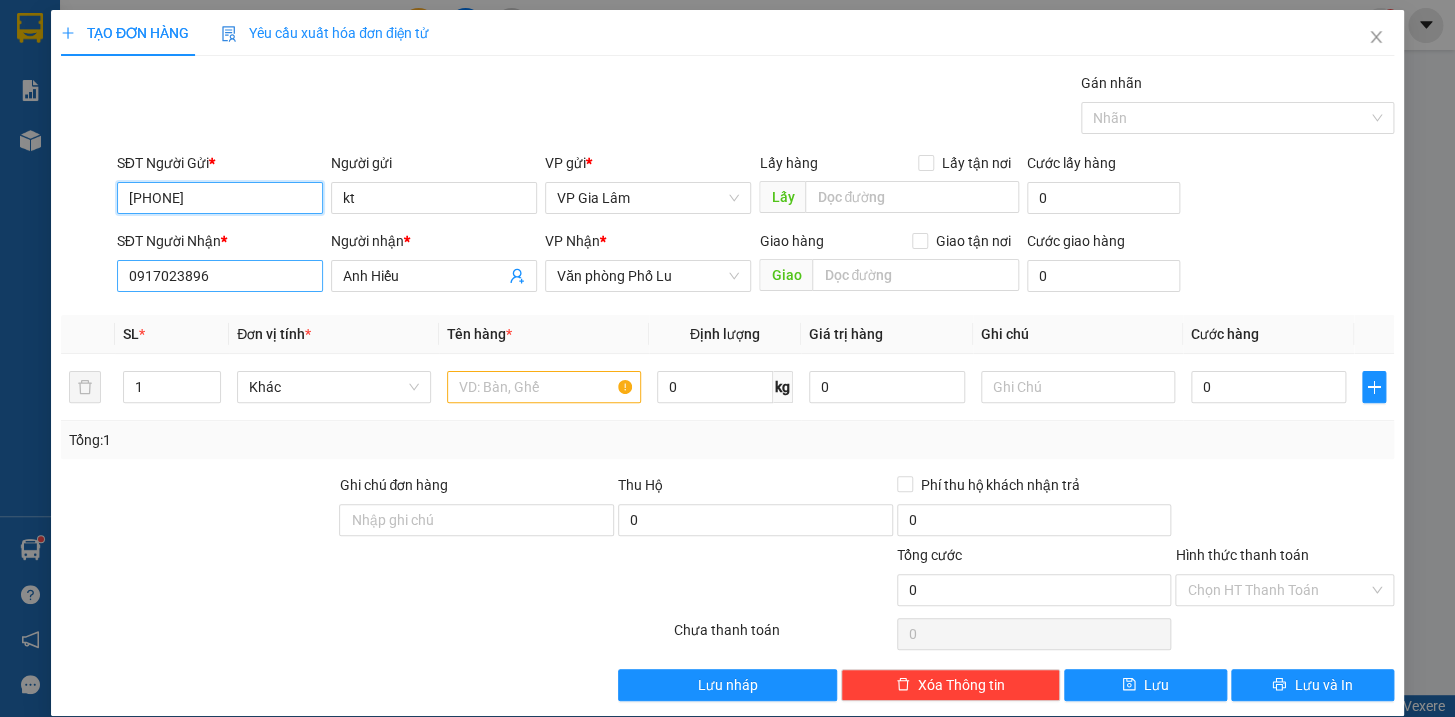 type on "[PHONE]" 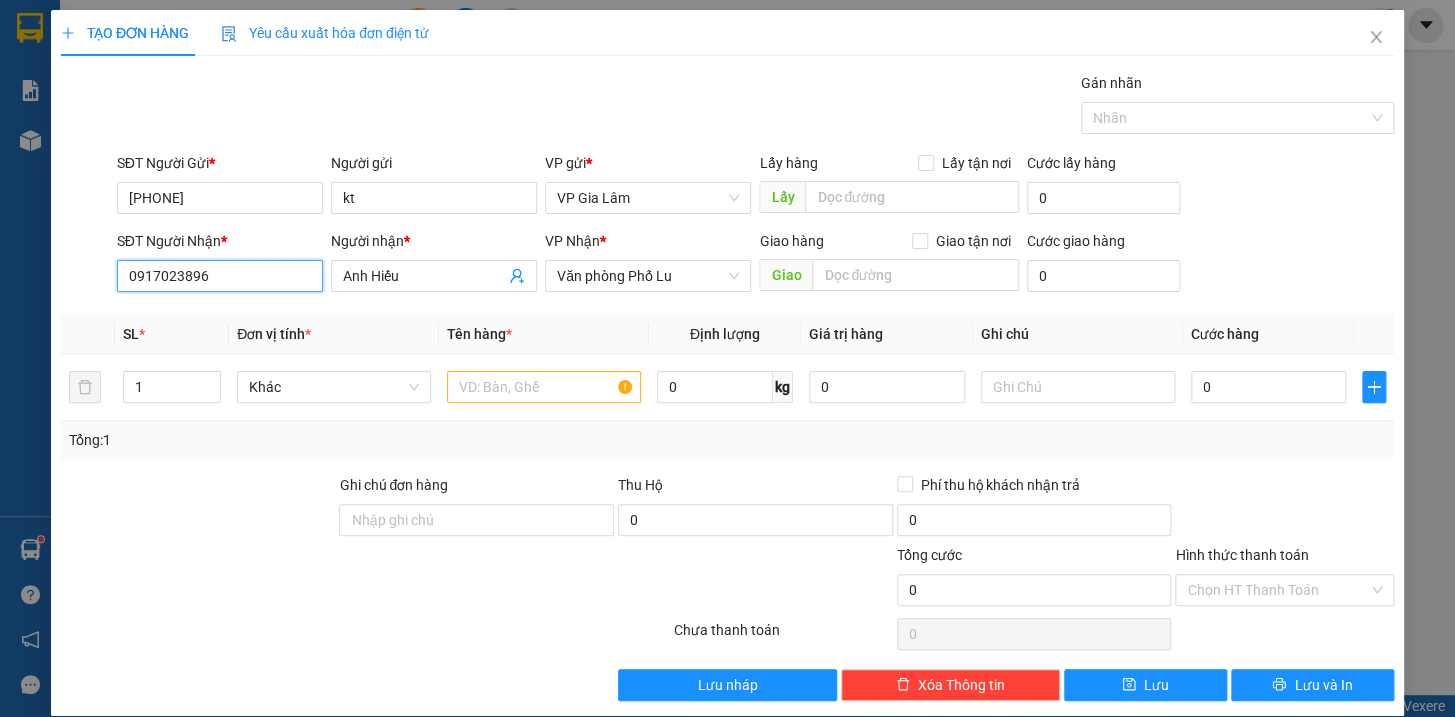 click on "0917023896" at bounding box center [220, 276] 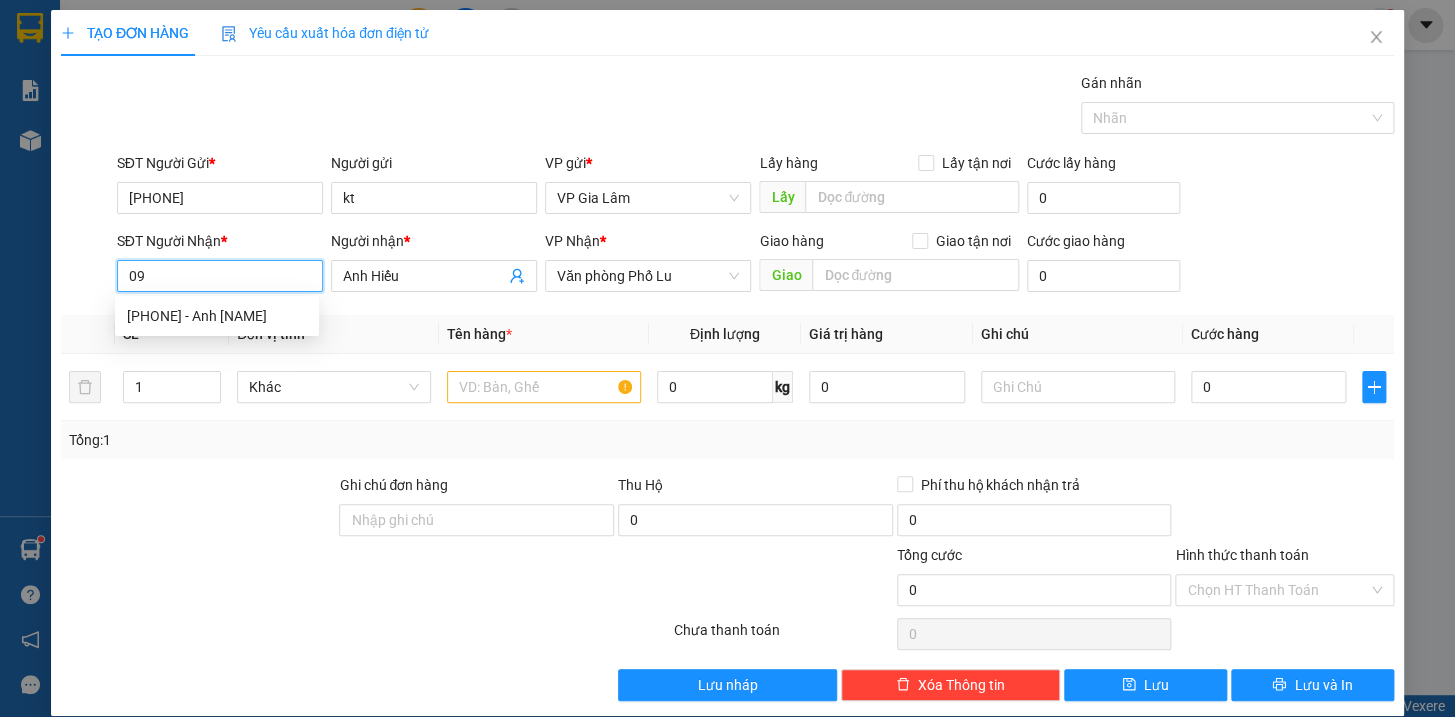 type on "0" 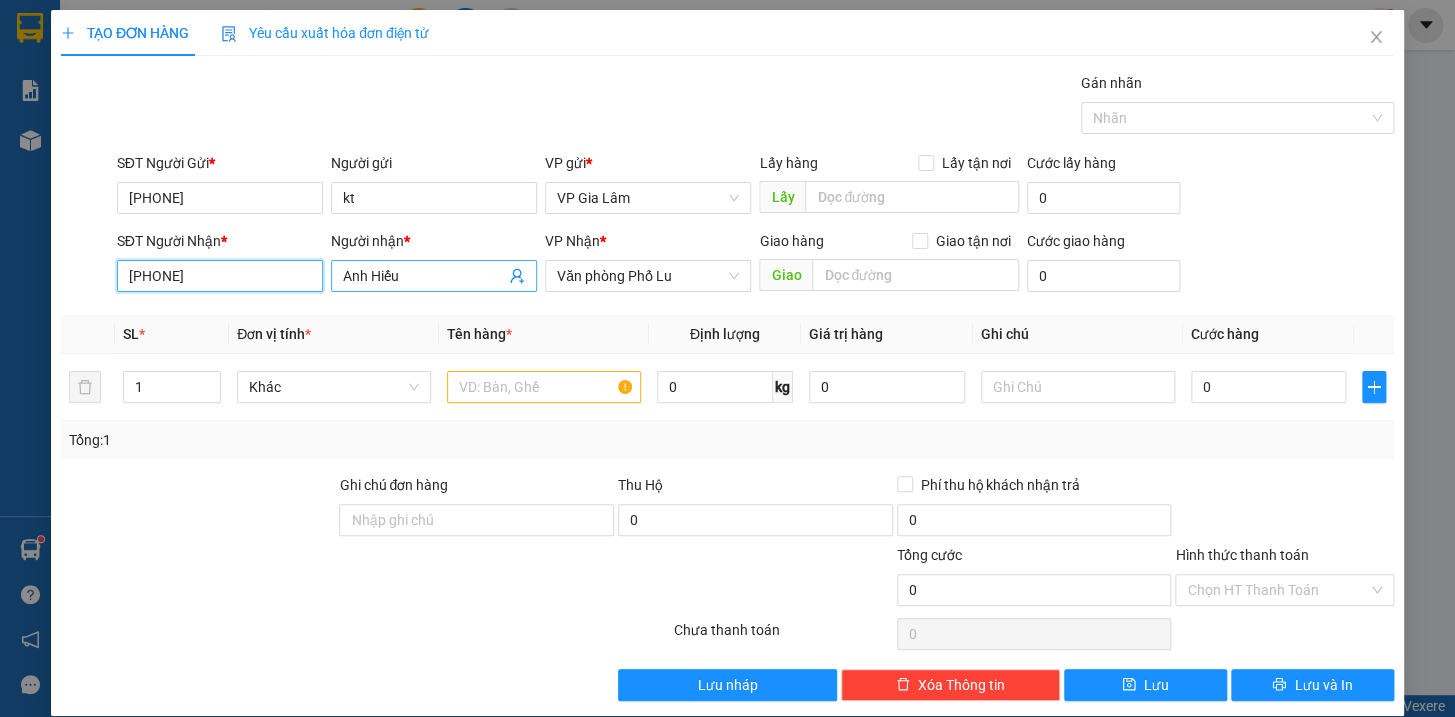 type on "[PHONE]" 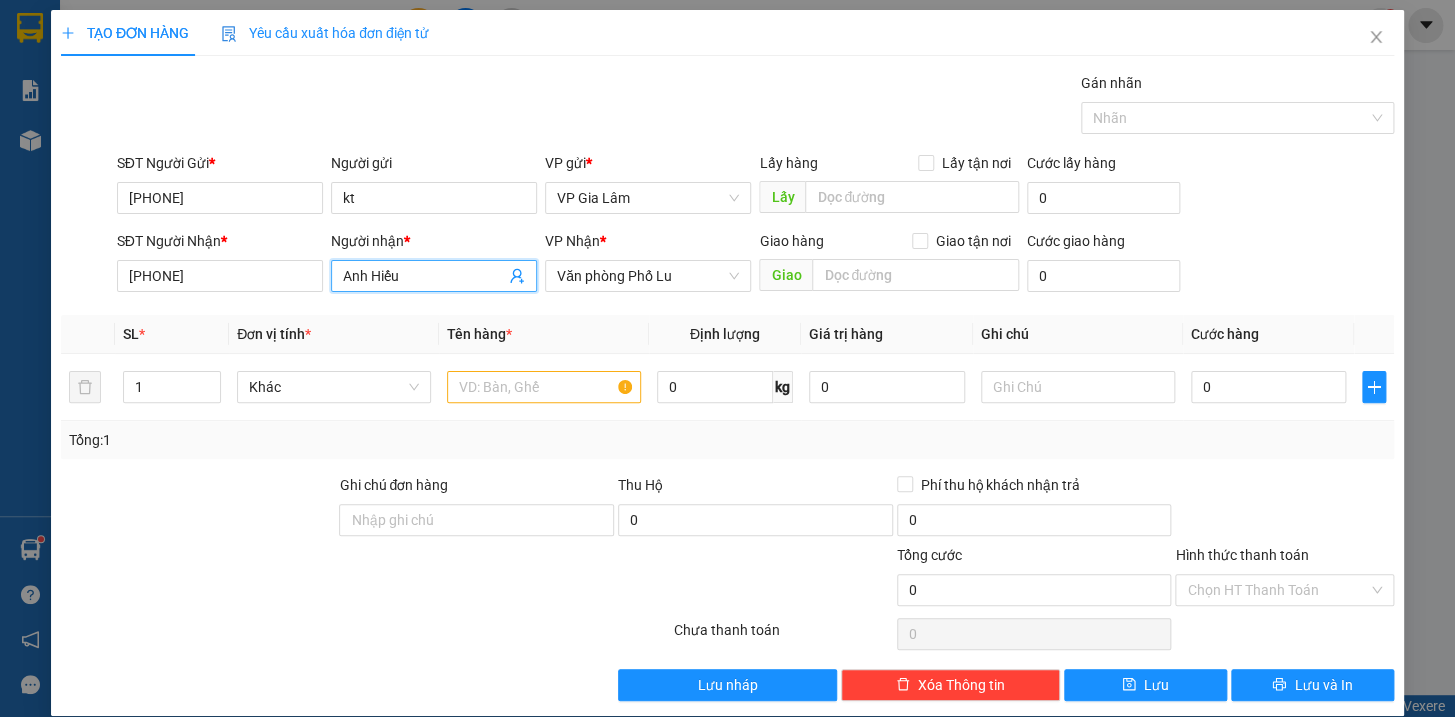 click on "Anh Hiếu" at bounding box center (424, 276) 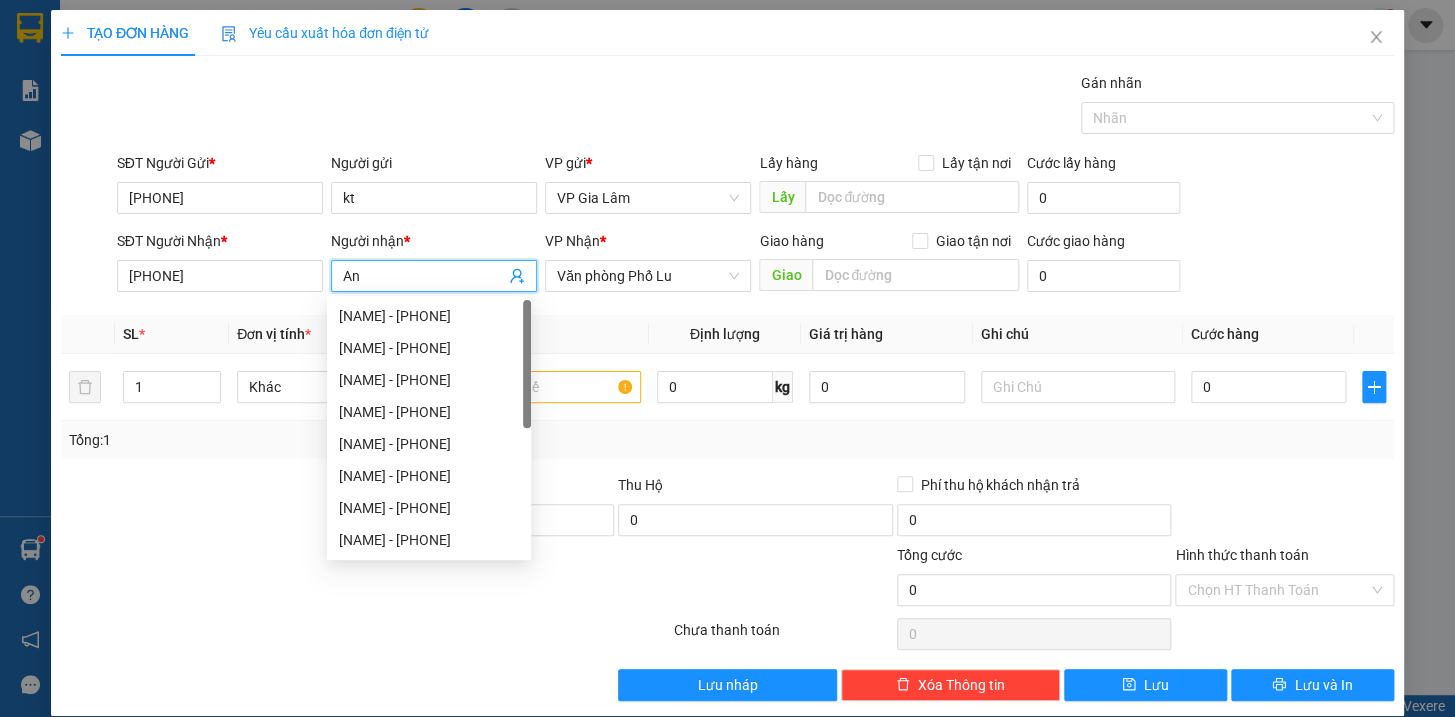 type on "A" 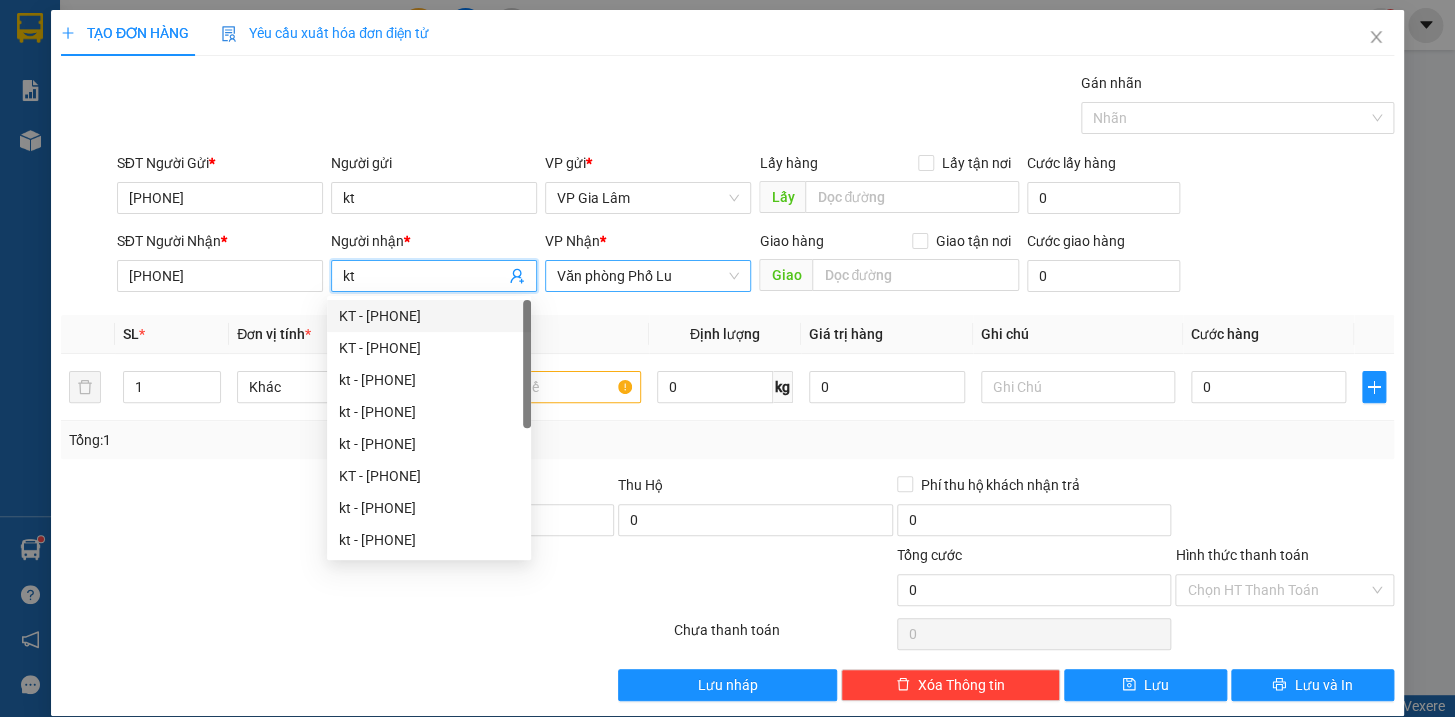 click on "Văn phòng Phố Lu" at bounding box center [648, 276] 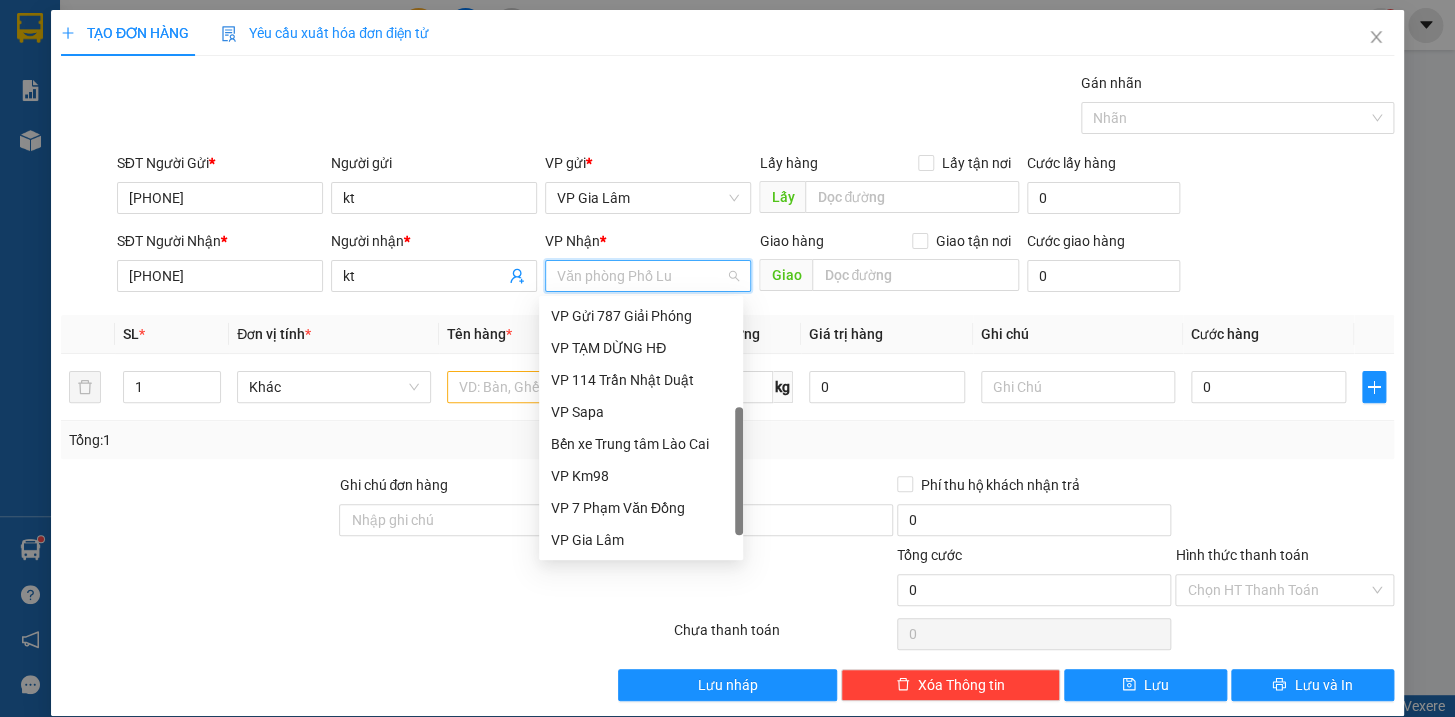 scroll, scrollTop: 187, scrollLeft: 0, axis: vertical 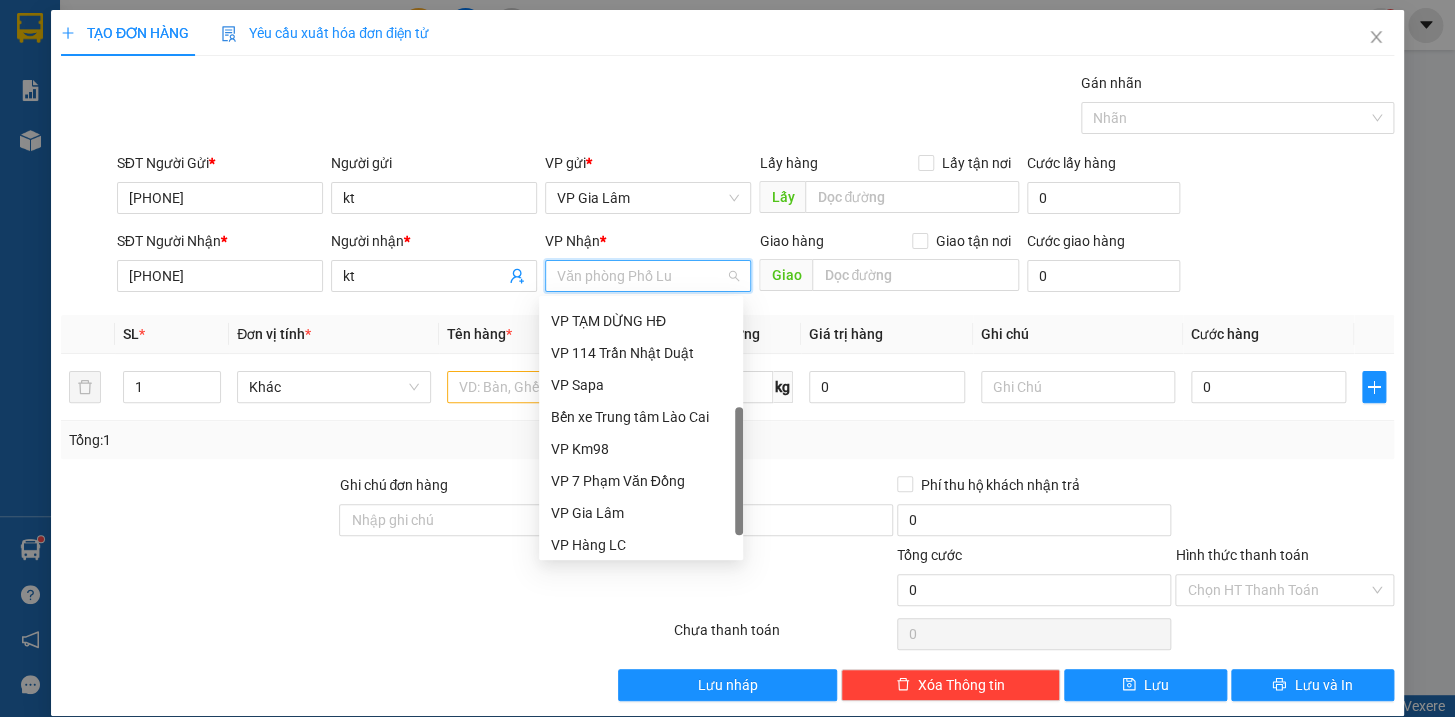 drag, startPoint x: 737, startPoint y: 414, endPoint x: 725, endPoint y: 521, distance: 107.67079 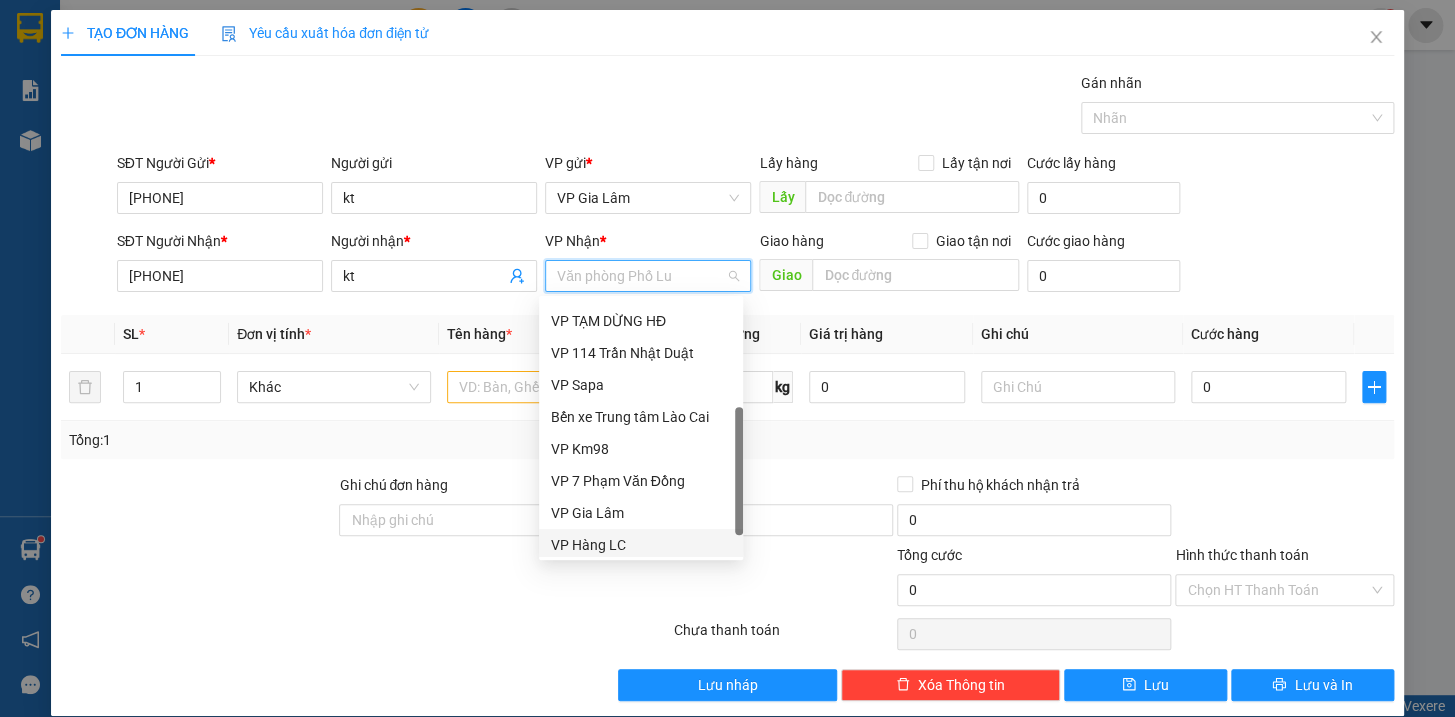 click on "VP Hàng LC" at bounding box center (641, 545) 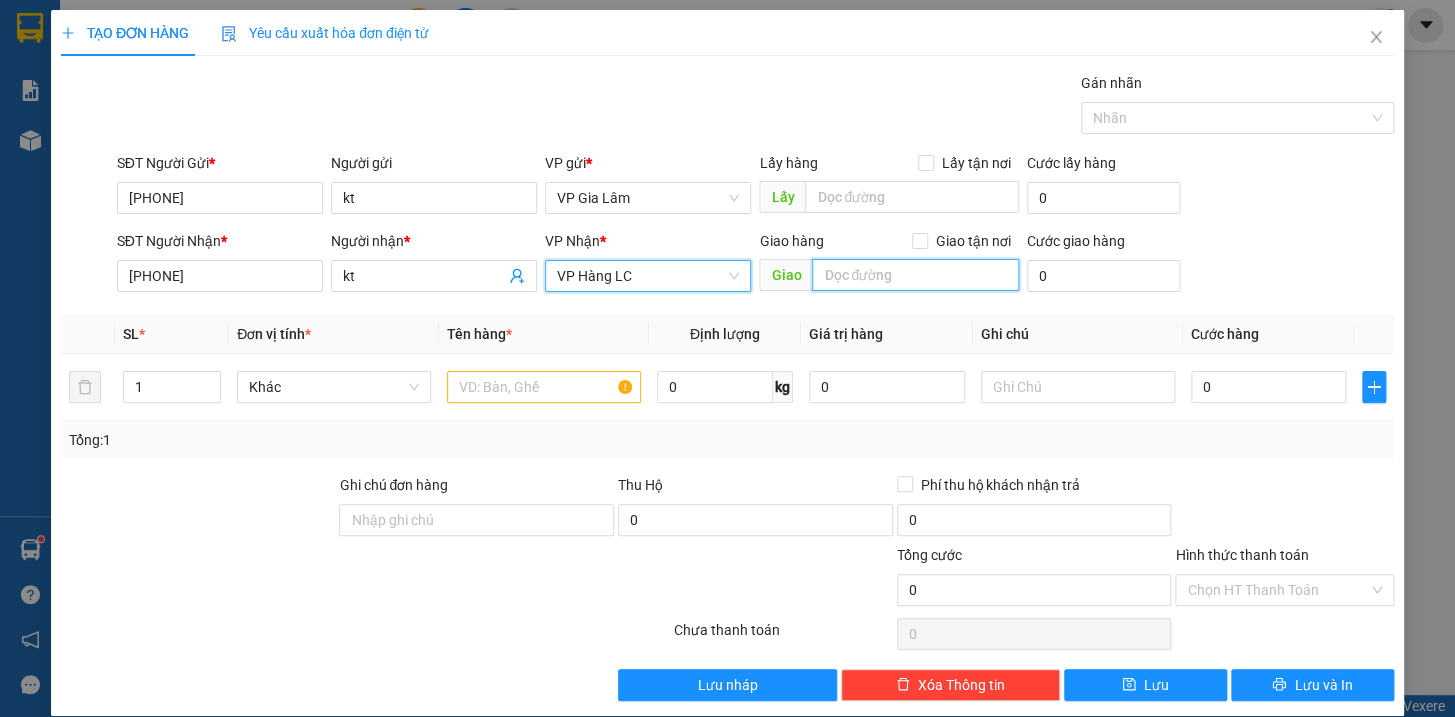 click at bounding box center [915, 275] 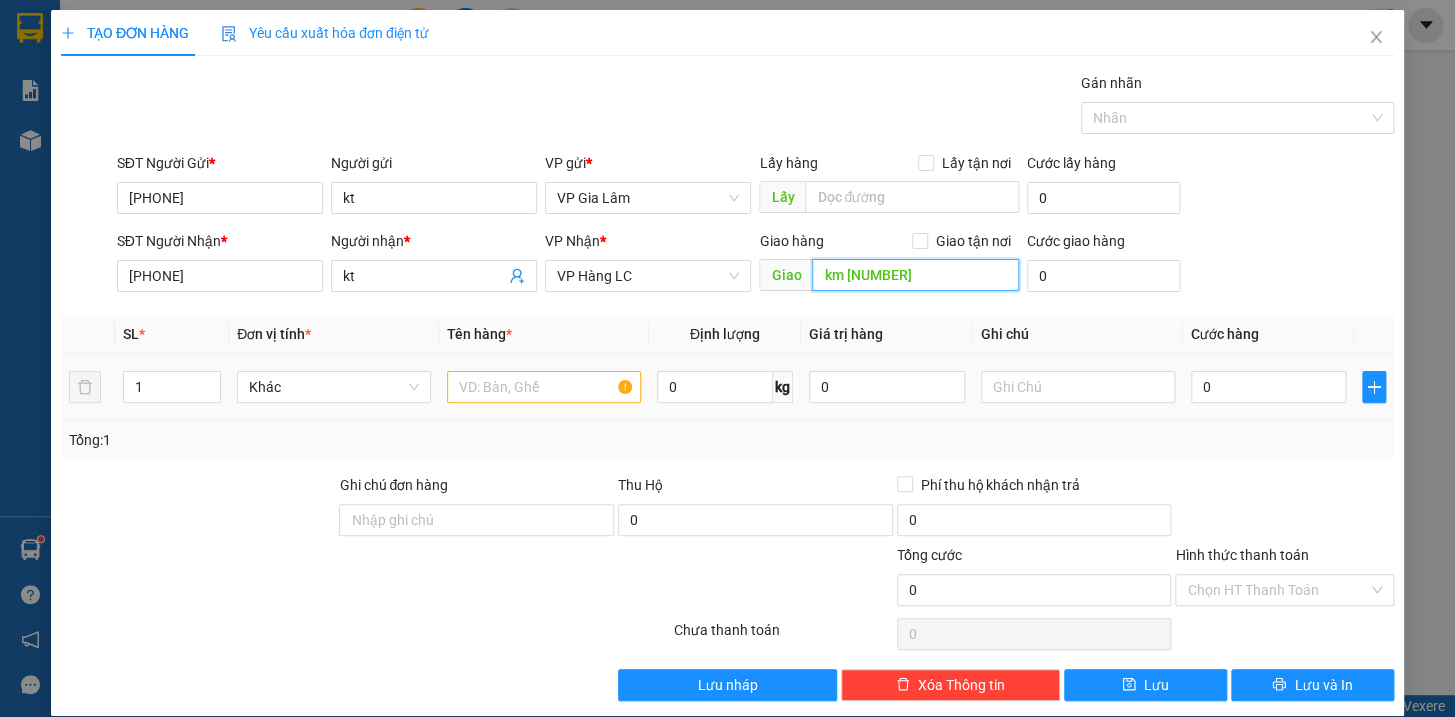 type on "km [NUMBER]" 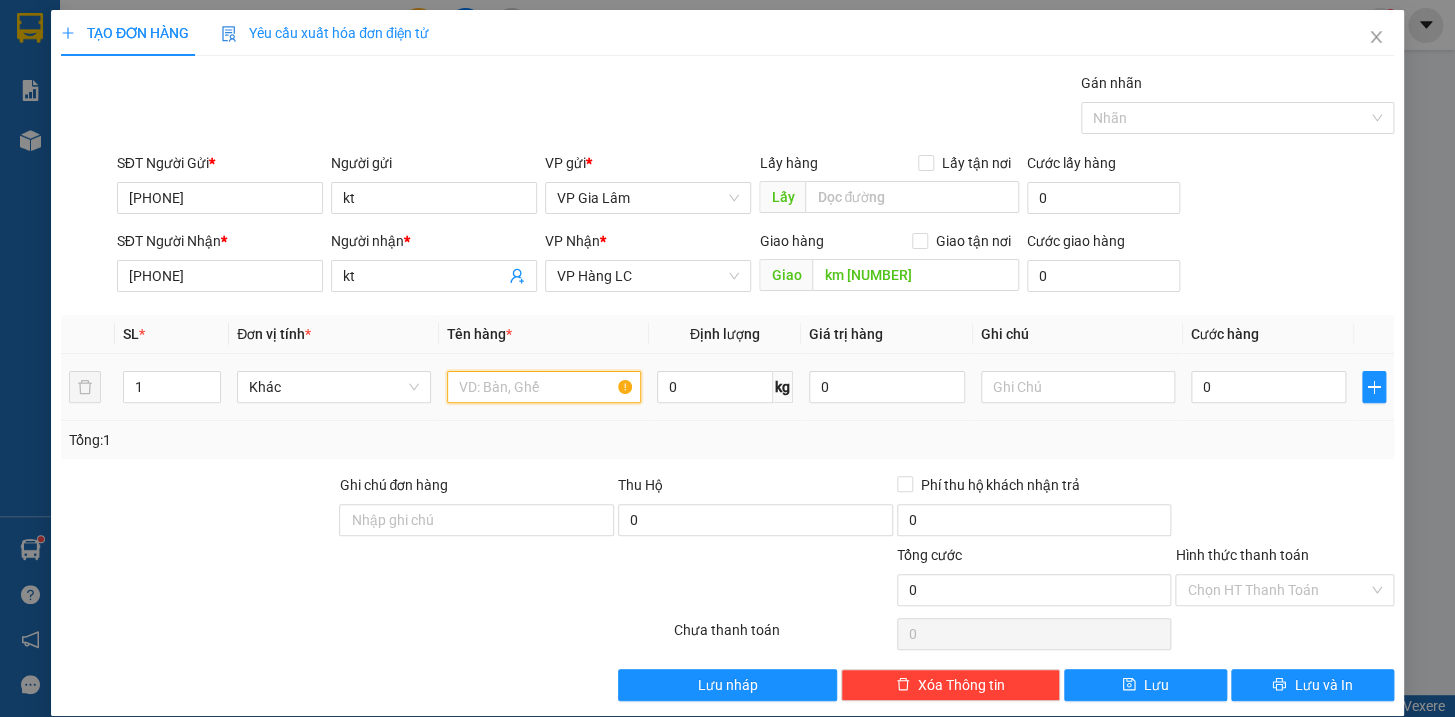 click at bounding box center [544, 387] 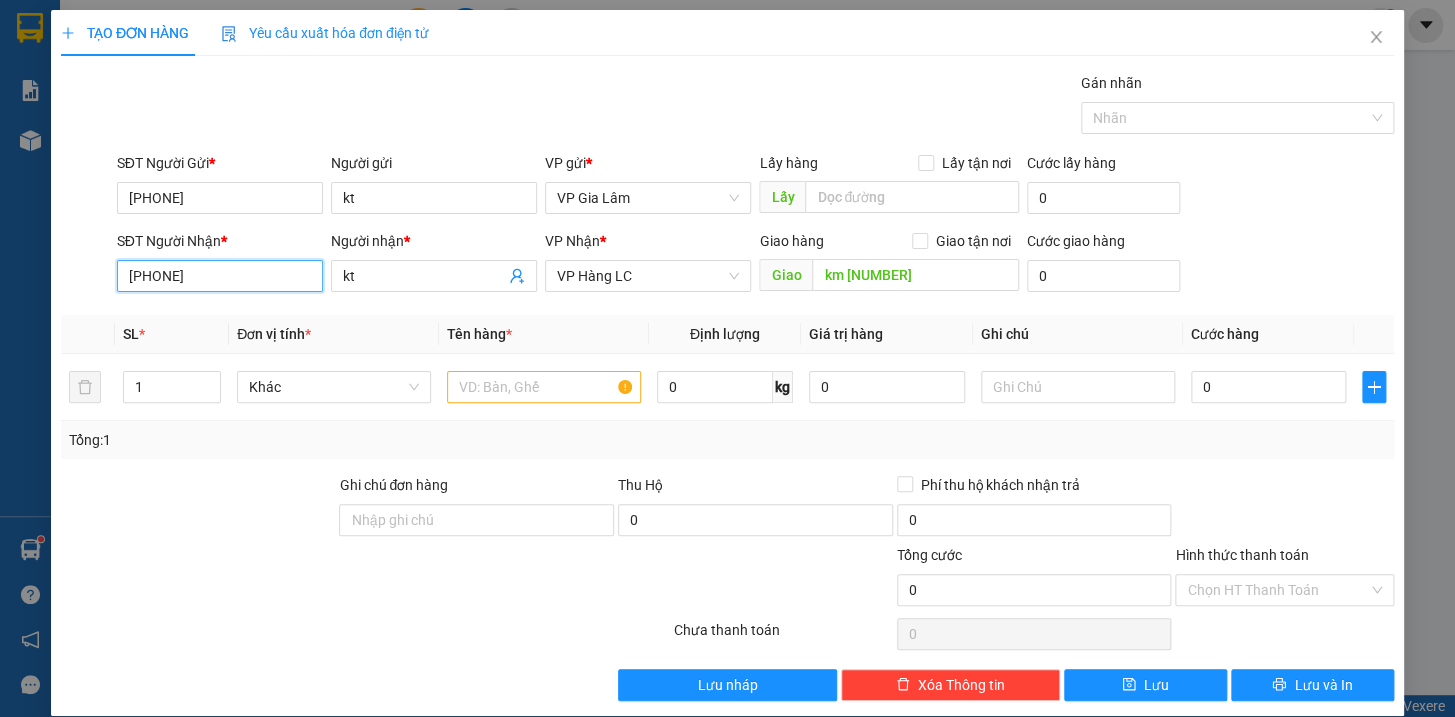 drag, startPoint x: 220, startPoint y: 270, endPoint x: 114, endPoint y: 269, distance: 106.004715 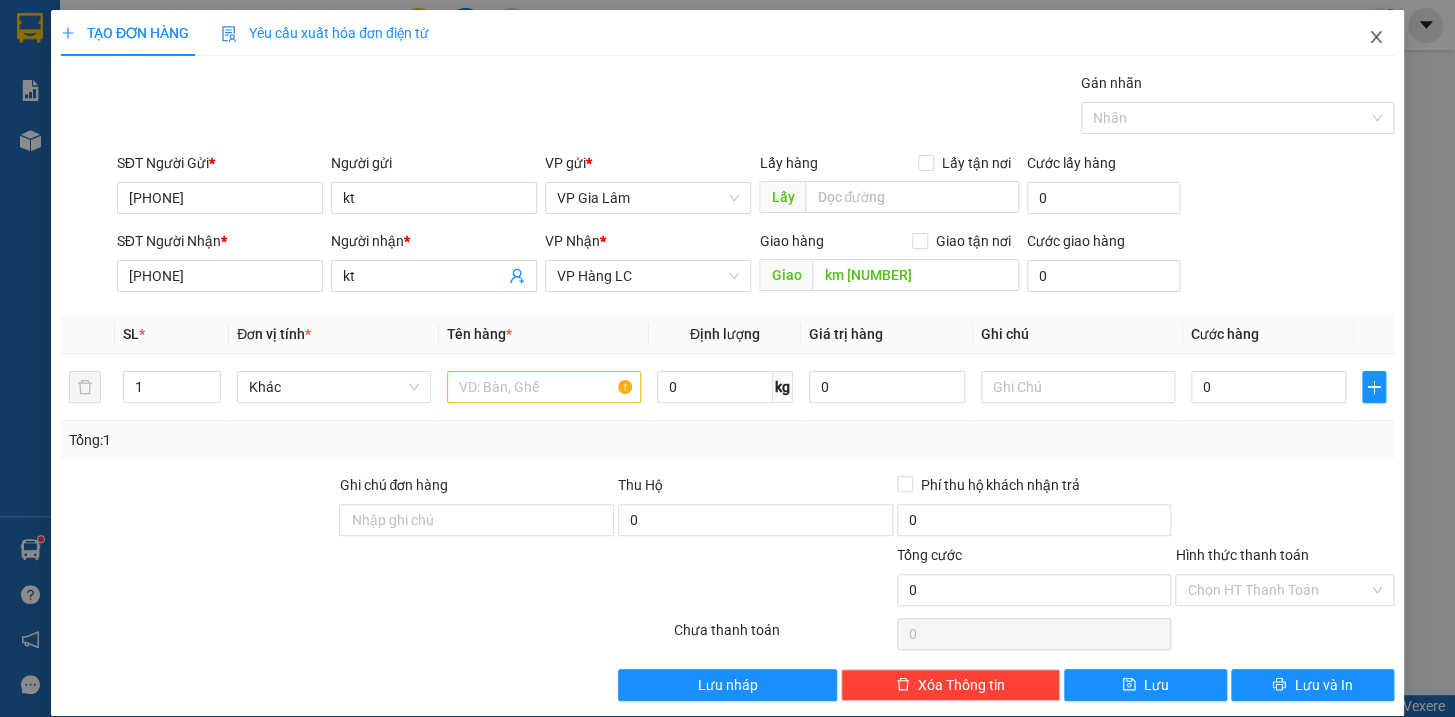 click 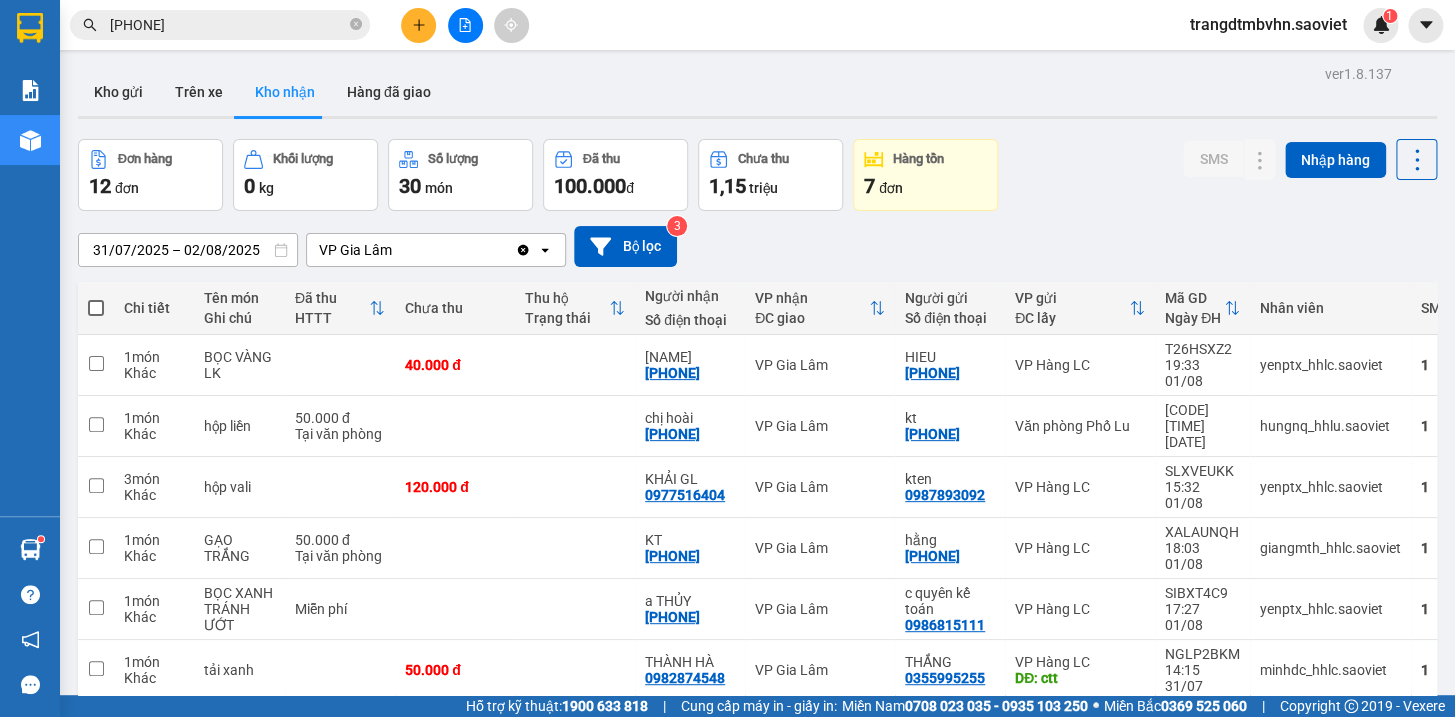 click 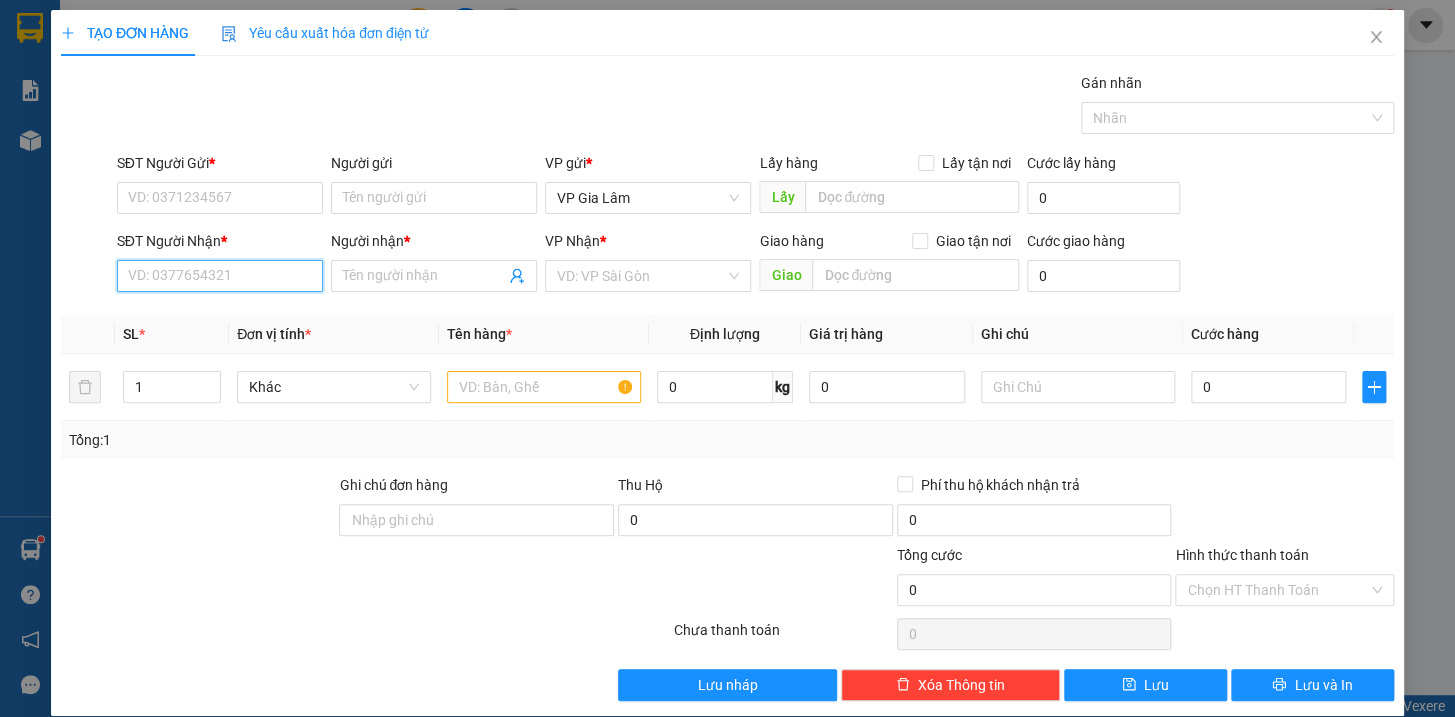 click on "SĐT Người Nhận  *" at bounding box center [220, 276] 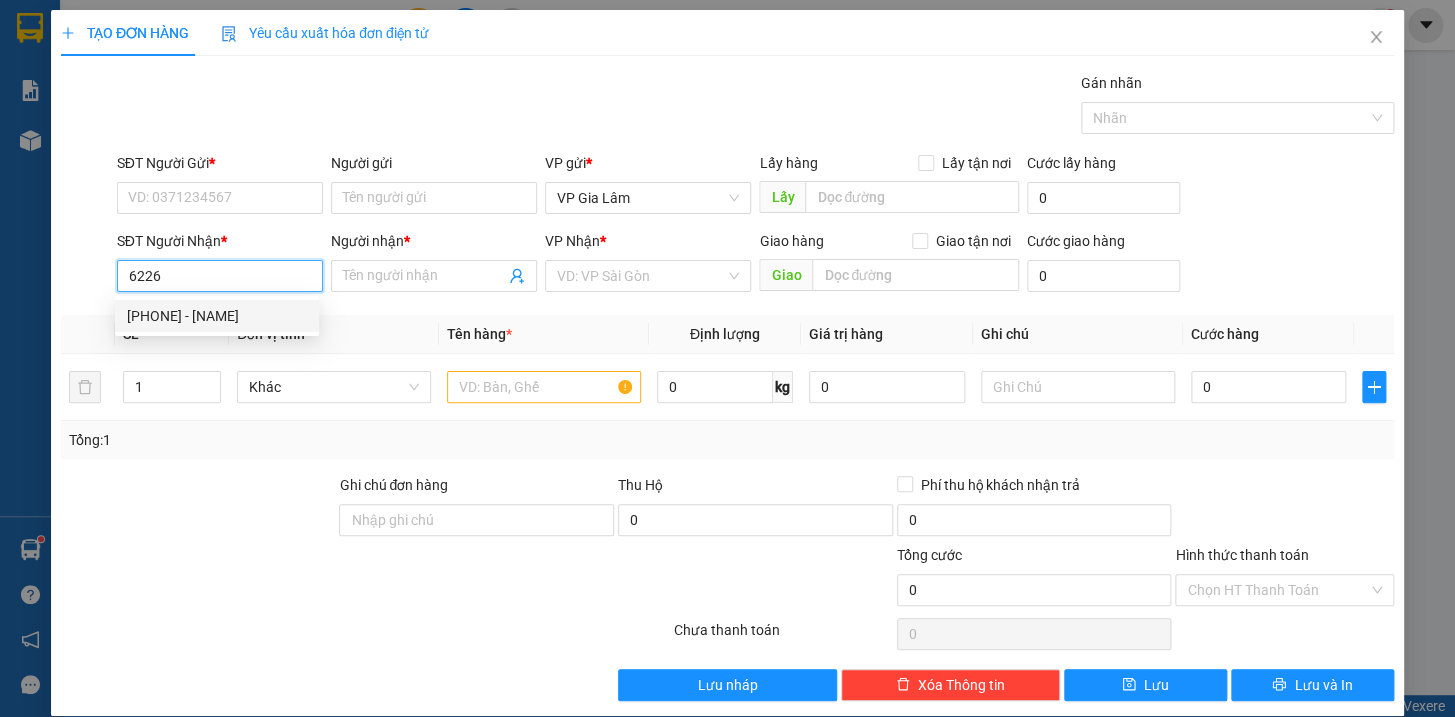 click on "[PHONE] - [NAME]" at bounding box center [217, 316] 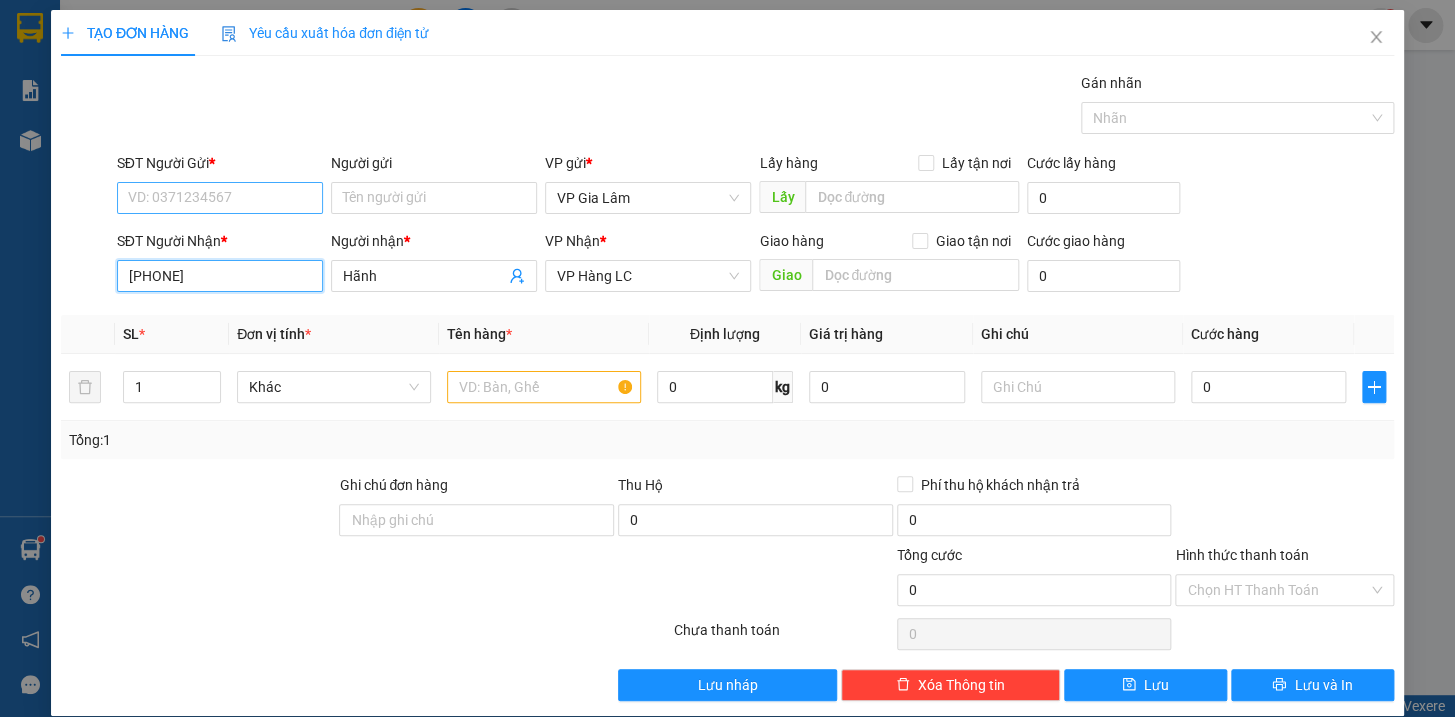 type on "[PHONE]" 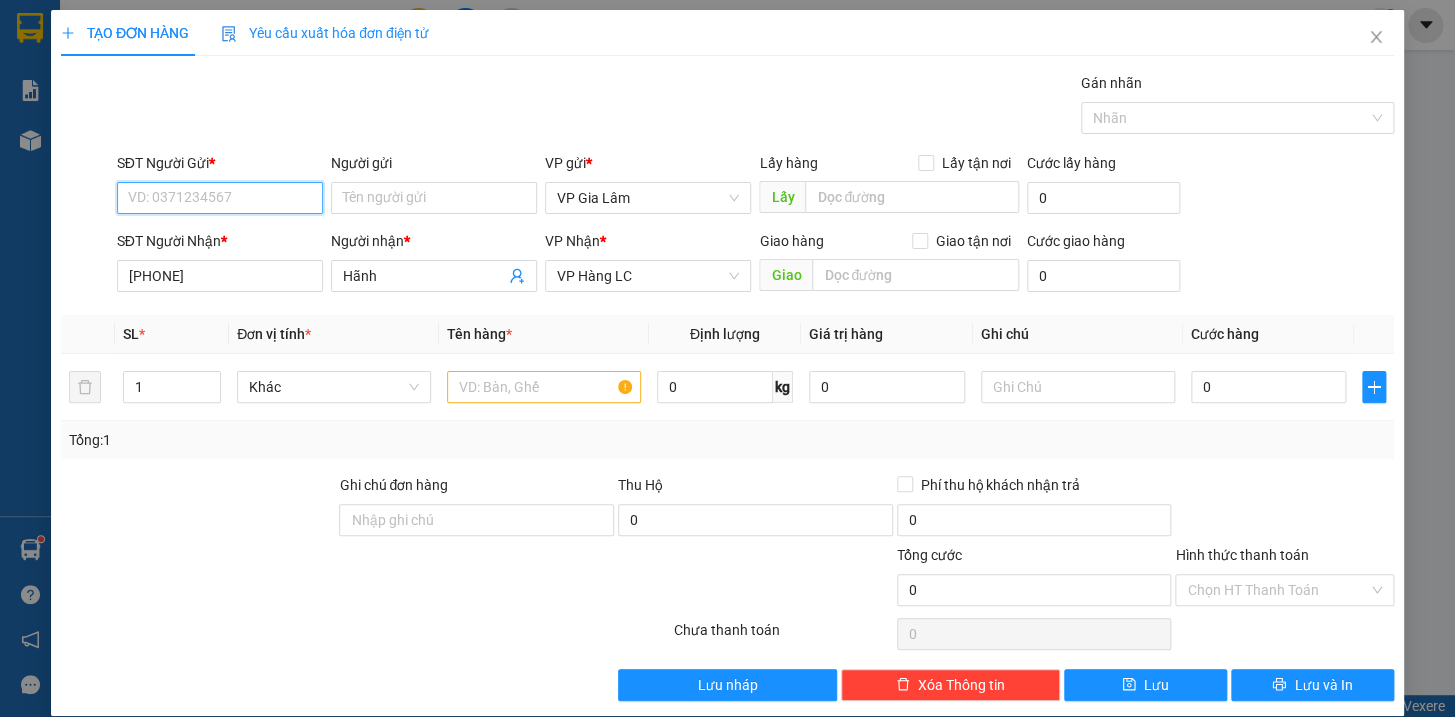 click on "SĐT Người Gửi  *" at bounding box center [220, 198] 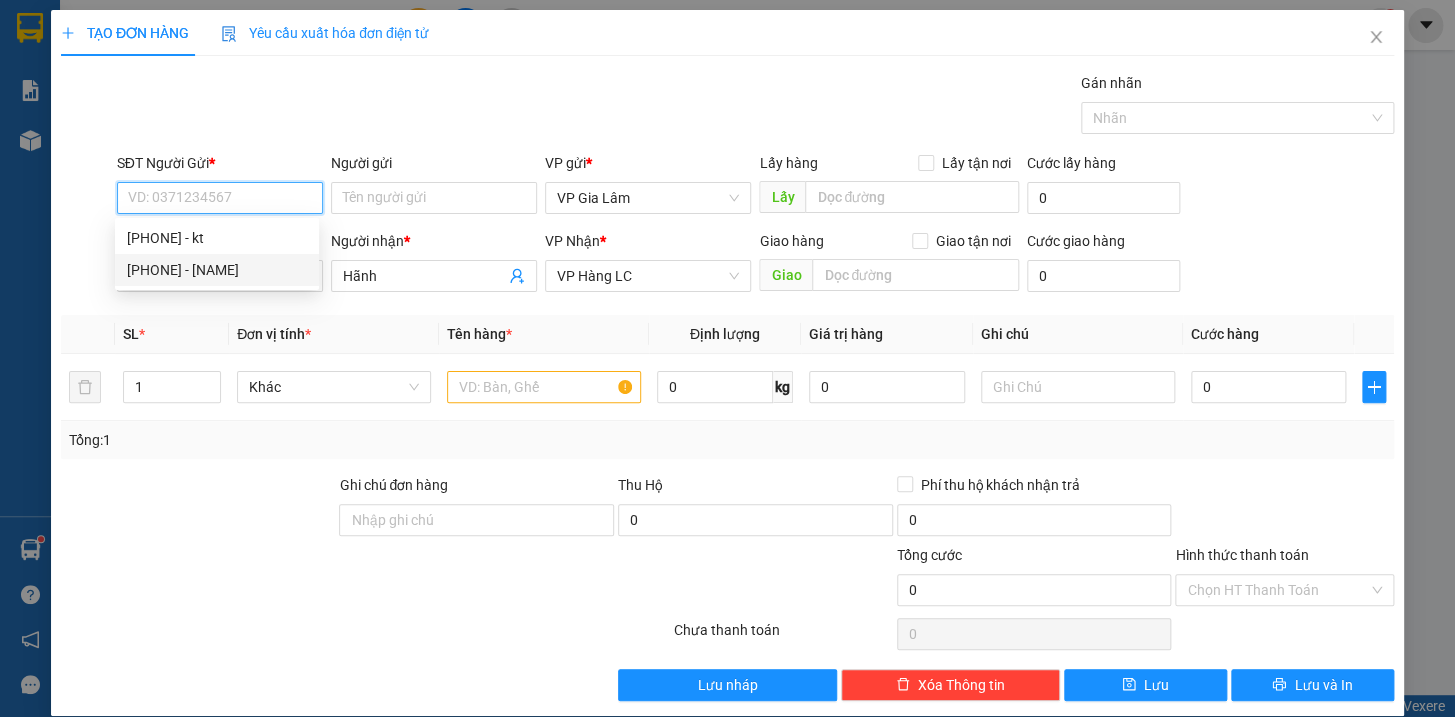 click on "[PHONE] - [NAME]" at bounding box center [217, 270] 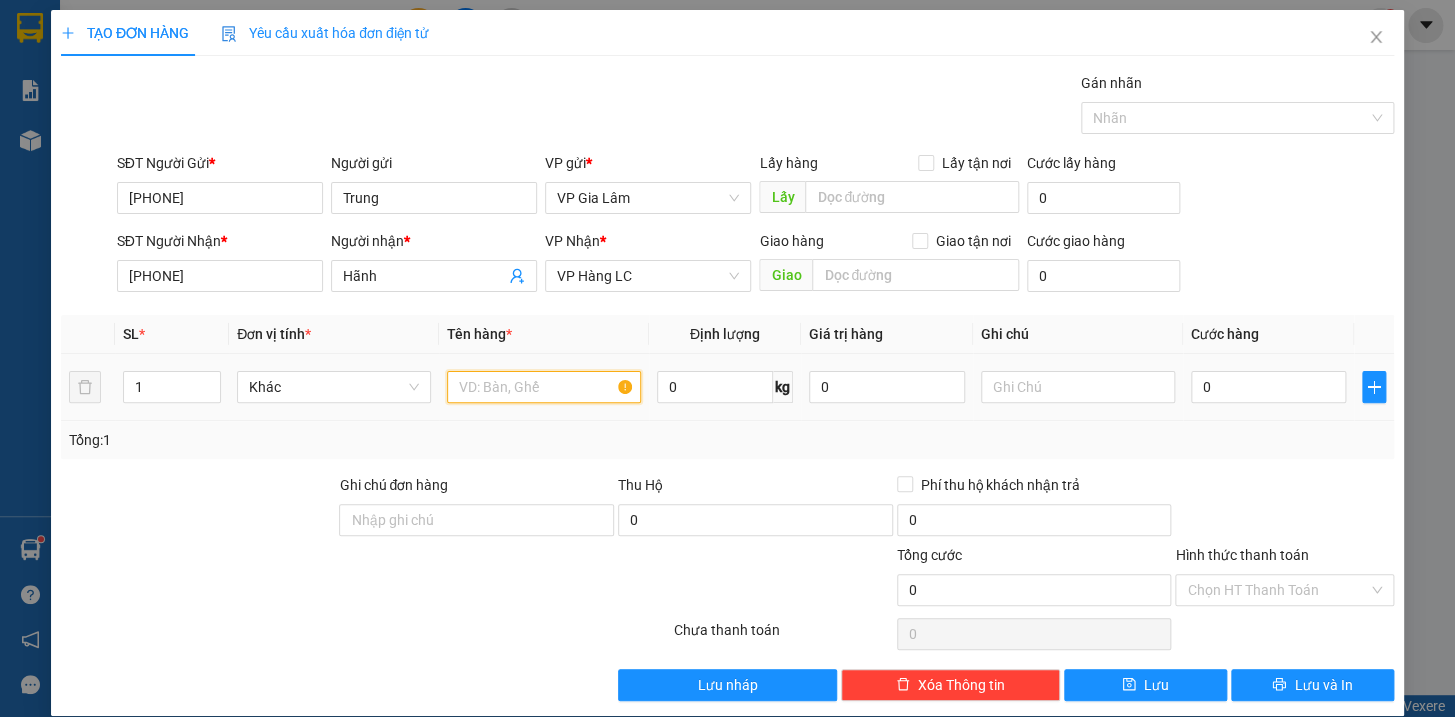 click at bounding box center [544, 387] 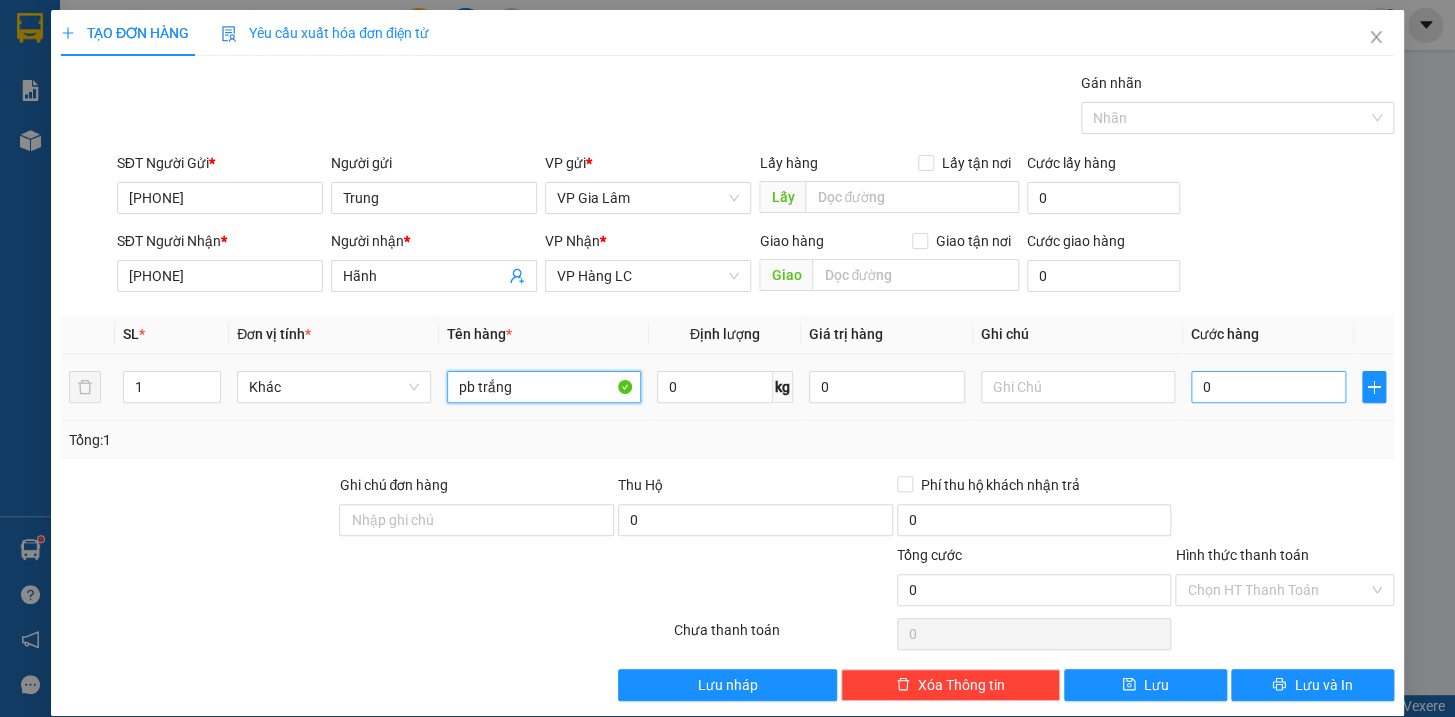 type on "pb trắng" 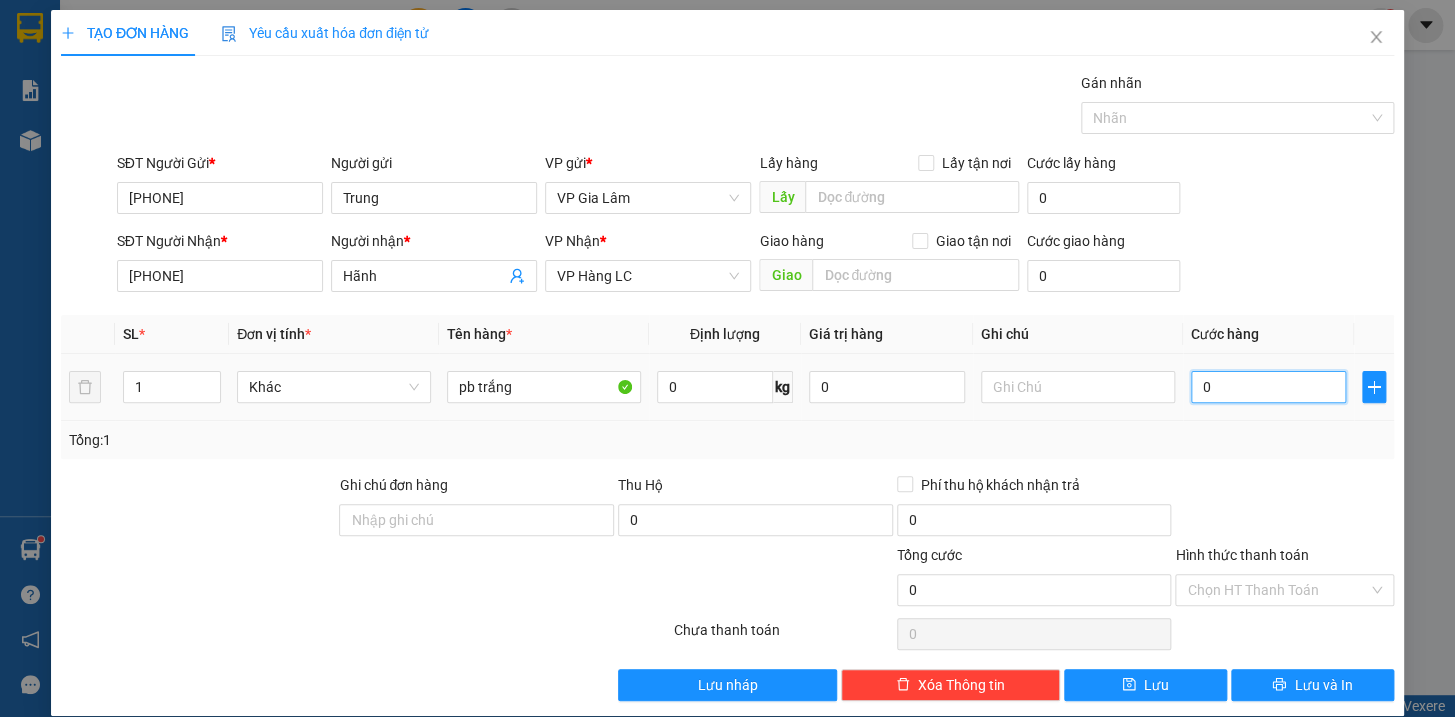click on "0" at bounding box center (1269, 387) 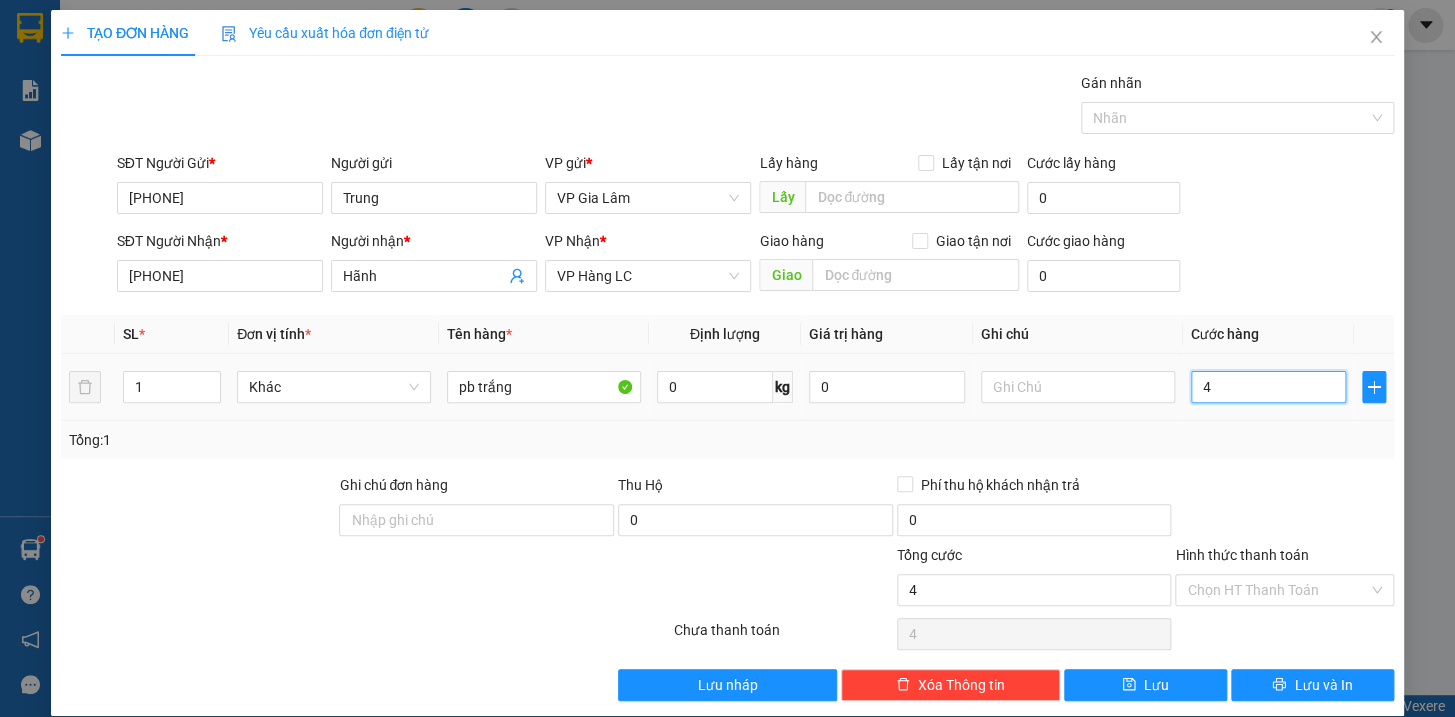 type on "40" 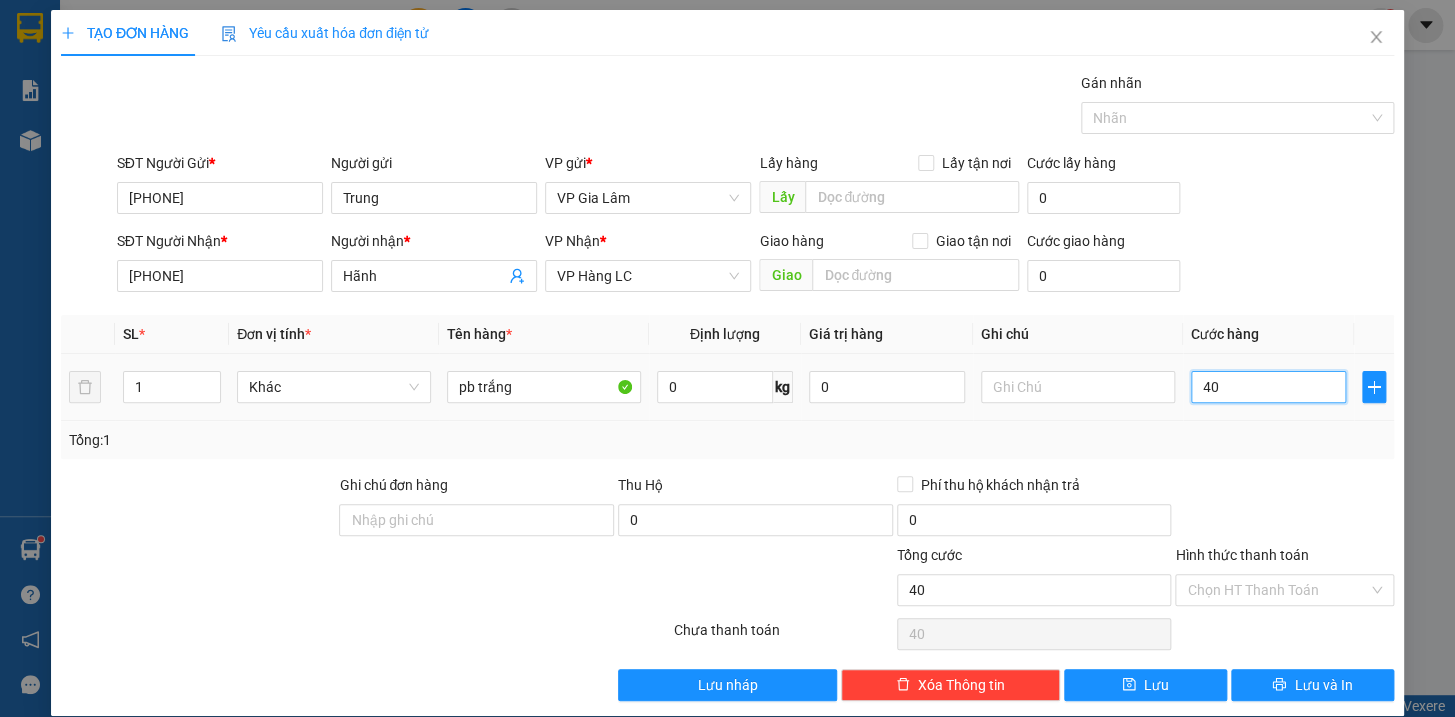 type on "400" 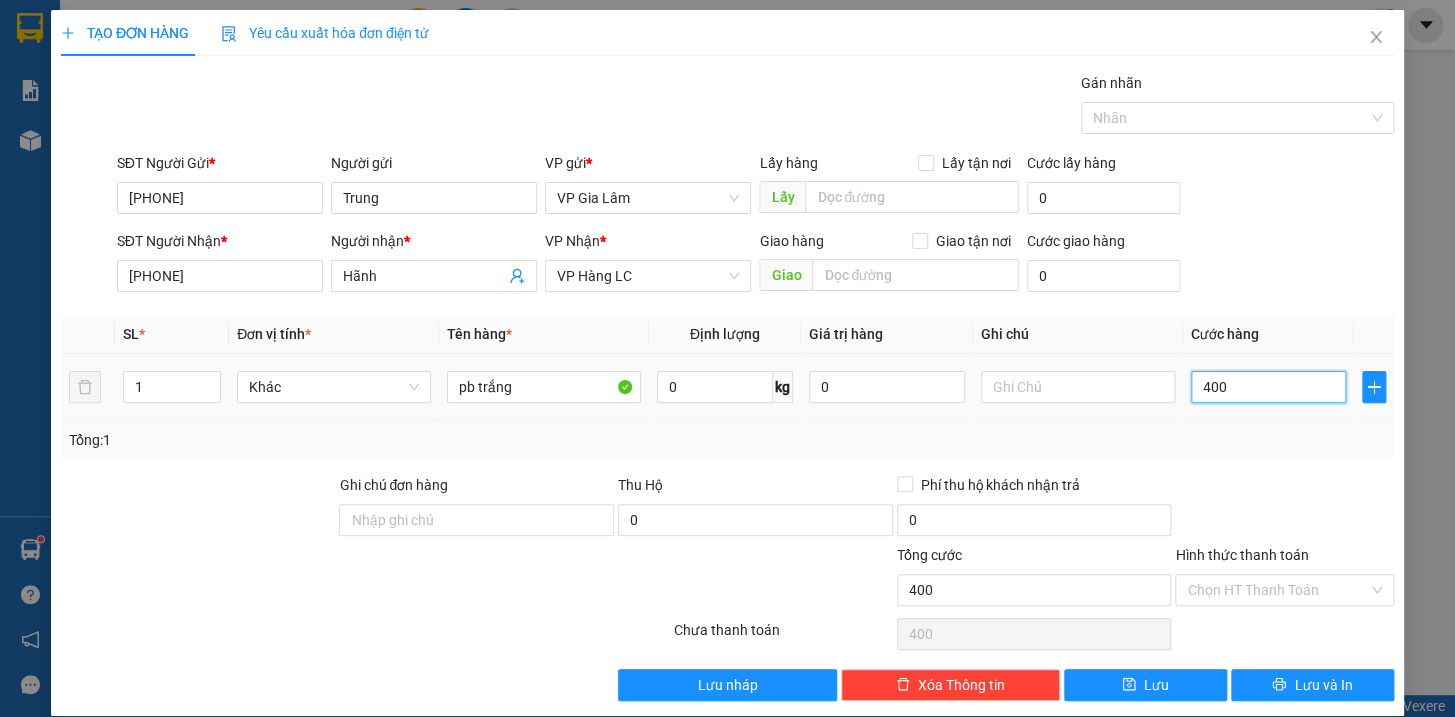 type on "4.000" 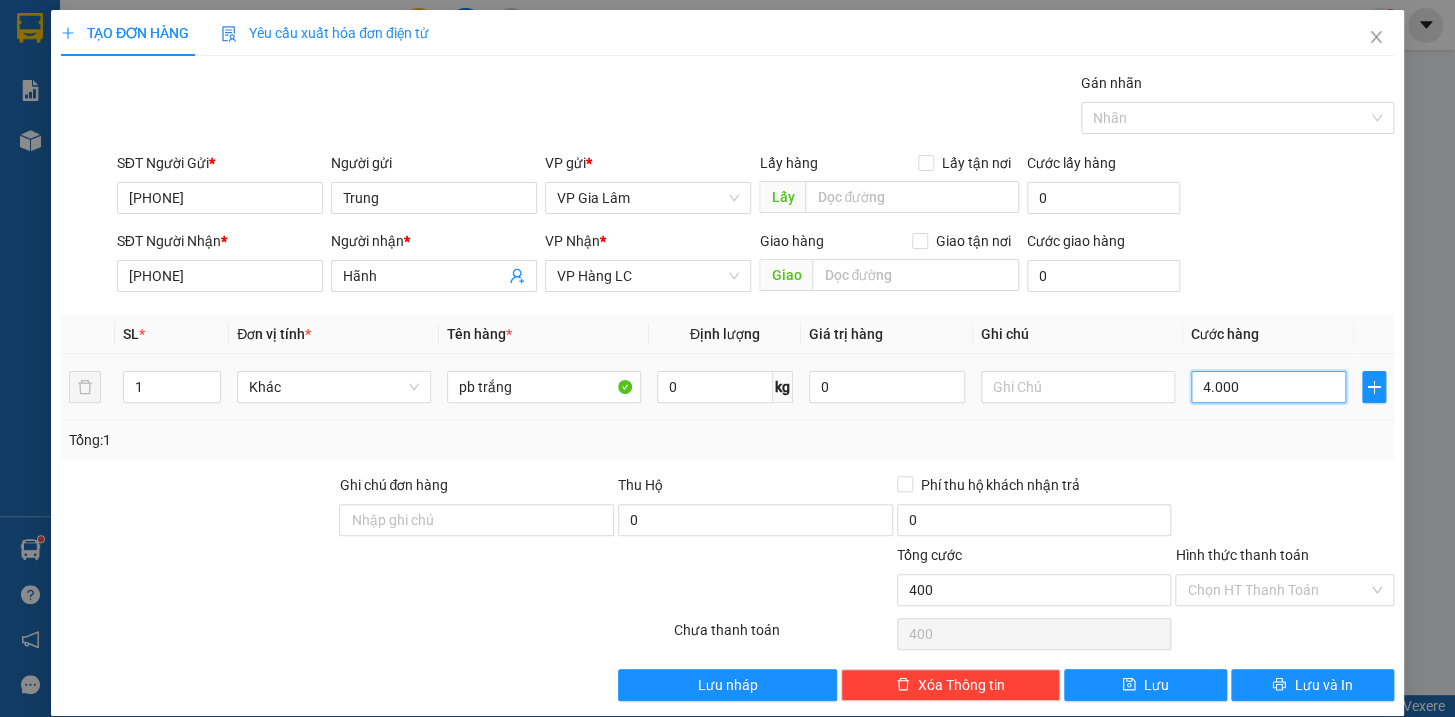 type on "4.000" 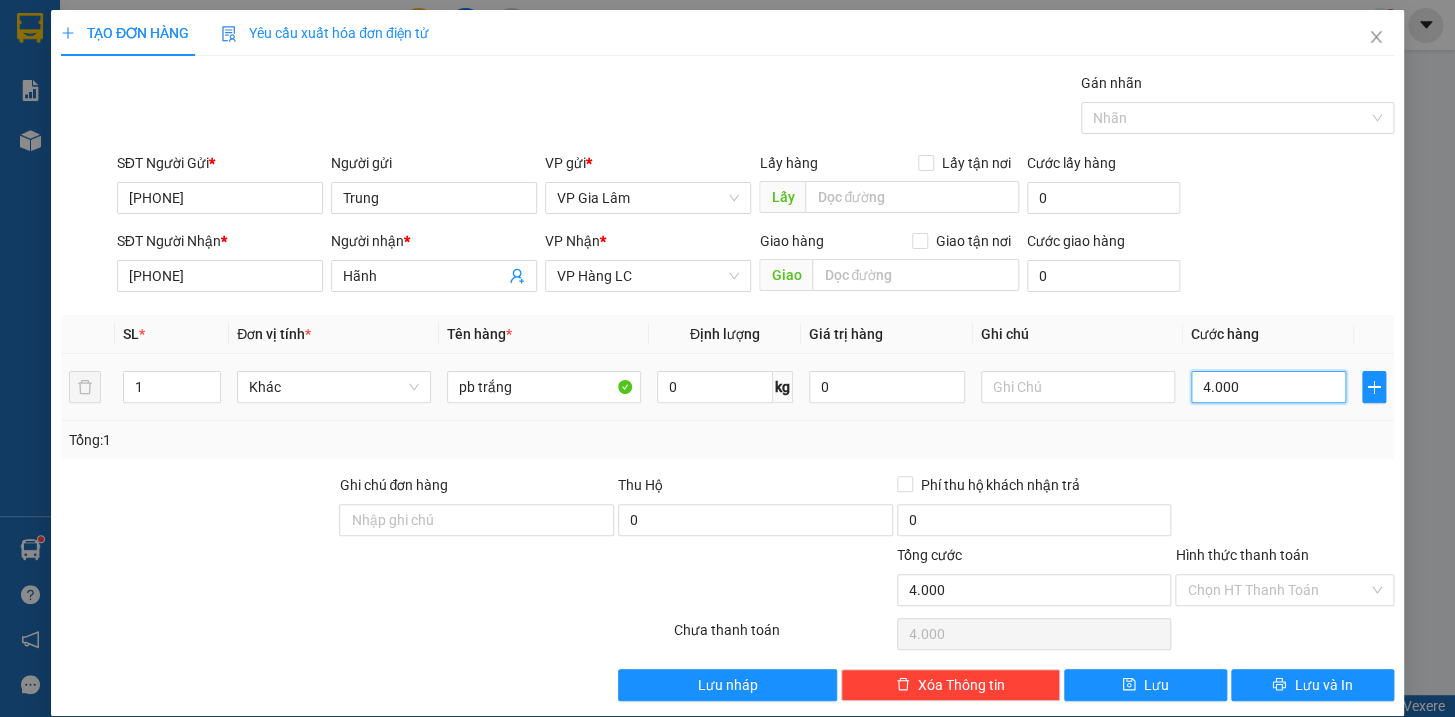 type on "40.000" 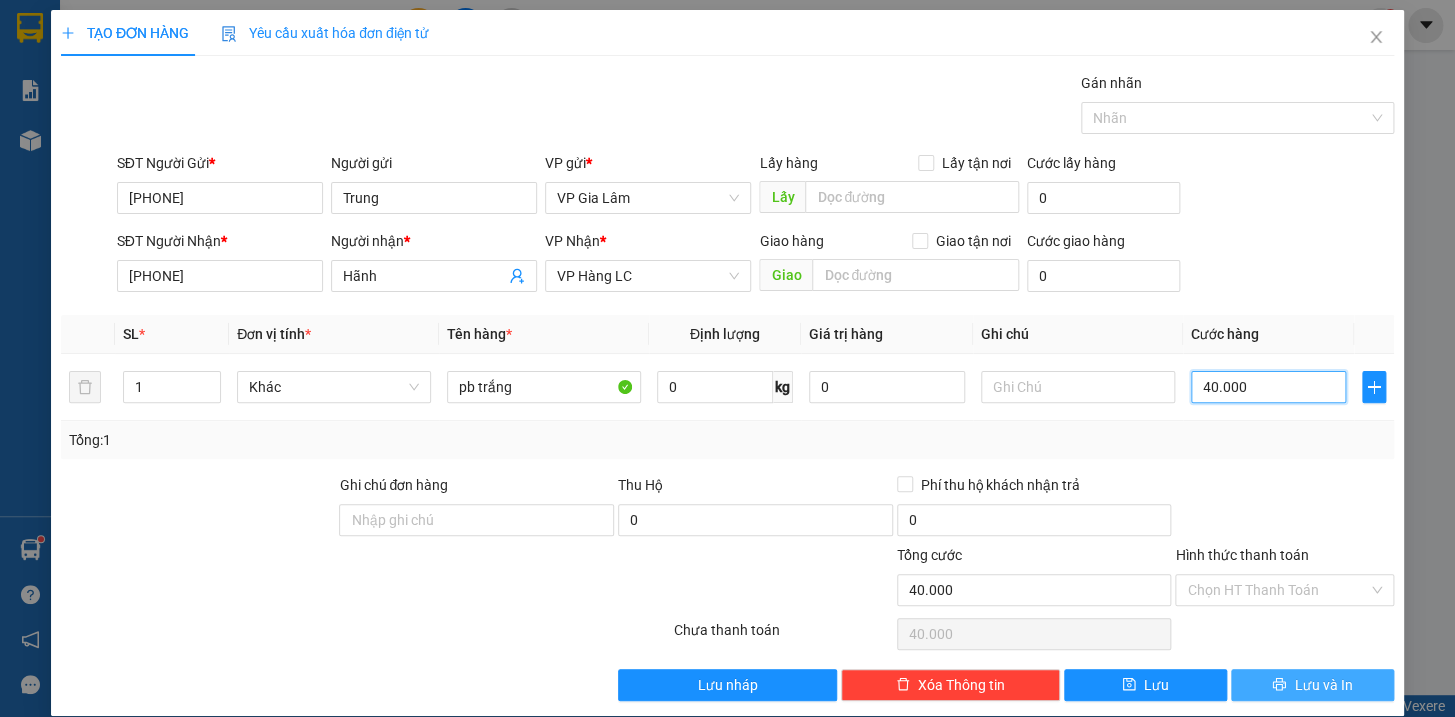 type on "40.000" 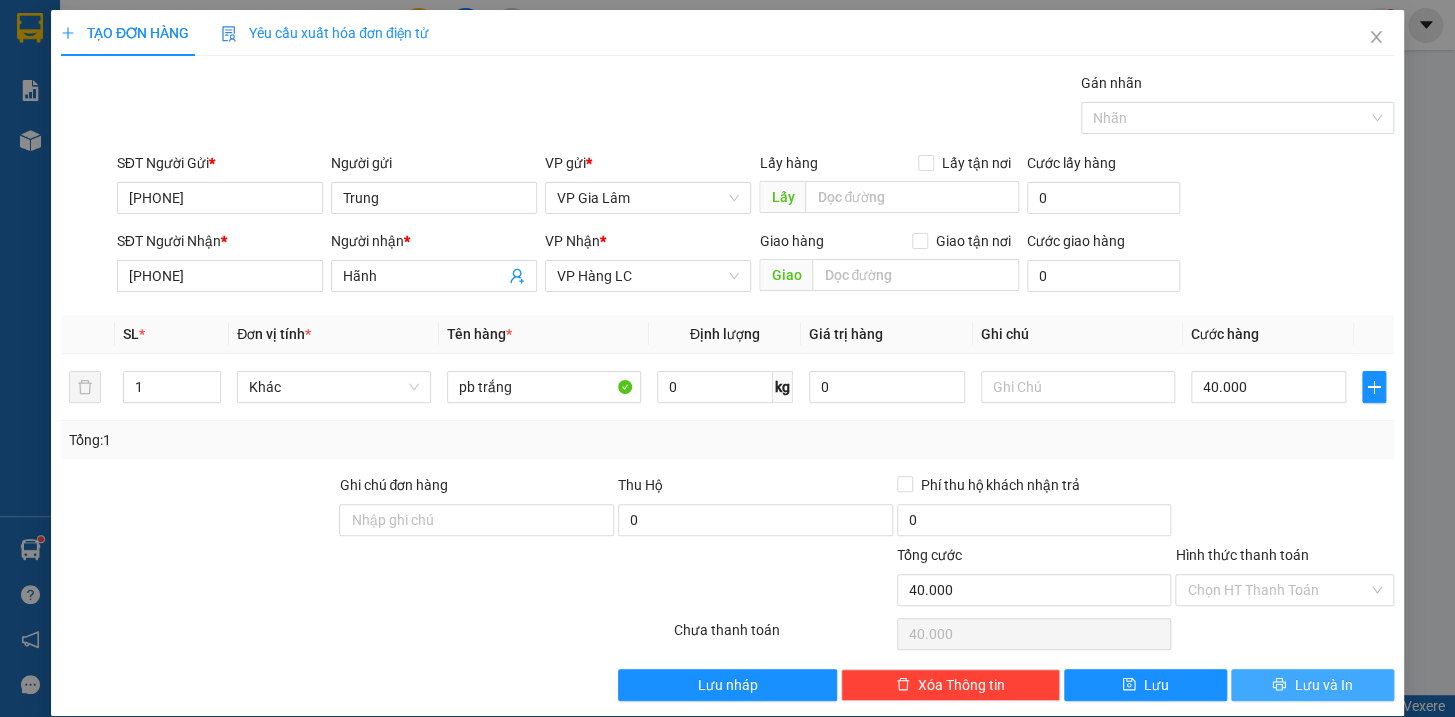 click on "Lưu và In" at bounding box center [1312, 685] 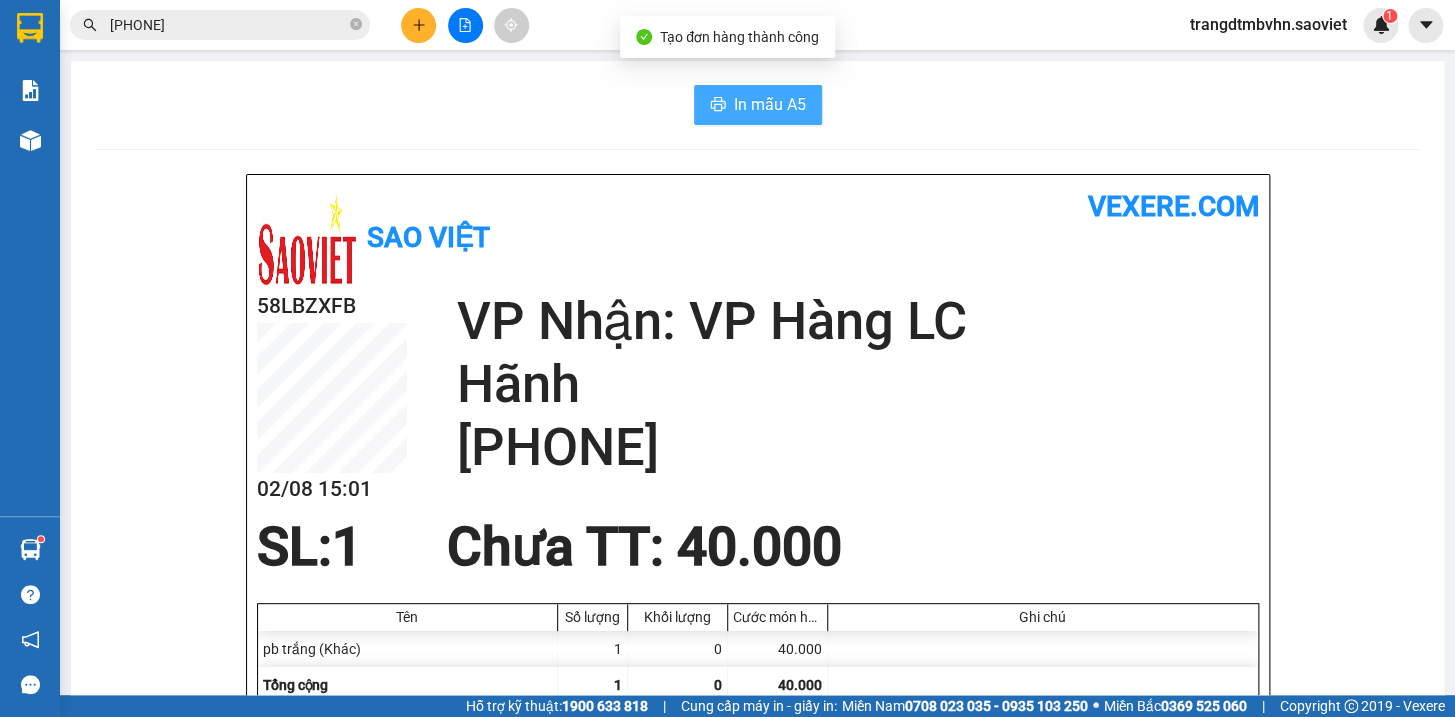 click on "In mẫu A5" at bounding box center [770, 104] 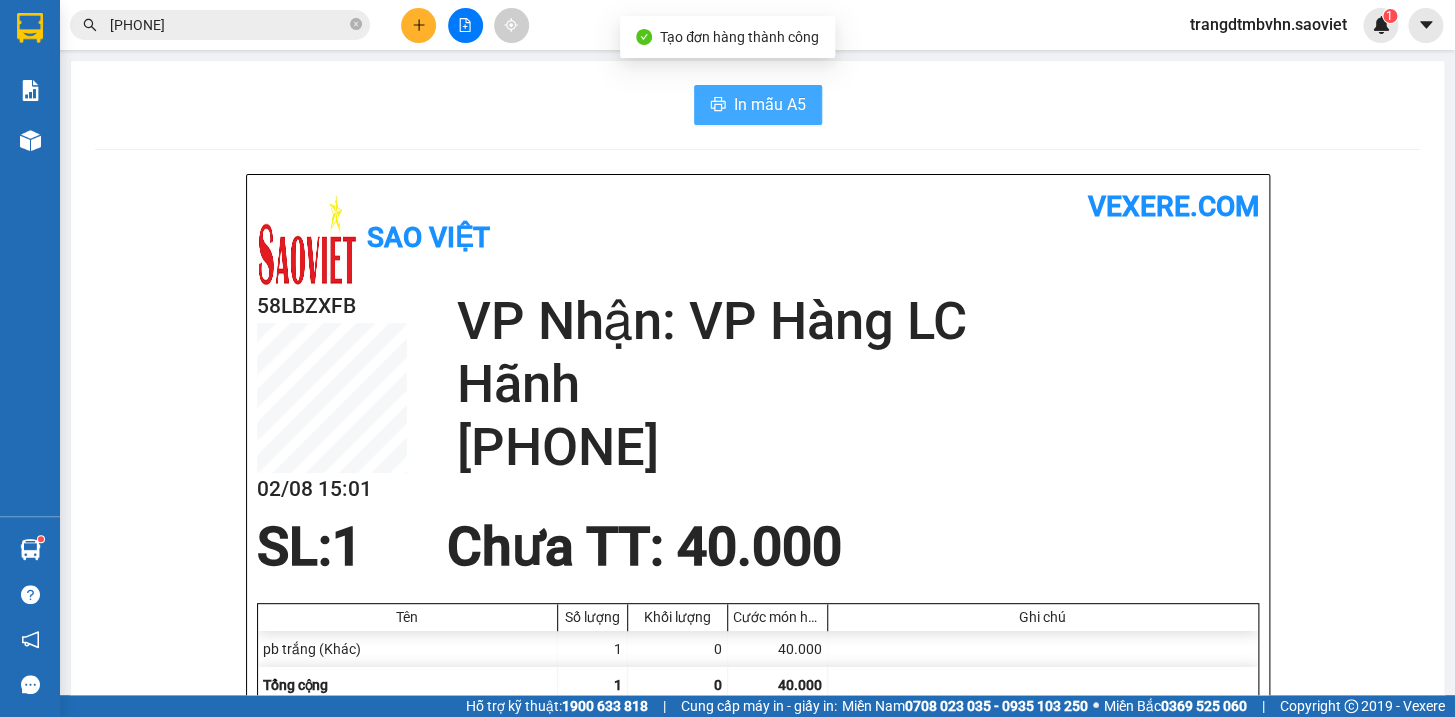 scroll, scrollTop: 0, scrollLeft: 0, axis: both 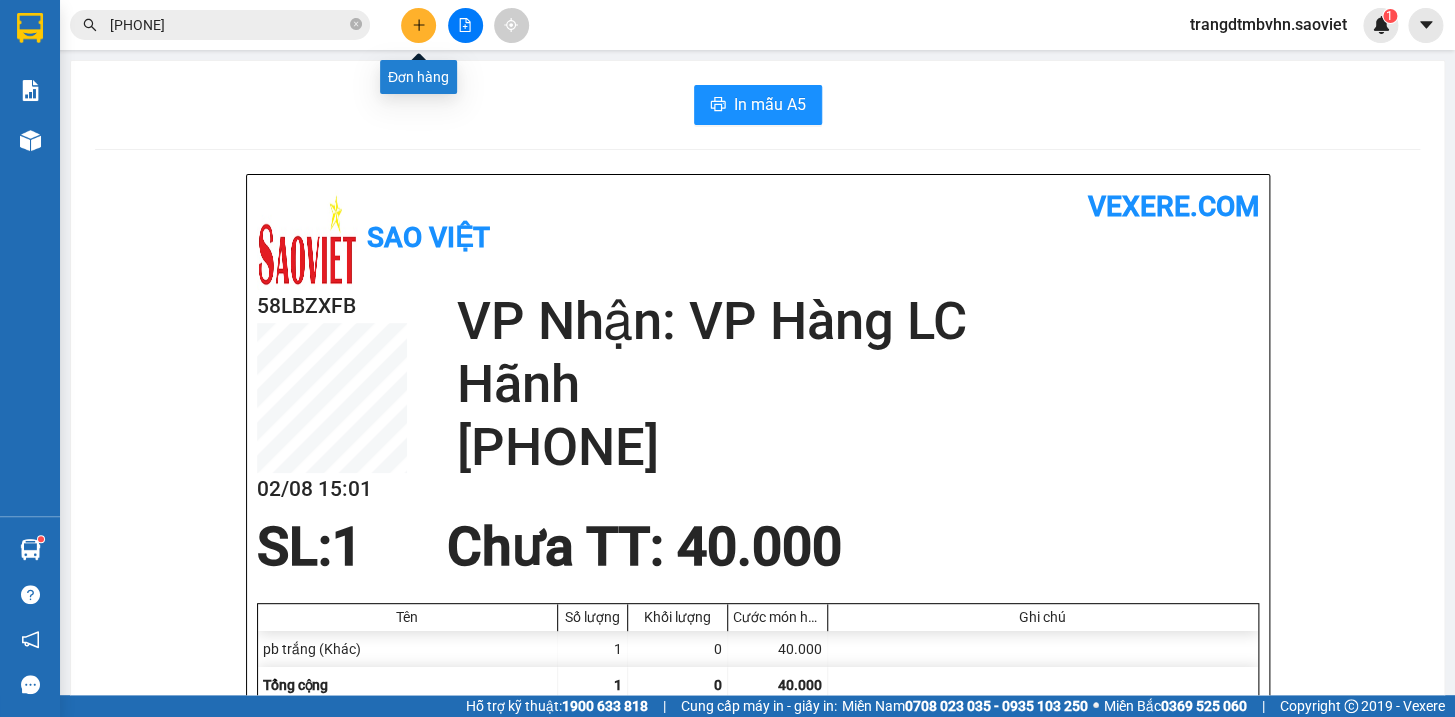 click at bounding box center (418, 25) 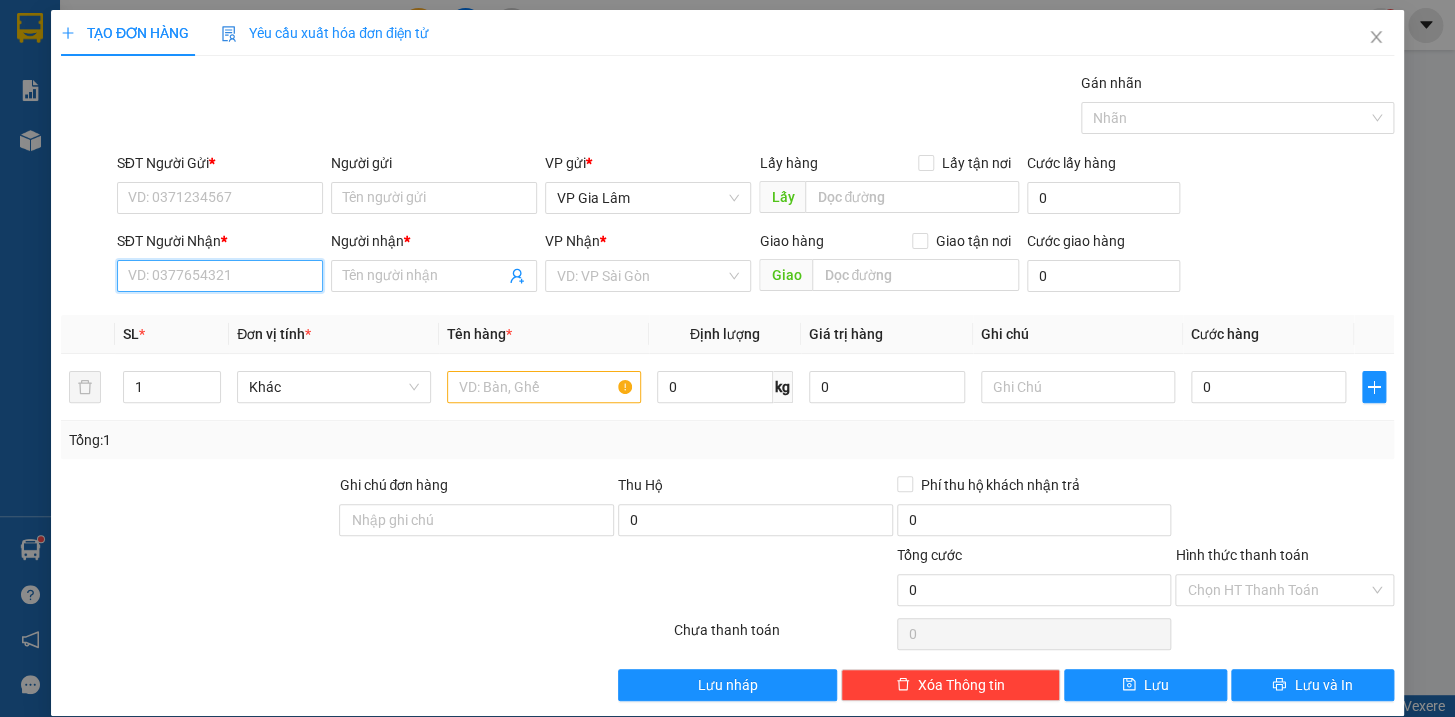 click on "SĐT Người Nhận  *" at bounding box center [220, 276] 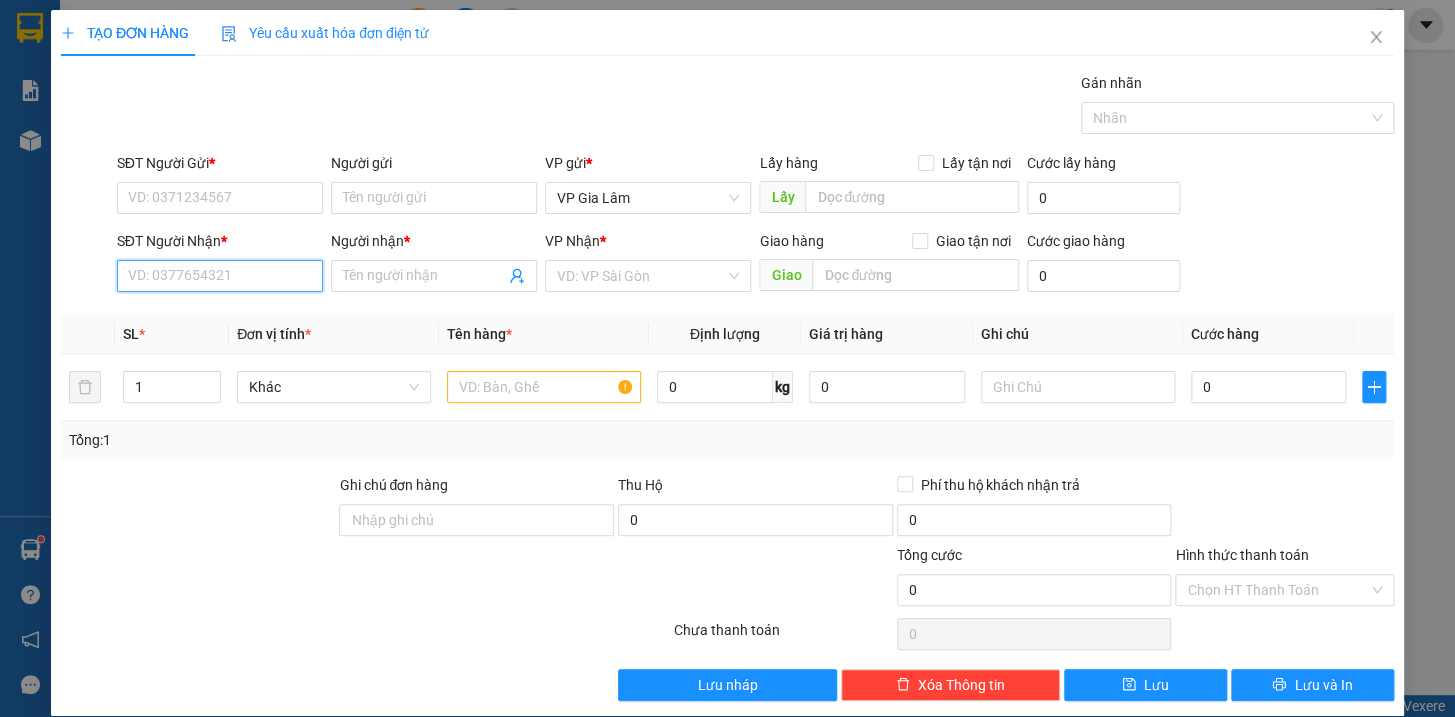 paste on "[PHONE]" 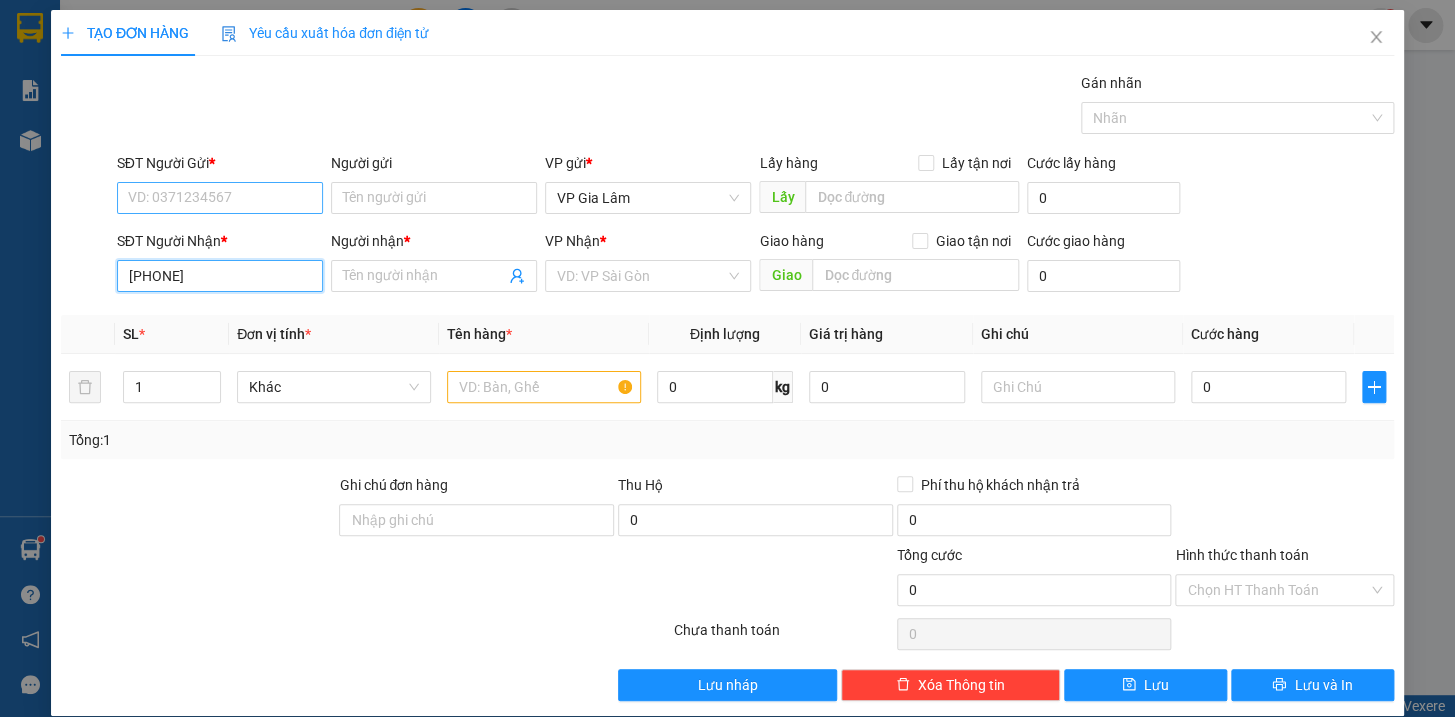 type on "[PHONE]" 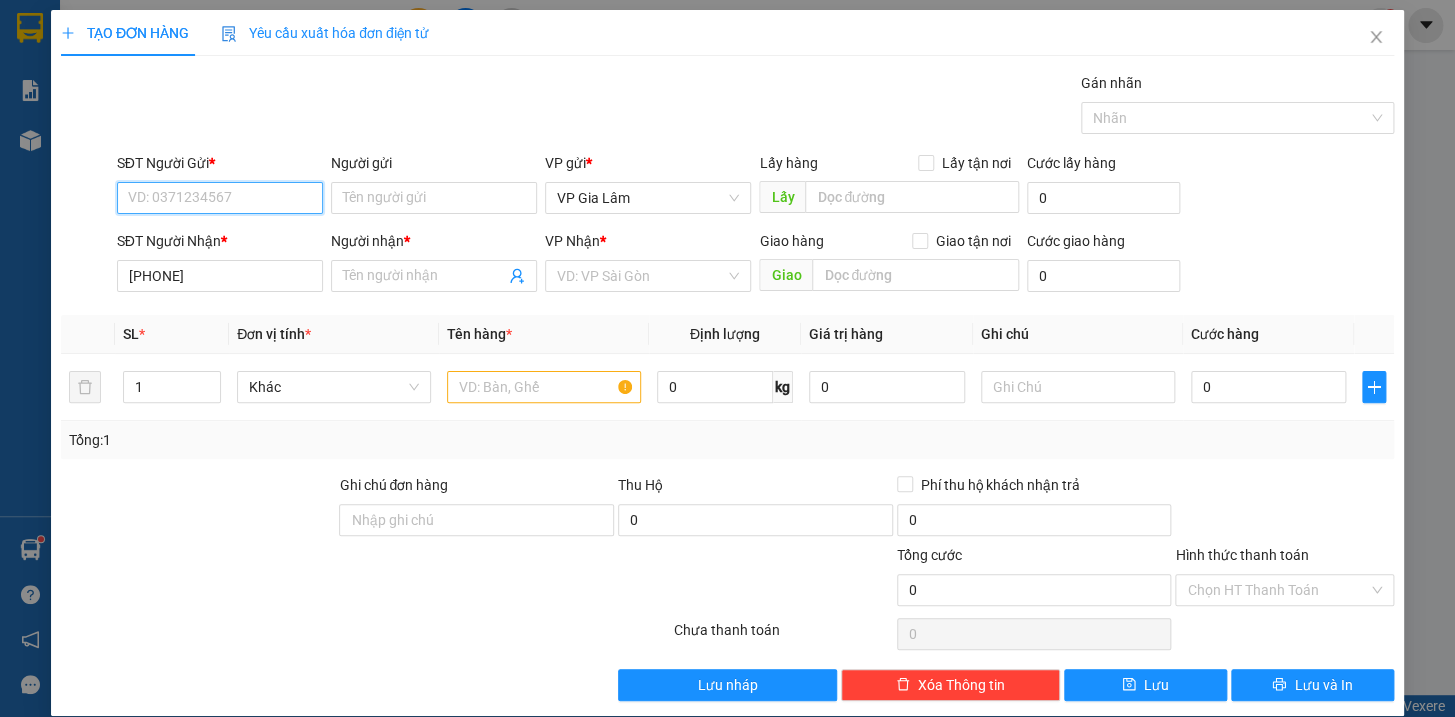 click on "SĐT Người Gửi  *" at bounding box center (220, 198) 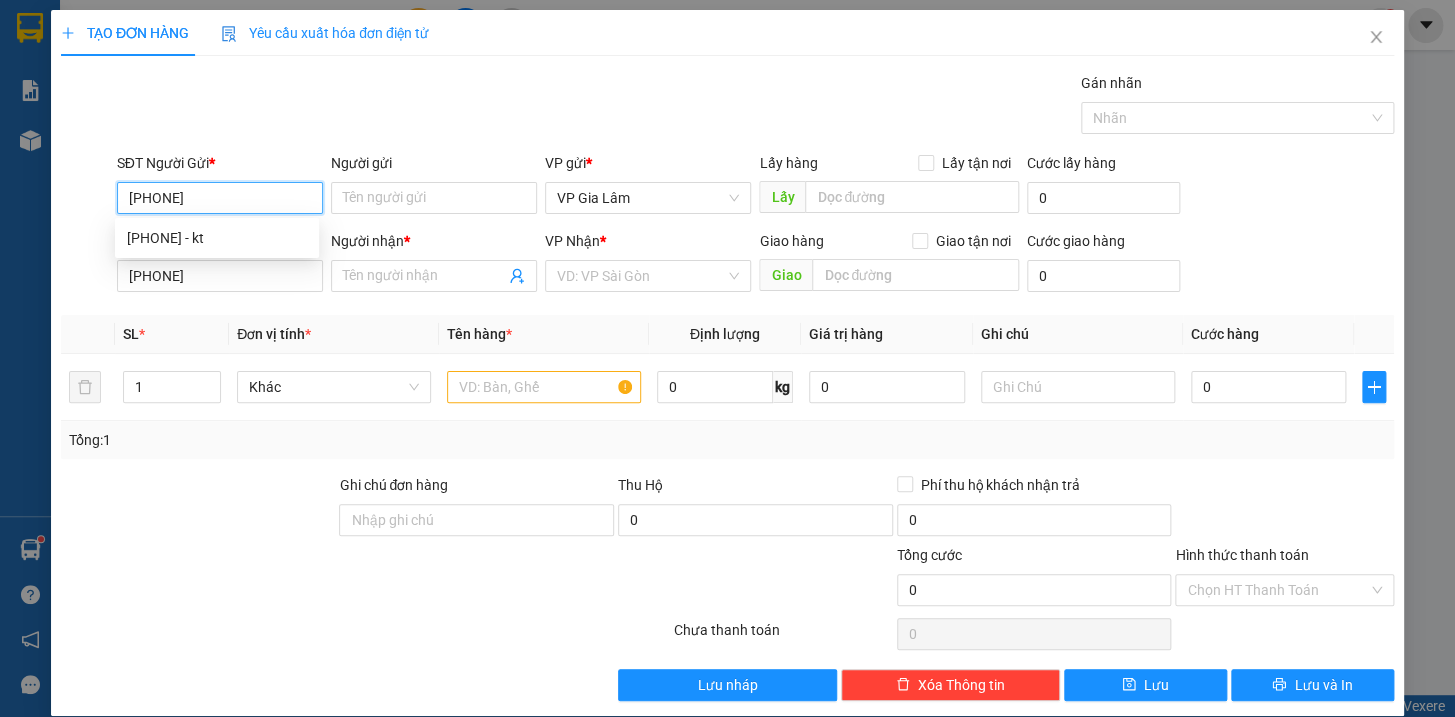 type on "[PHONE]" 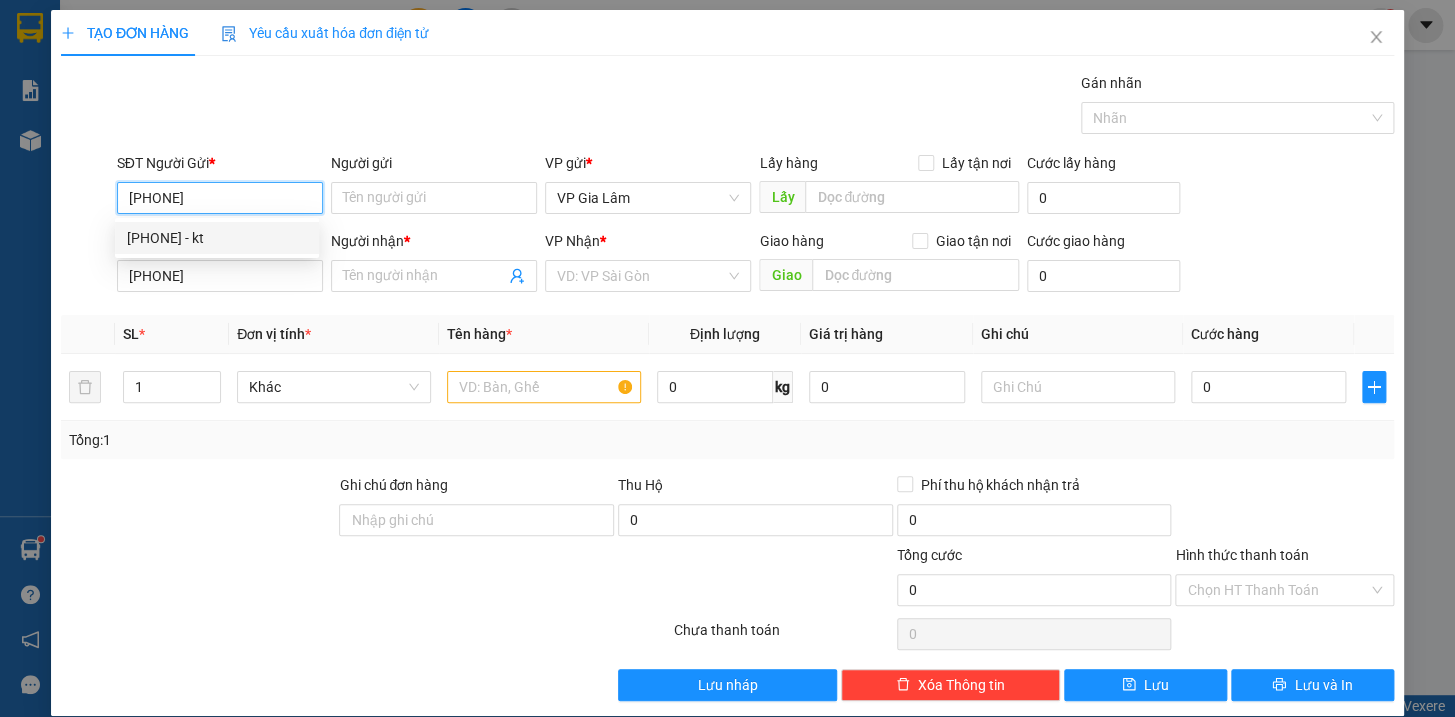 click on "[PHONE] - kt" at bounding box center [217, 238] 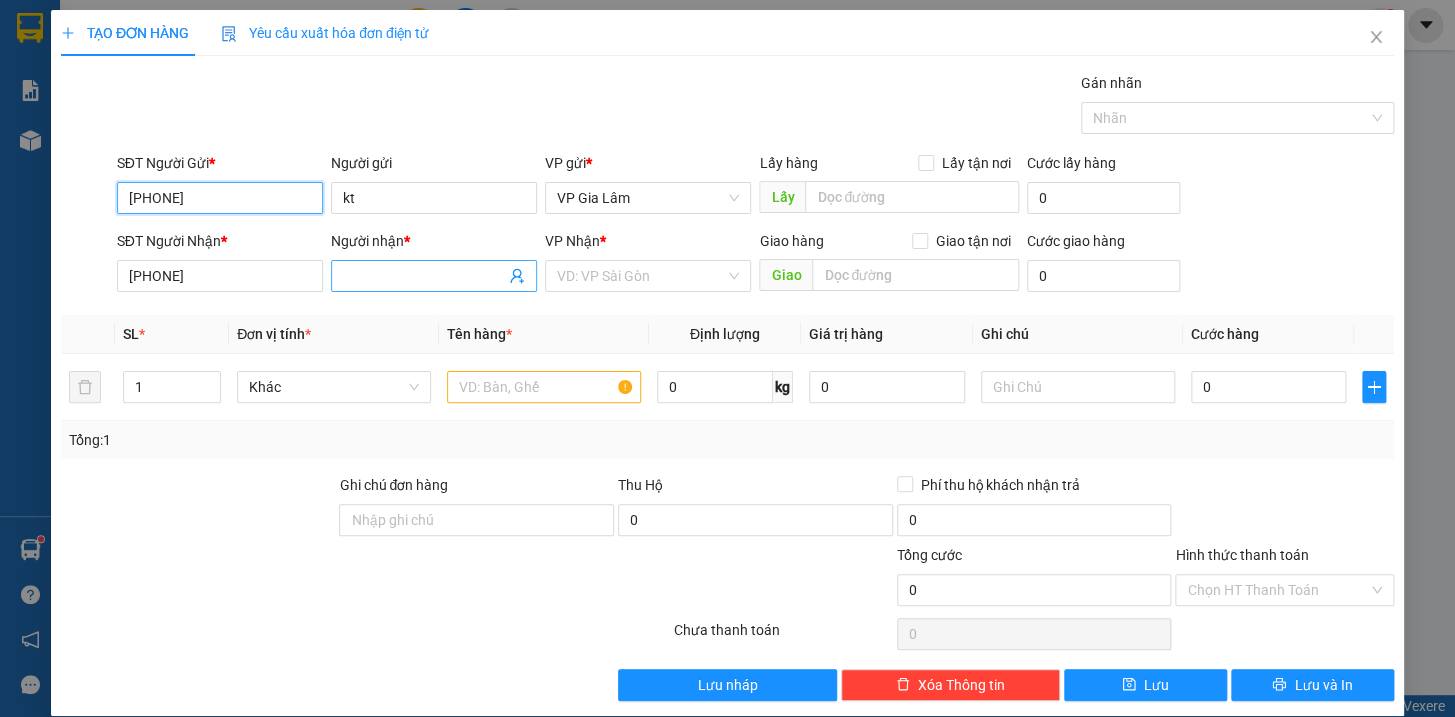 type on "[PHONE]" 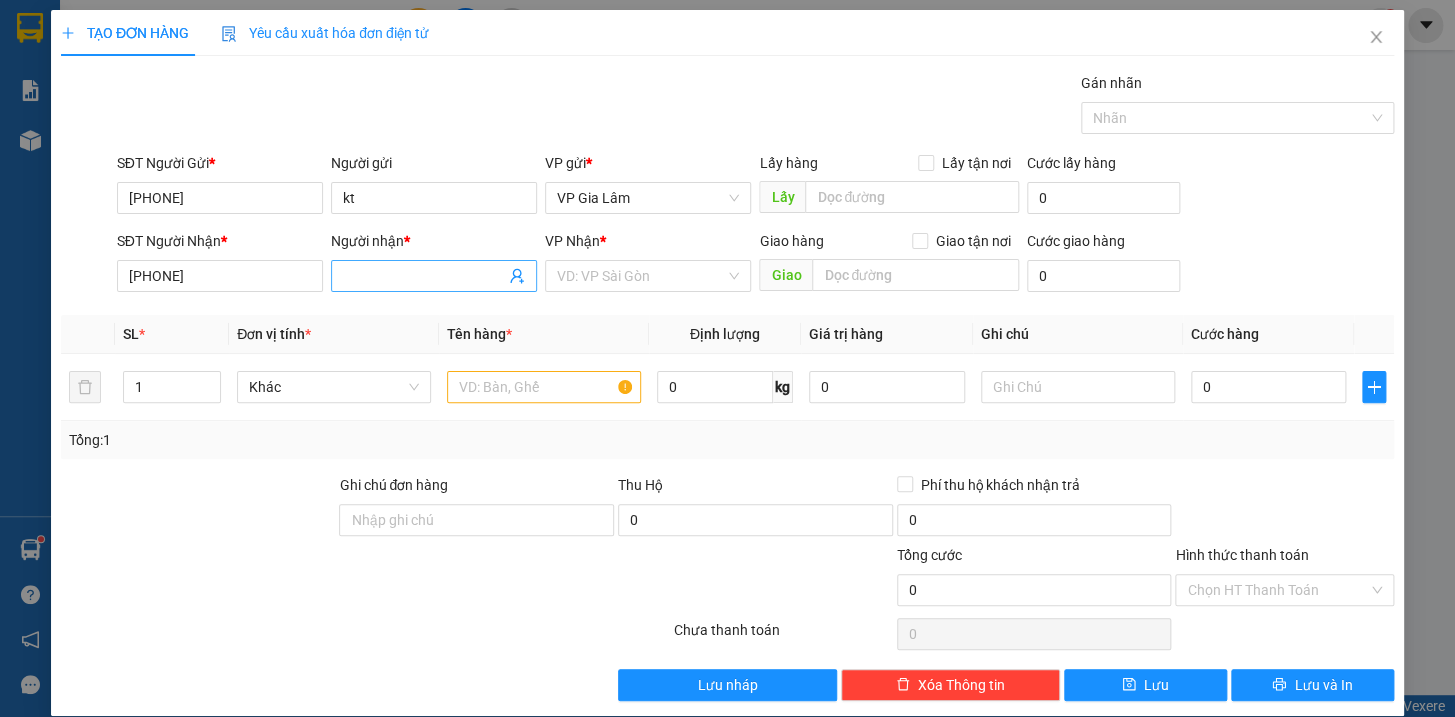 click on "Người nhận  *" at bounding box center [424, 276] 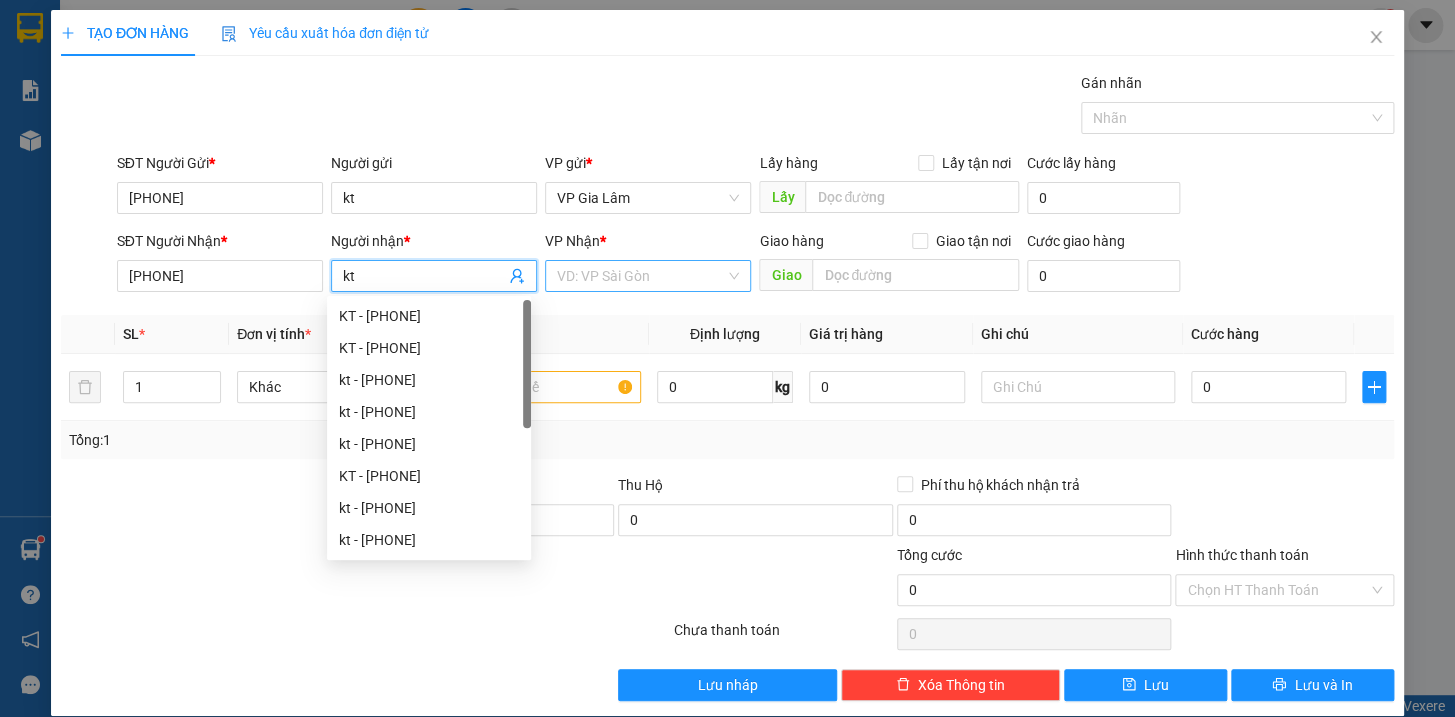 type on "kt" 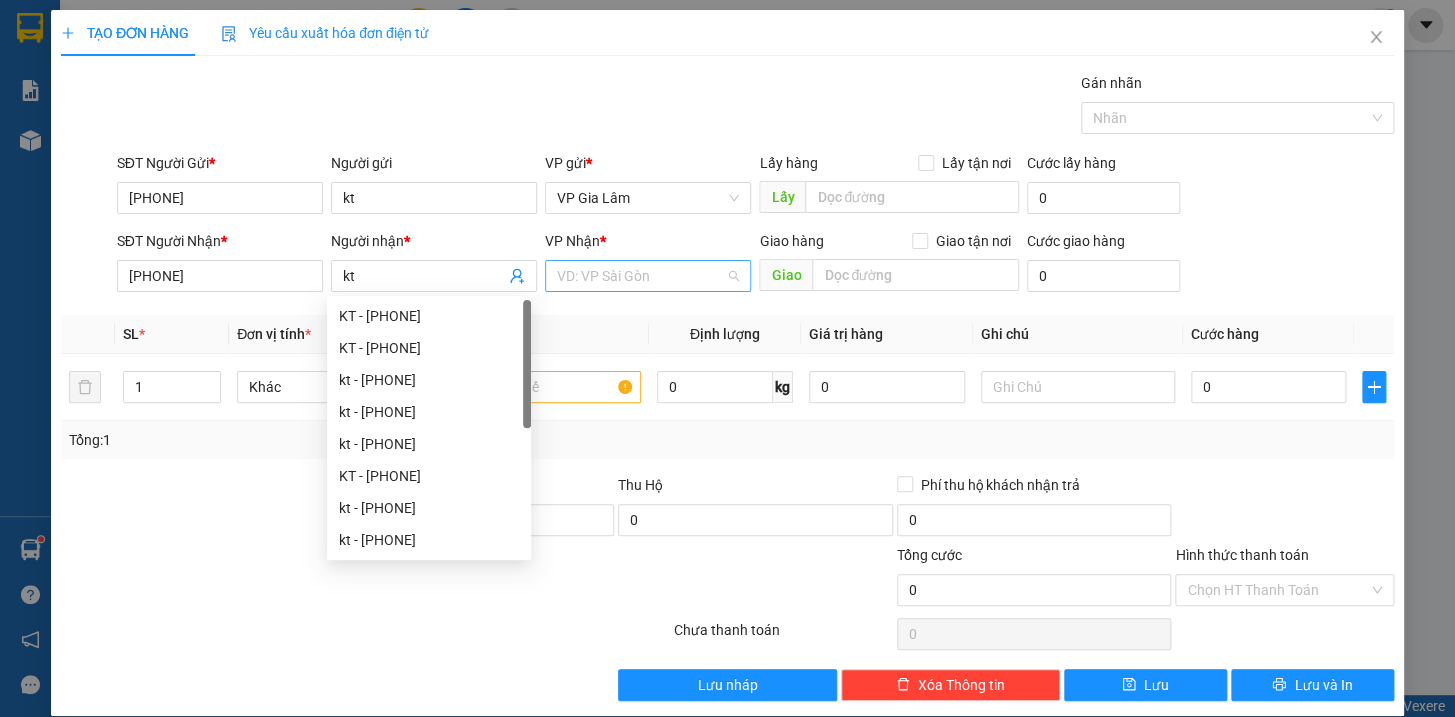 click at bounding box center (641, 276) 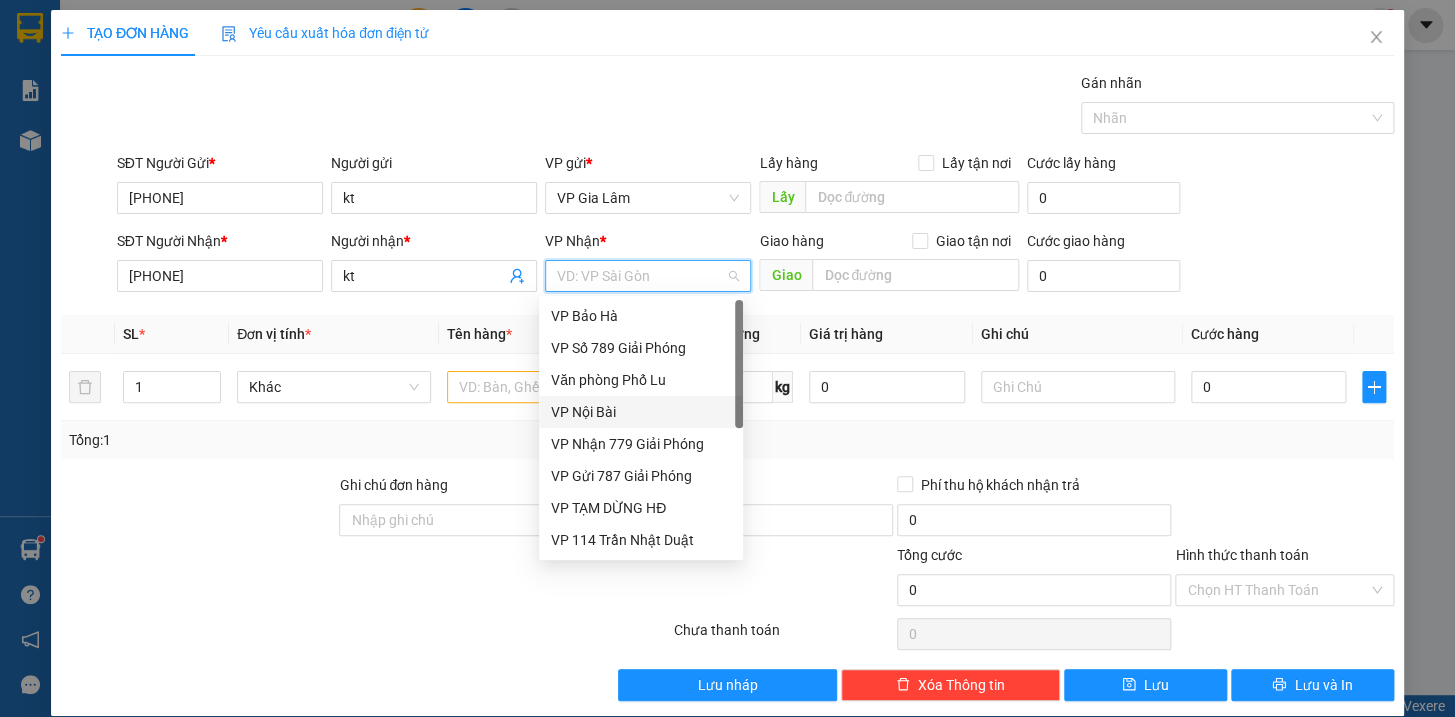 drag, startPoint x: 729, startPoint y: 403, endPoint x: 720, endPoint y: 429, distance: 27.513634 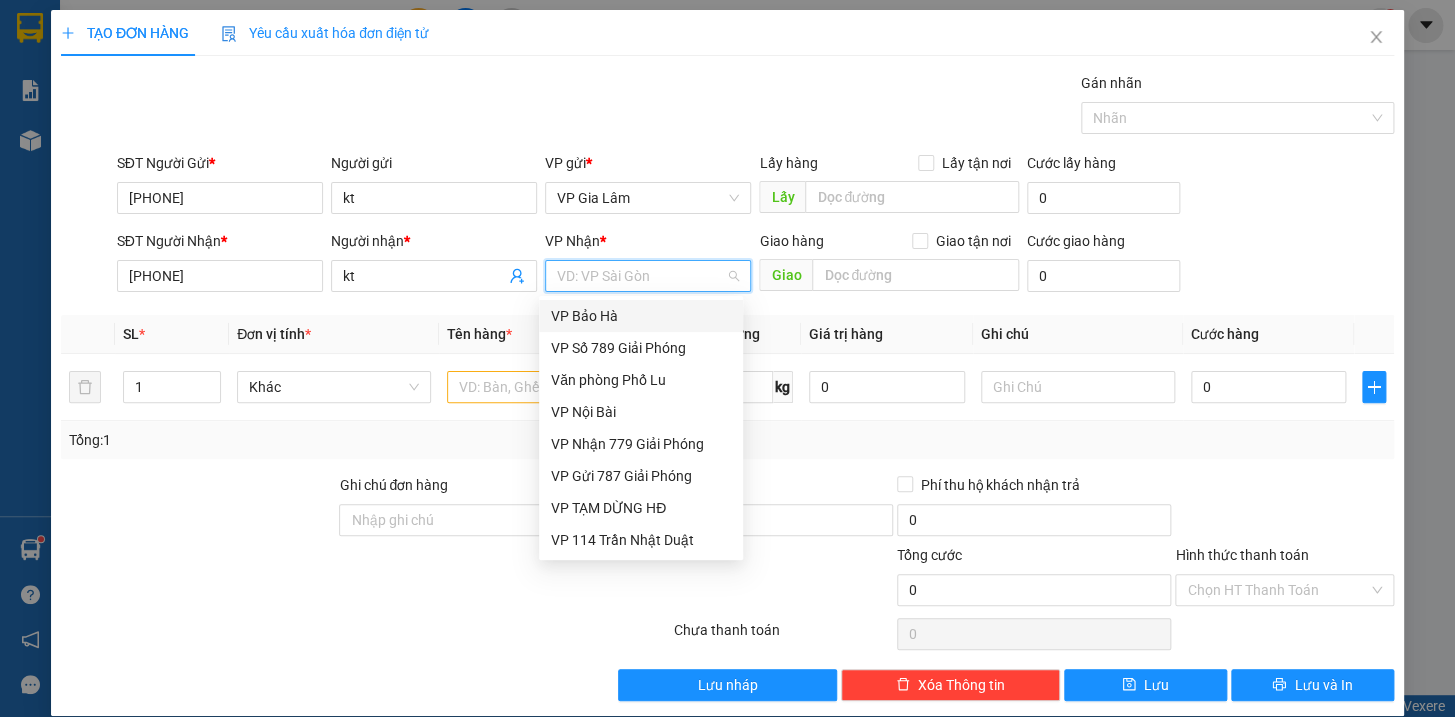 click at bounding box center (641, 276) 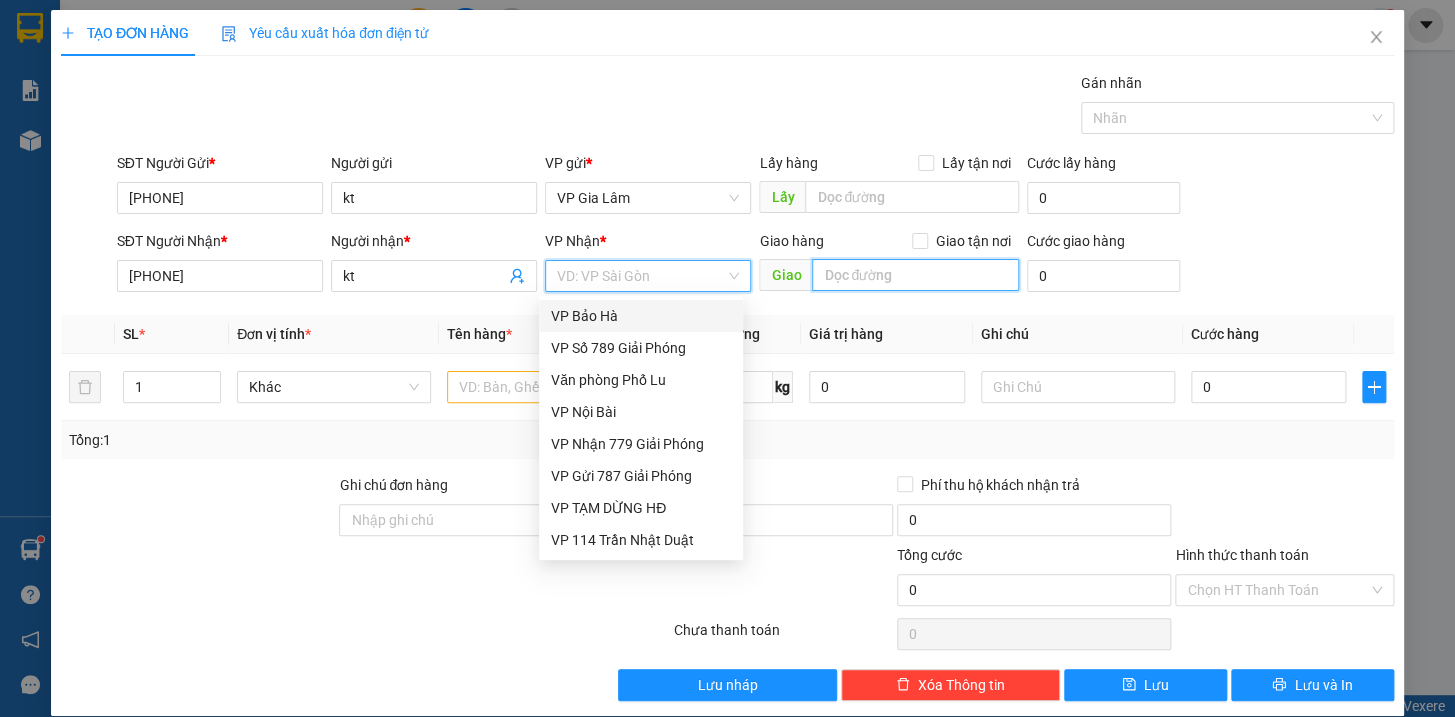 click at bounding box center (915, 275) 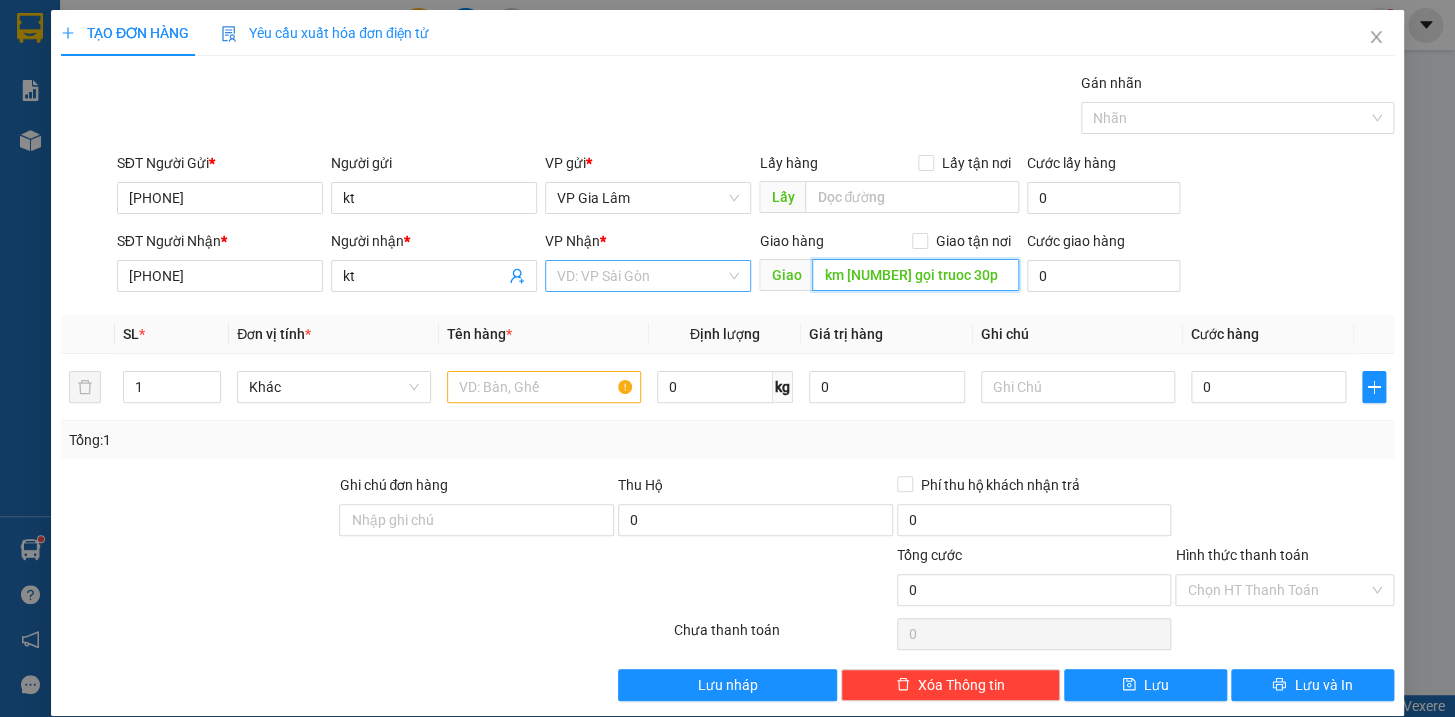 type on "km [NUMBER] gọi truoc 30p" 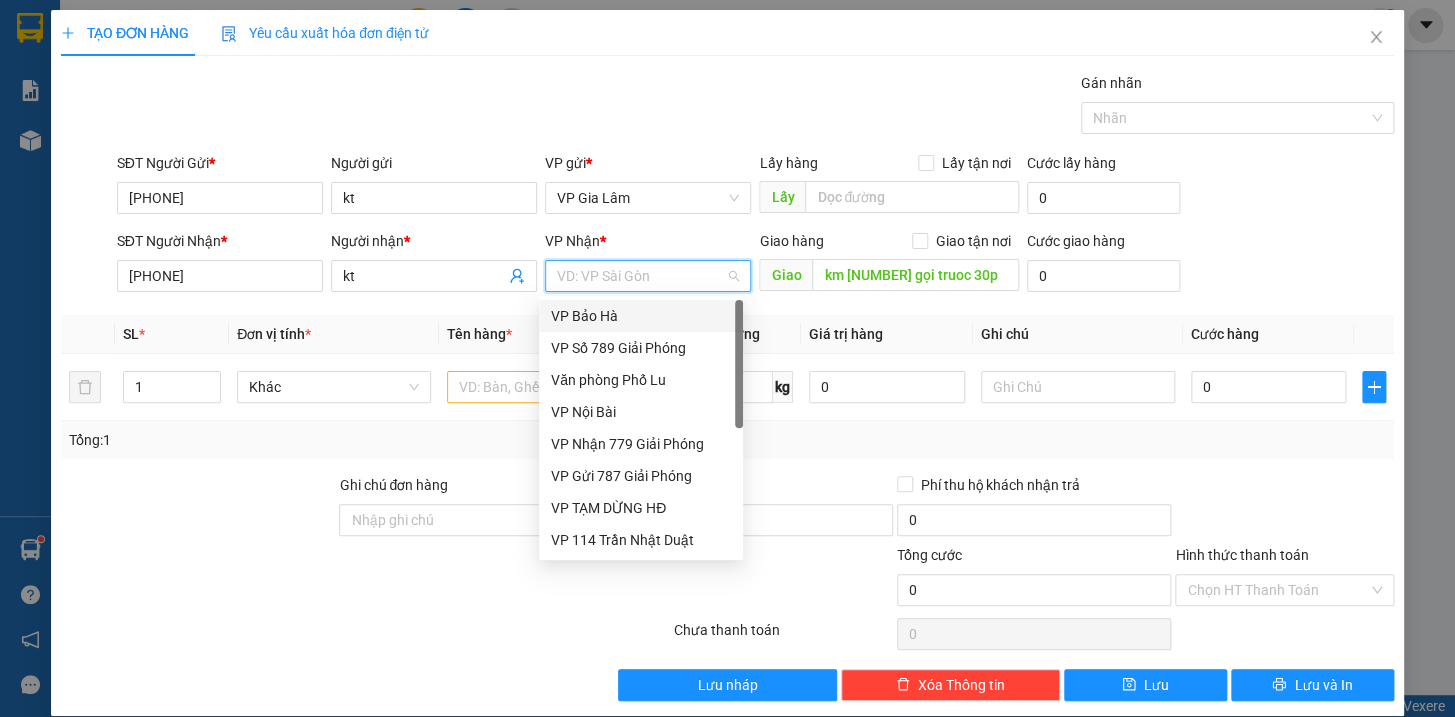 click at bounding box center (641, 276) 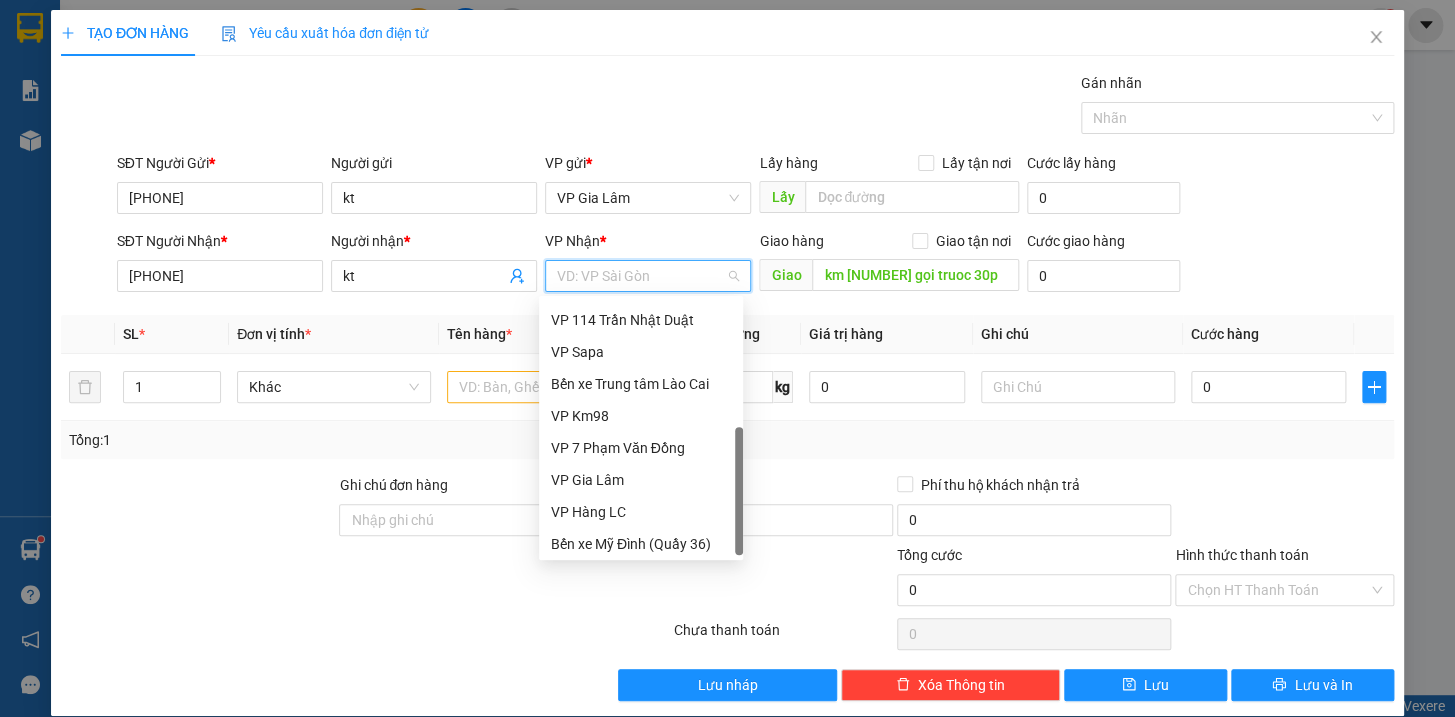 scroll, scrollTop: 223, scrollLeft: 0, axis: vertical 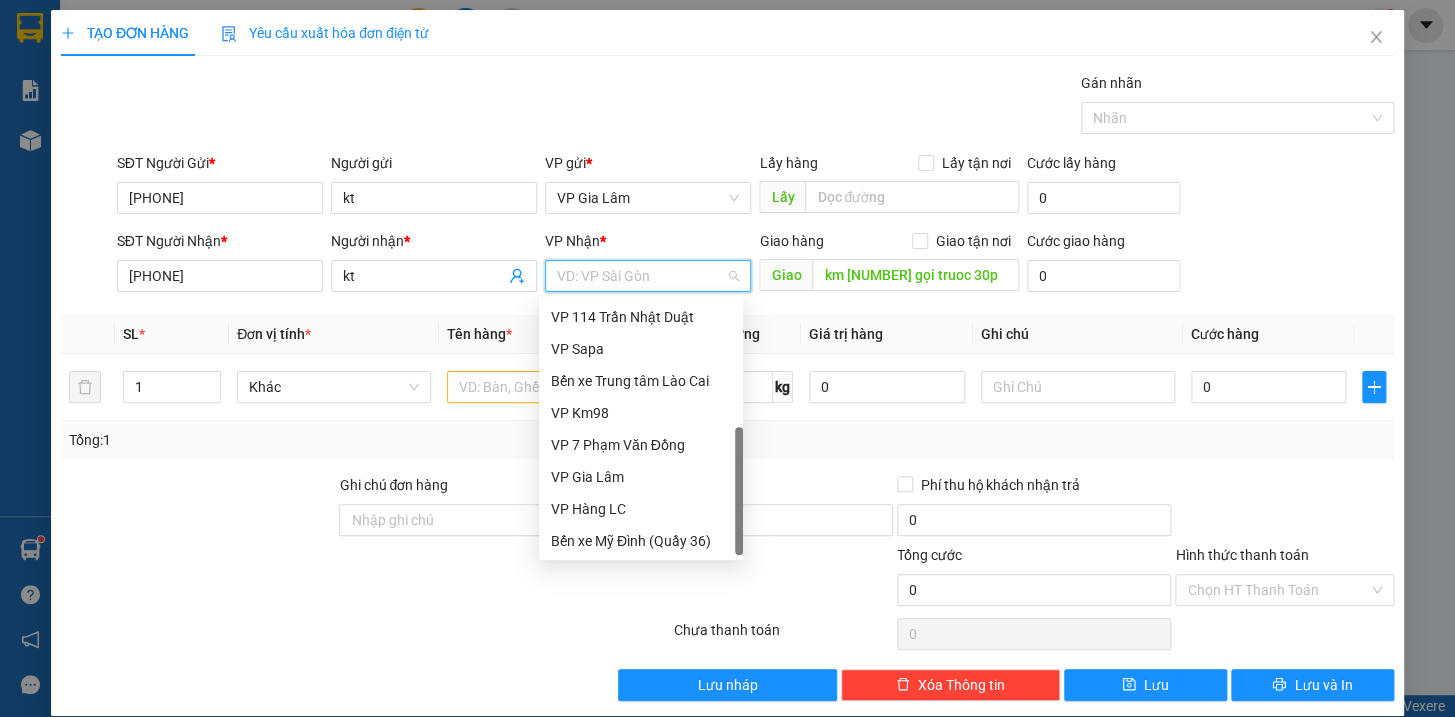 drag, startPoint x: 736, startPoint y: 408, endPoint x: 746, endPoint y: 542, distance: 134.37262 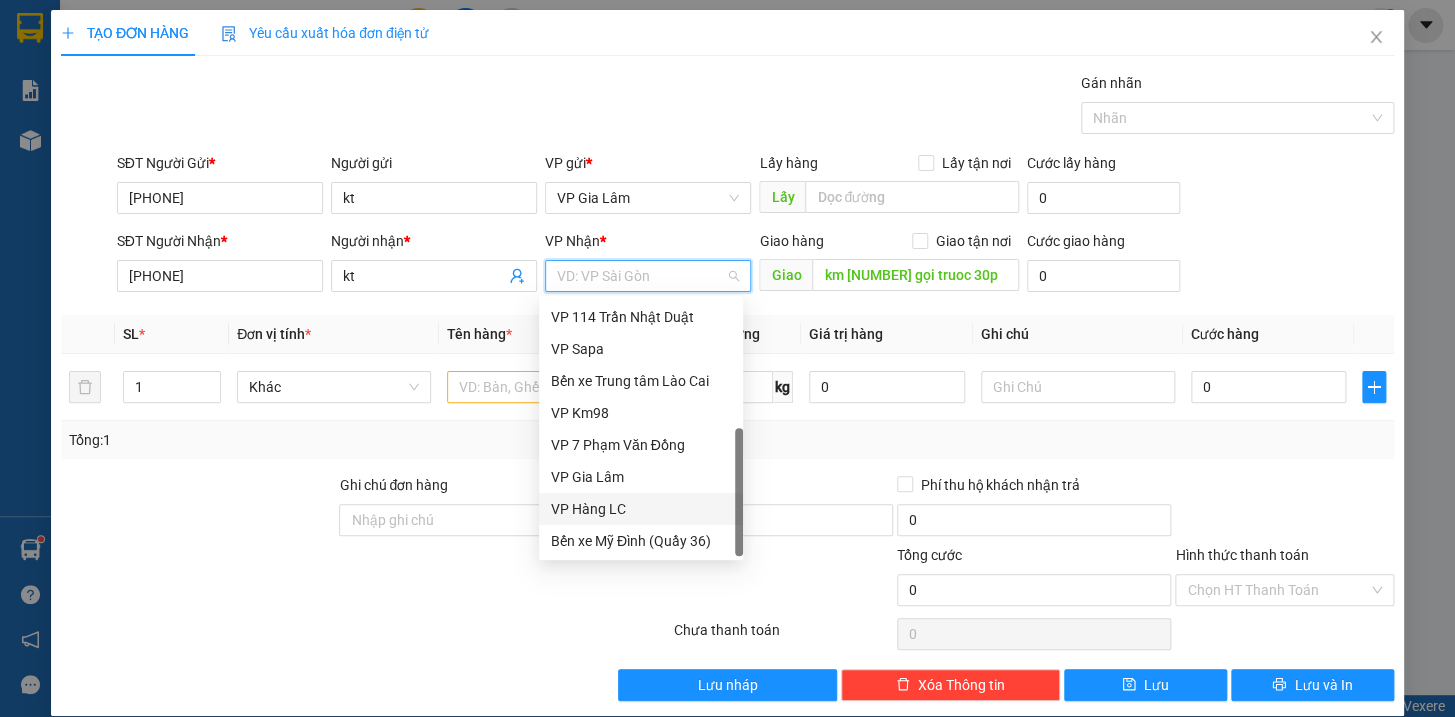 click on "VP Hàng LC" at bounding box center (641, 509) 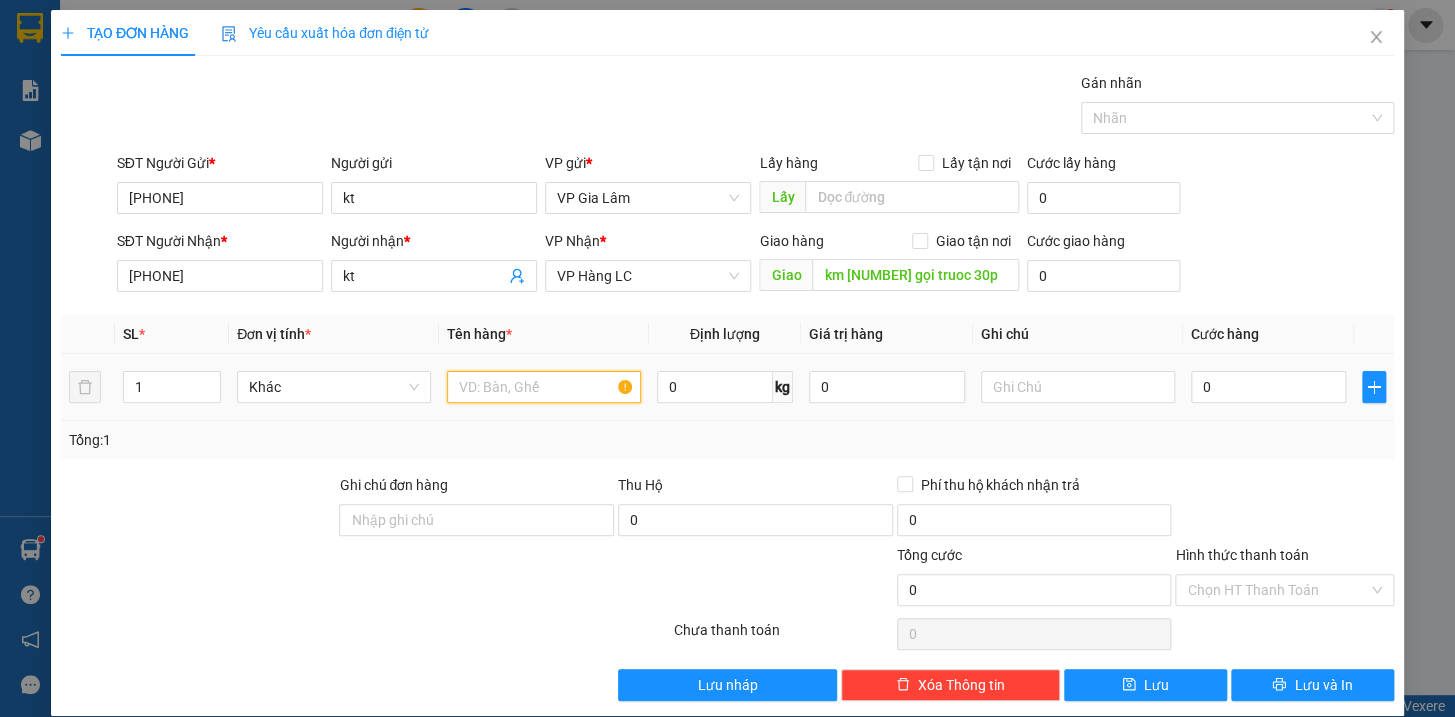 click at bounding box center (544, 387) 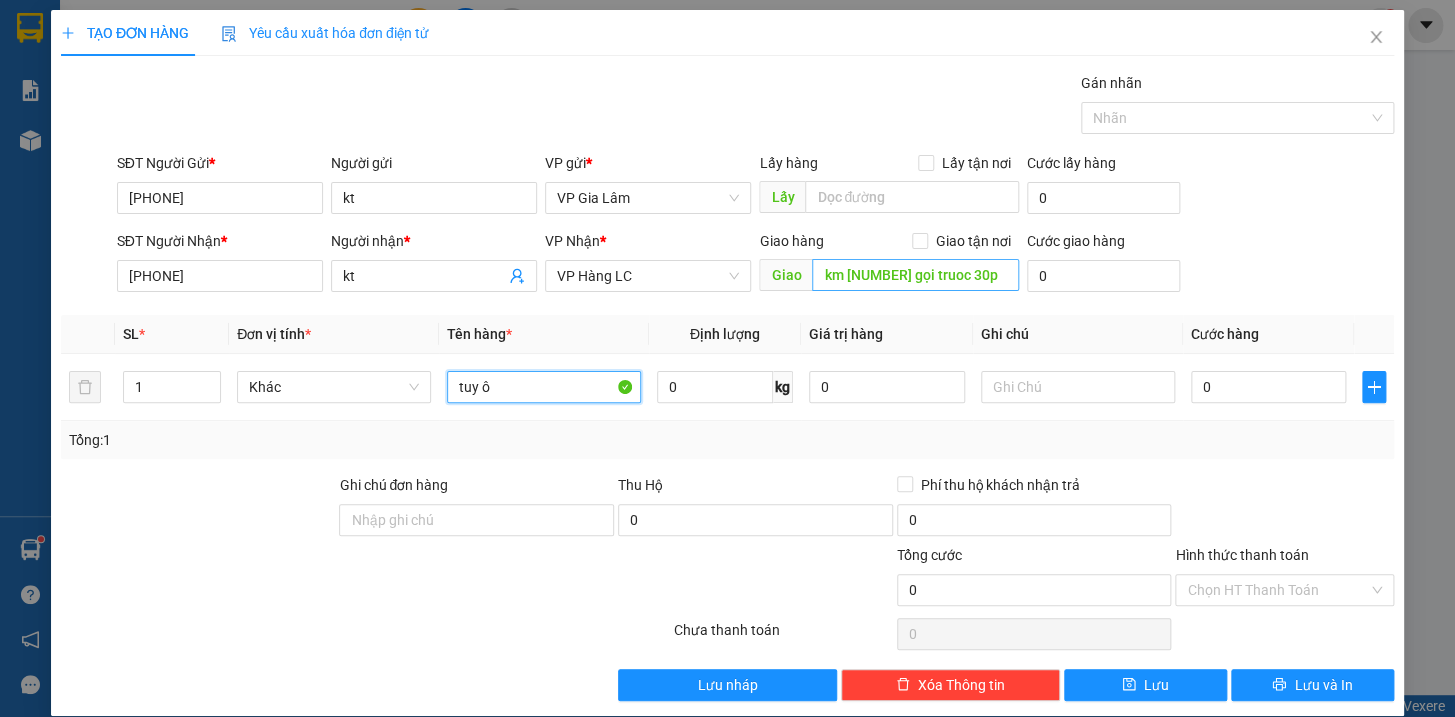 type on "tuy ô" 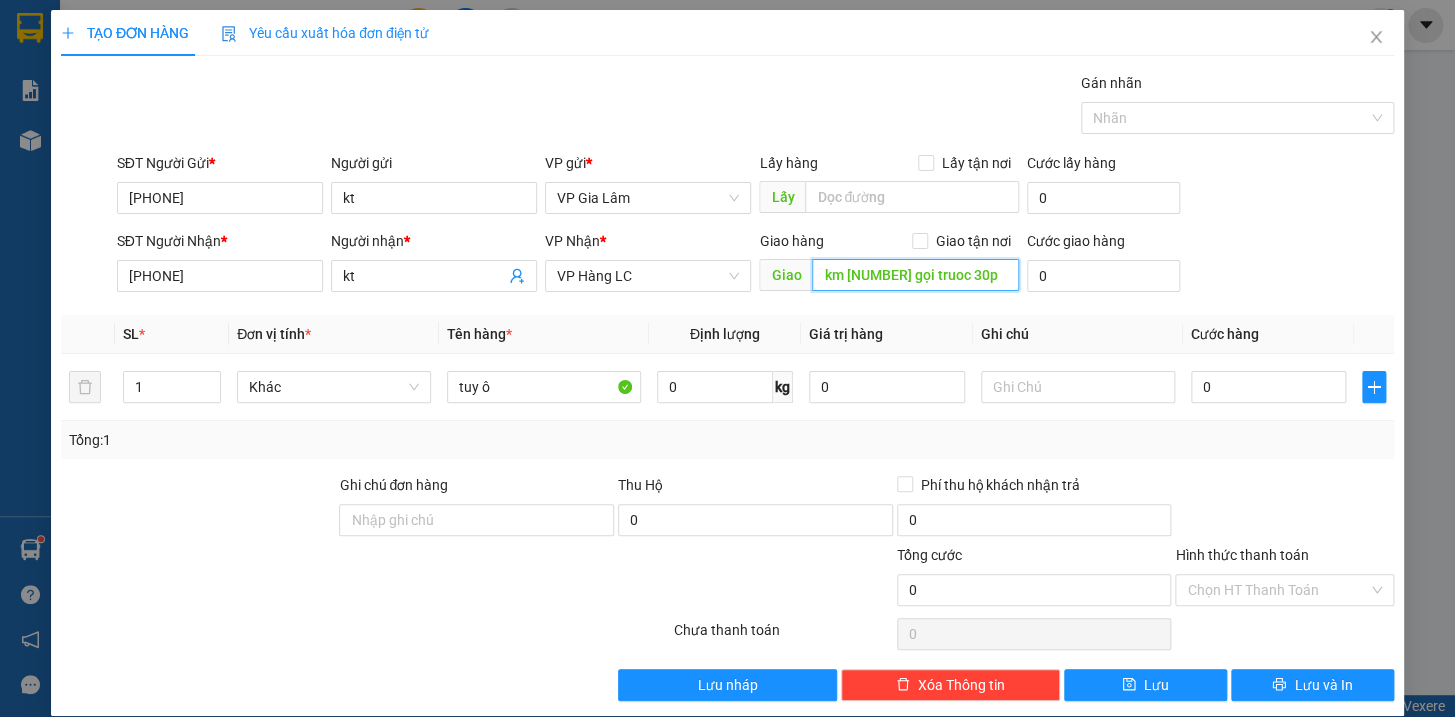click on "km [NUMBER] gọi truoc 30p" at bounding box center [915, 275] 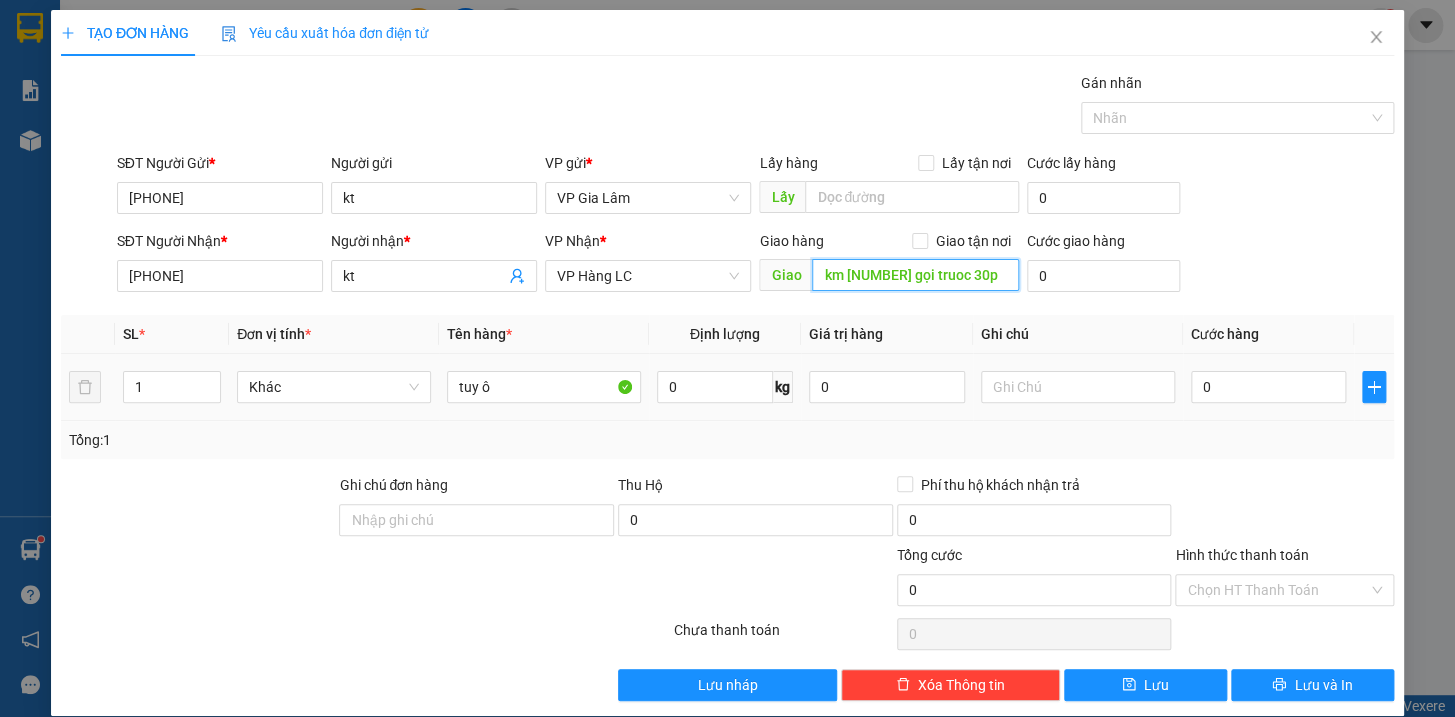 type on "km [NUMBER] gọi truoc 30p" 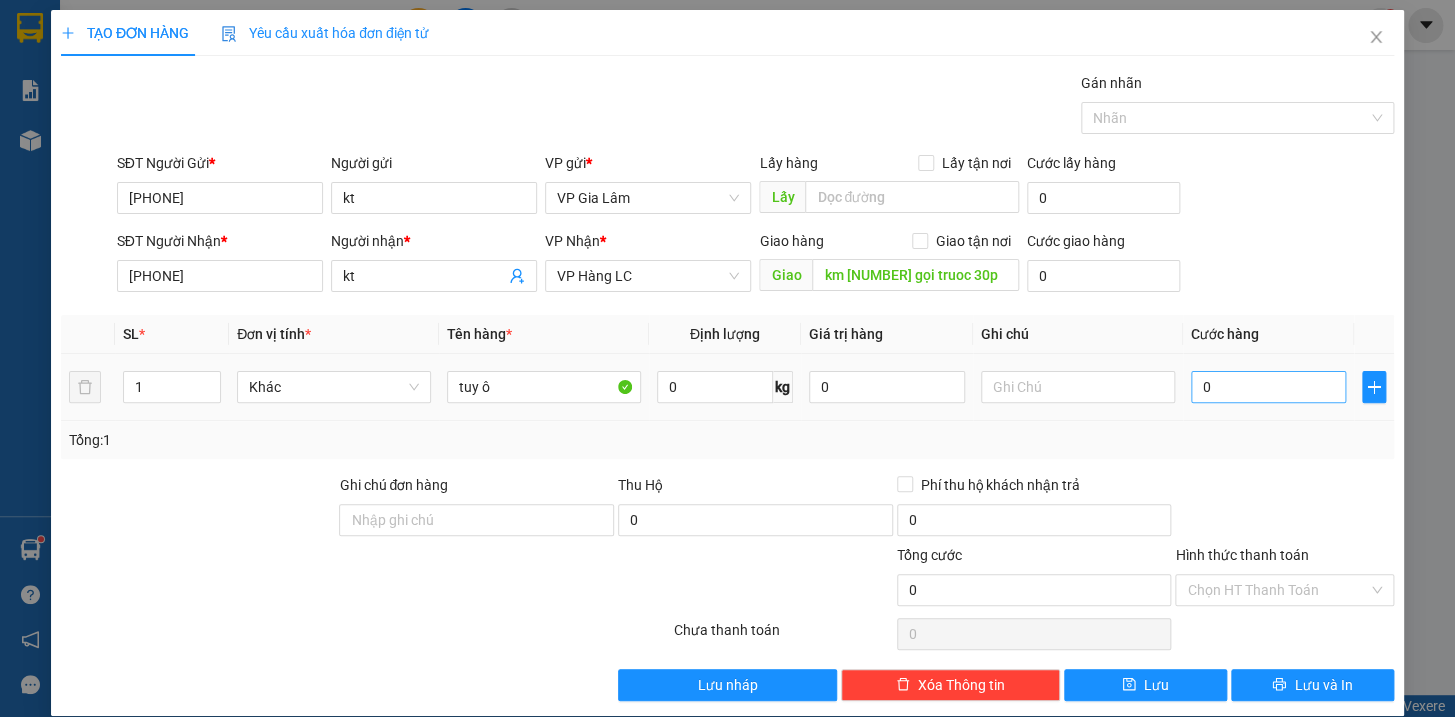 drag, startPoint x: 1254, startPoint y: 403, endPoint x: 1248, endPoint y: 391, distance: 13.416408 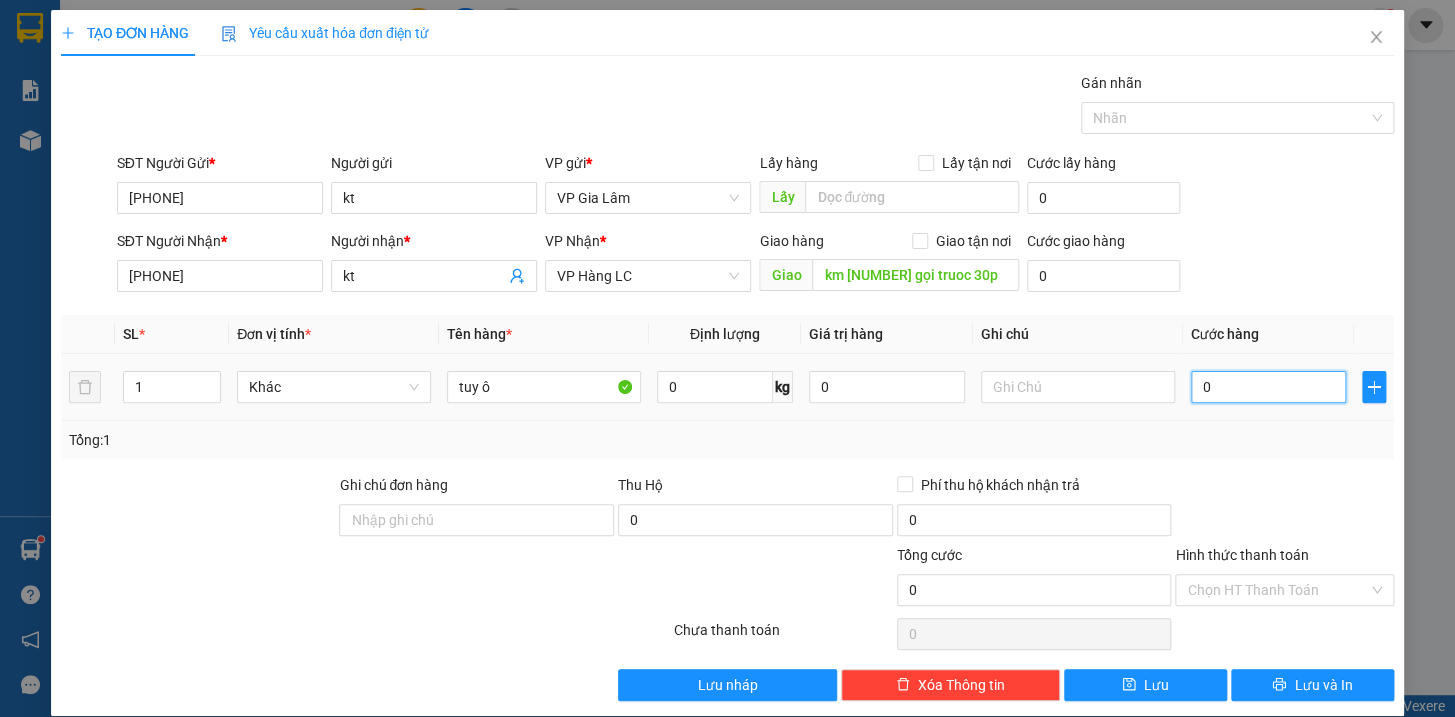 click on "0" at bounding box center [1269, 387] 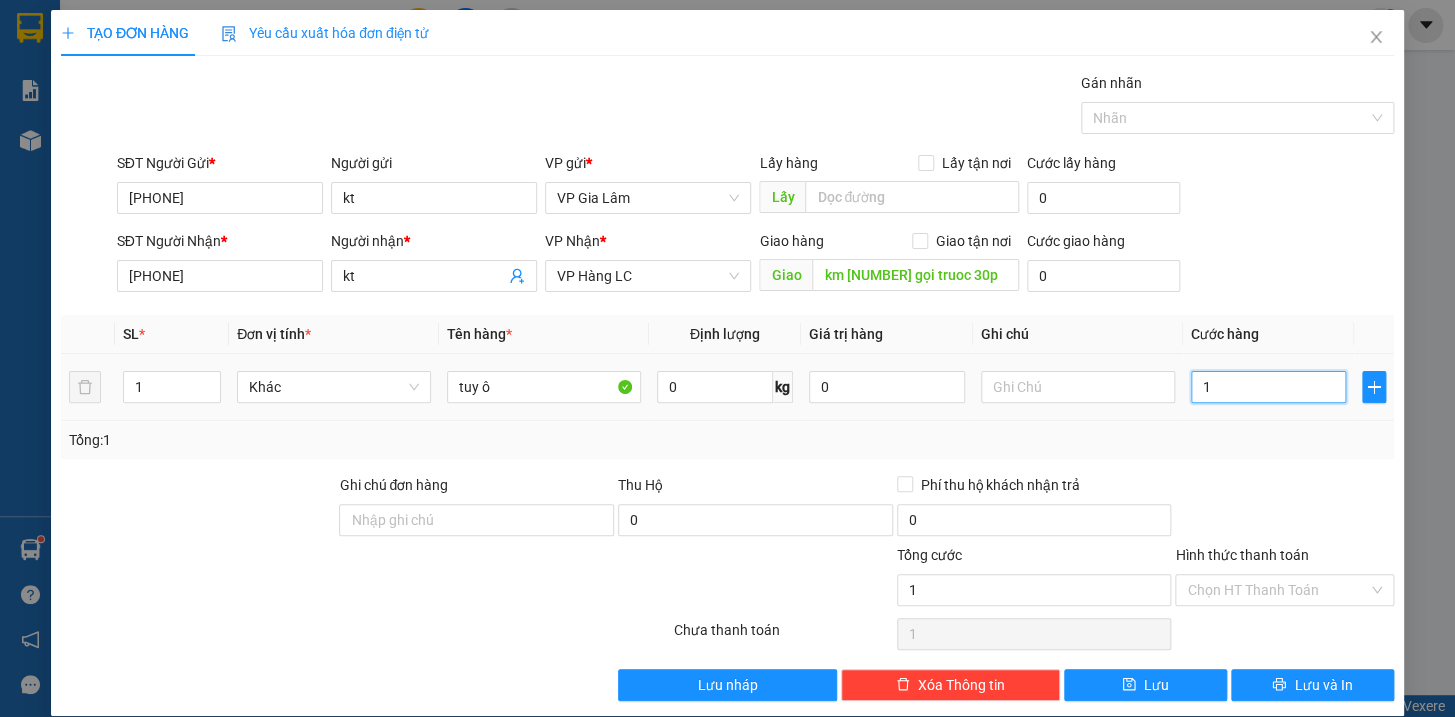 type on "14" 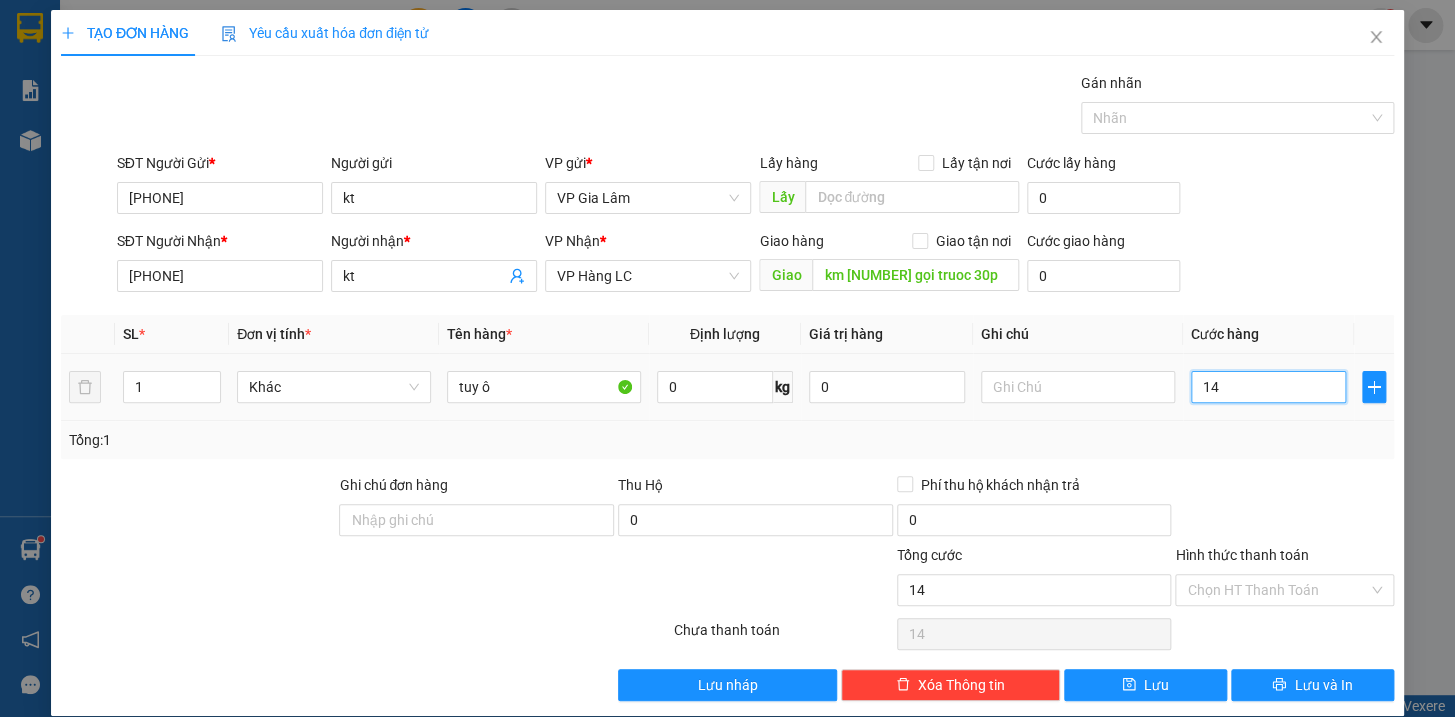 type on "140" 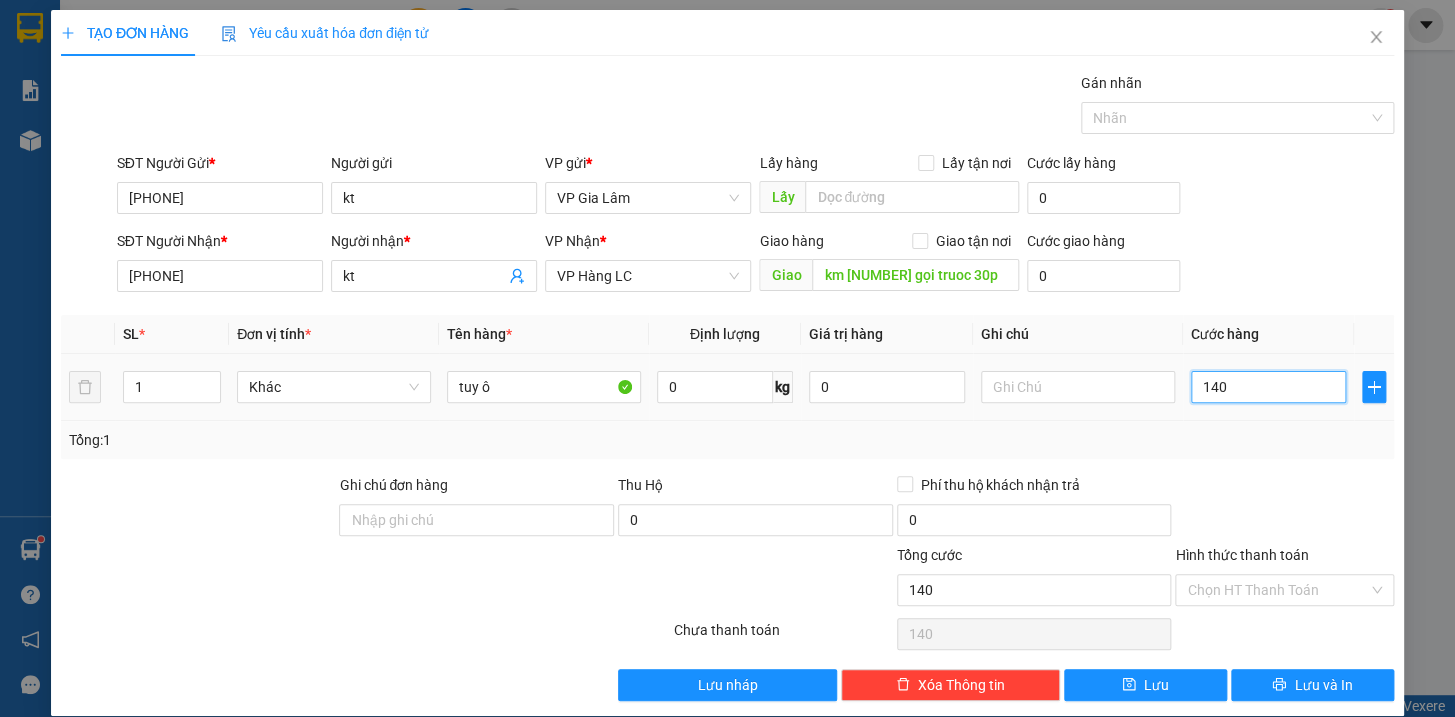 type on "1.400" 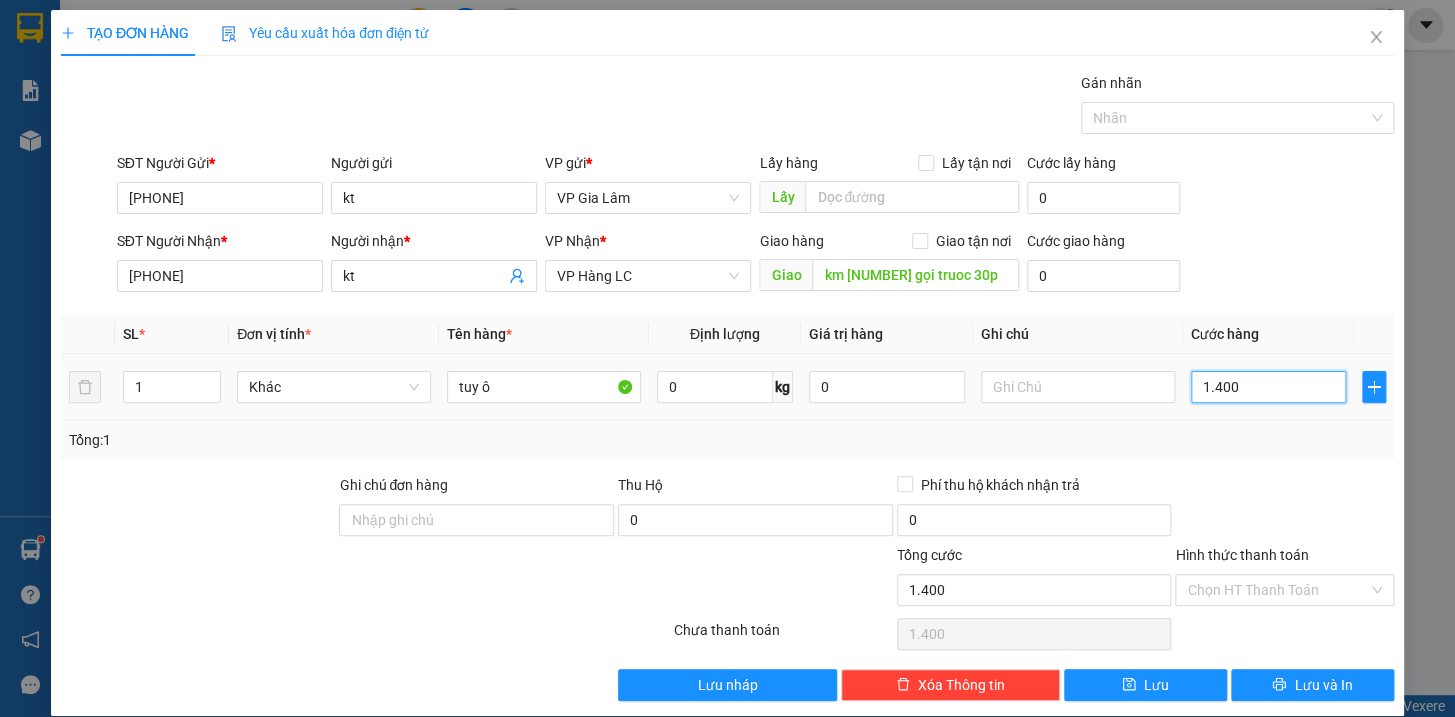 type on "14.000" 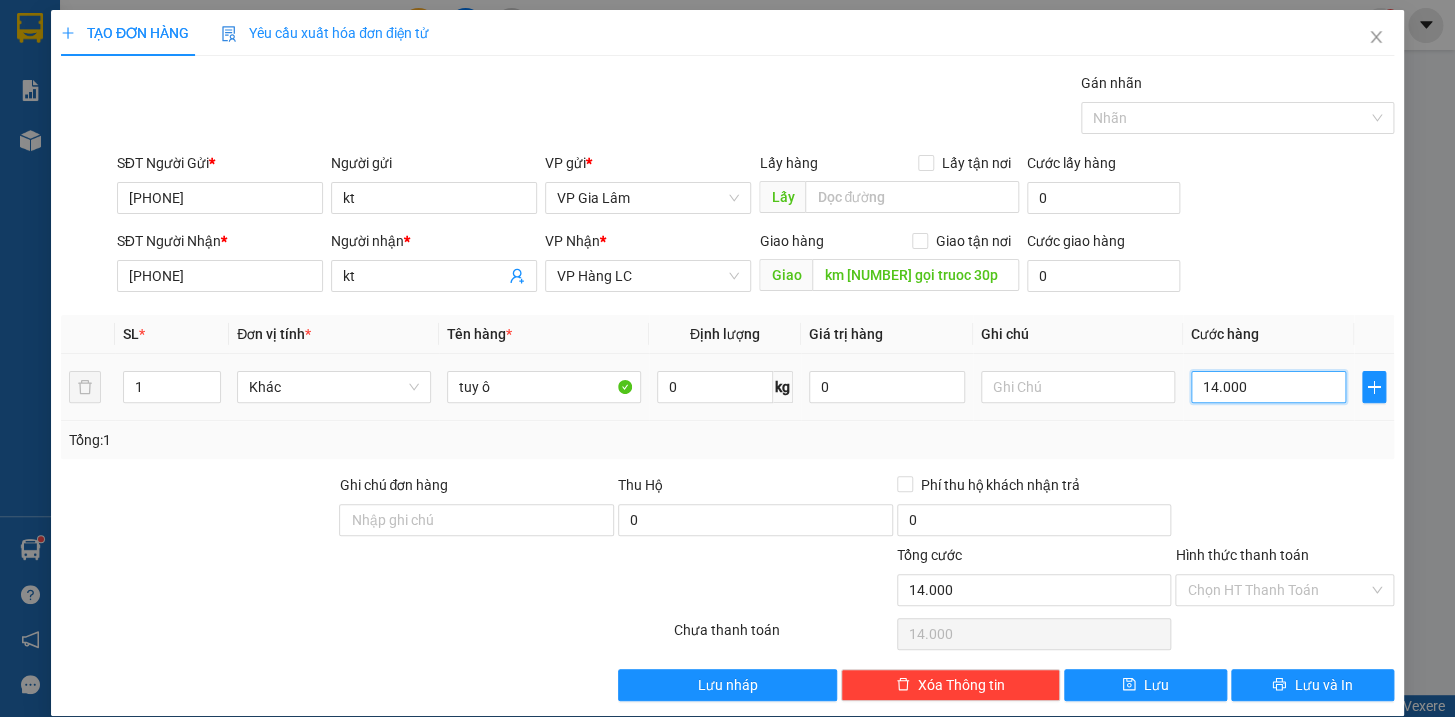 type on "140.000" 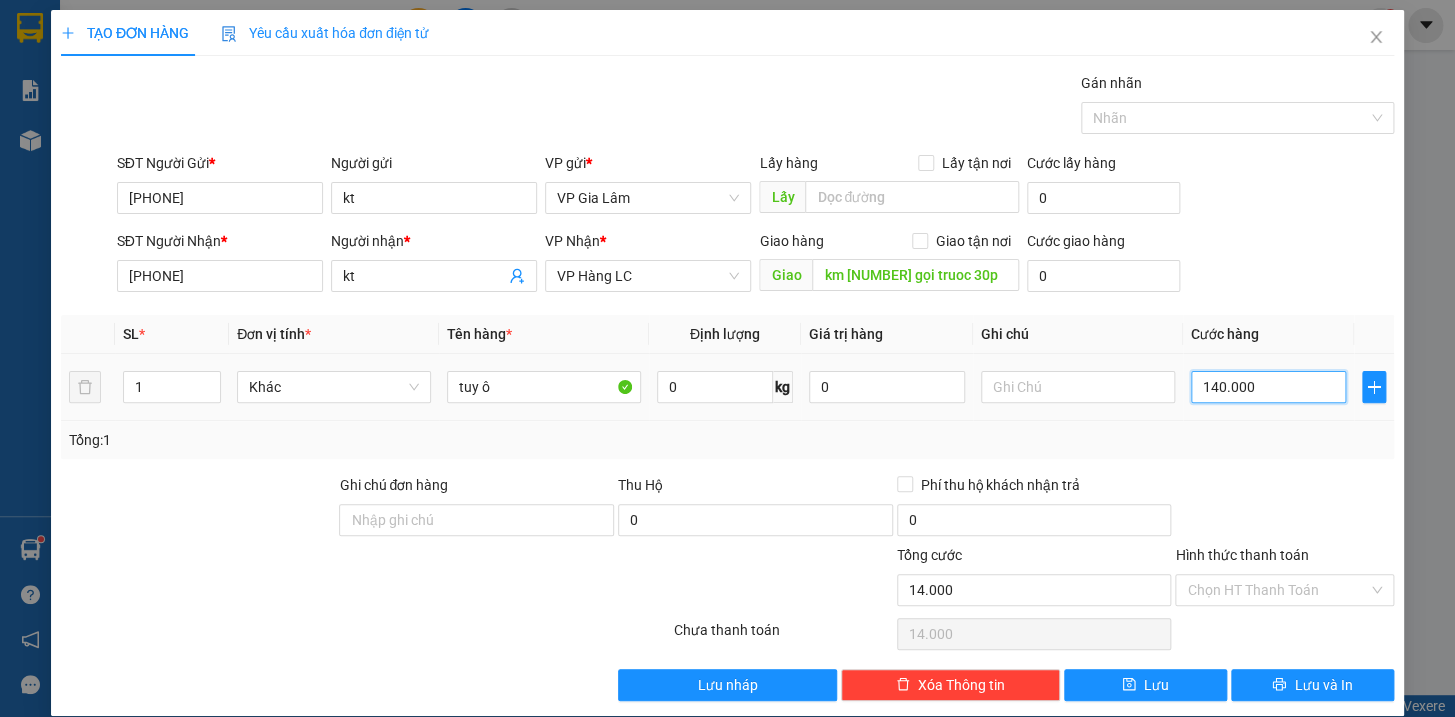 type on "140.000" 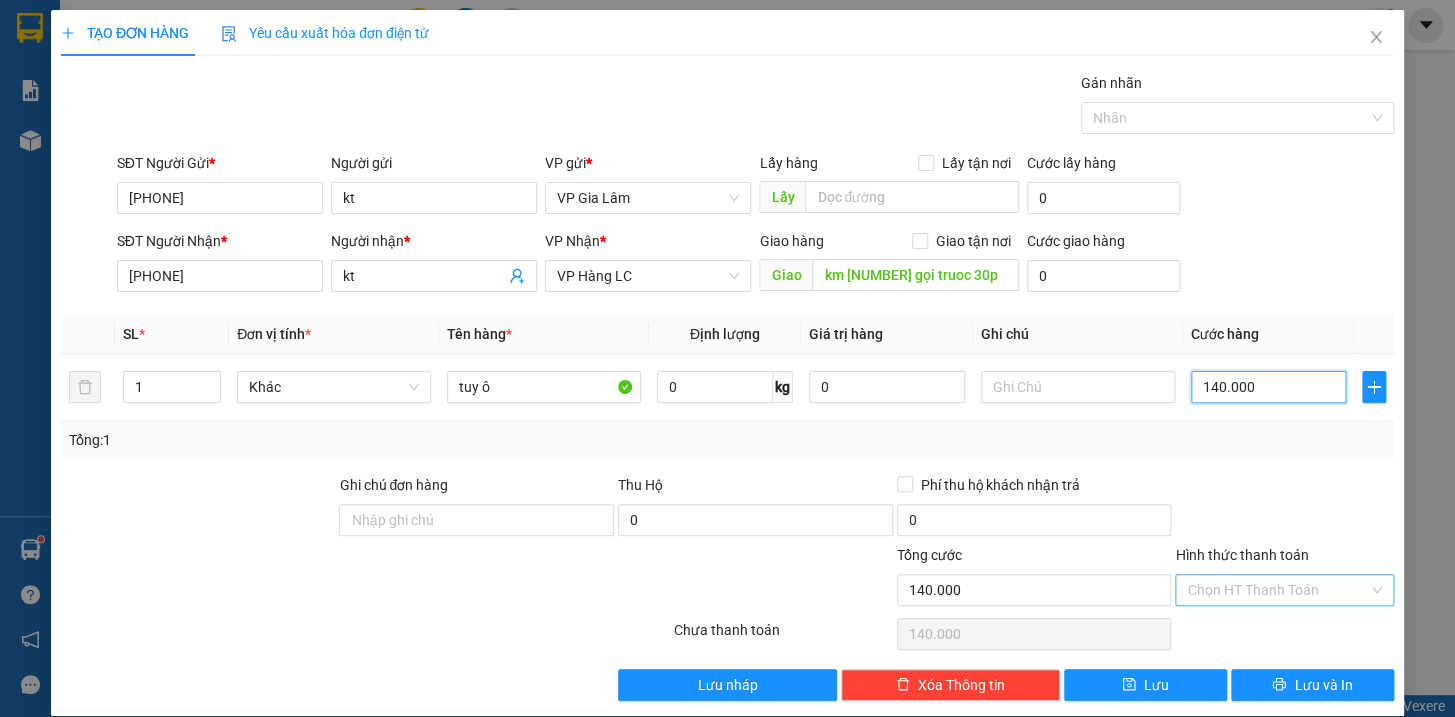 type on "140.000" 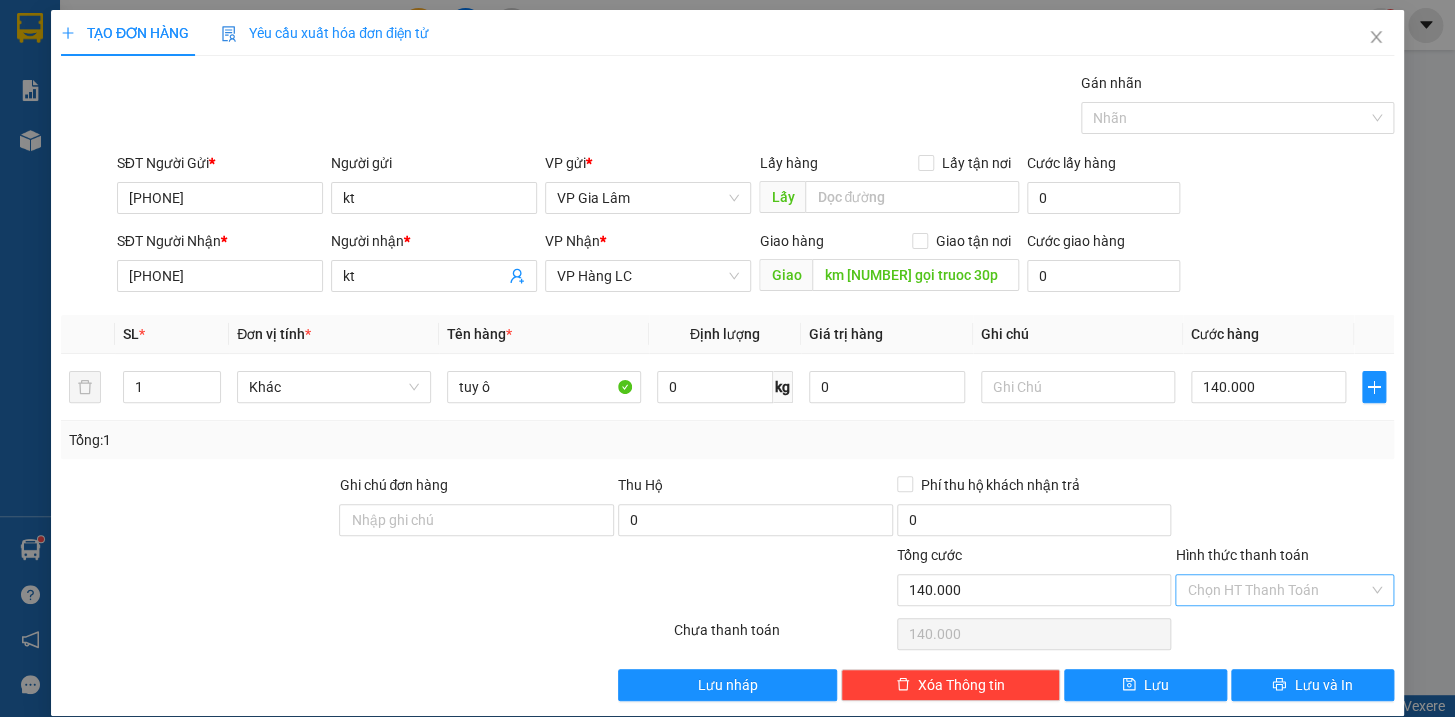 click on "Hình thức thanh toán" at bounding box center (1277, 590) 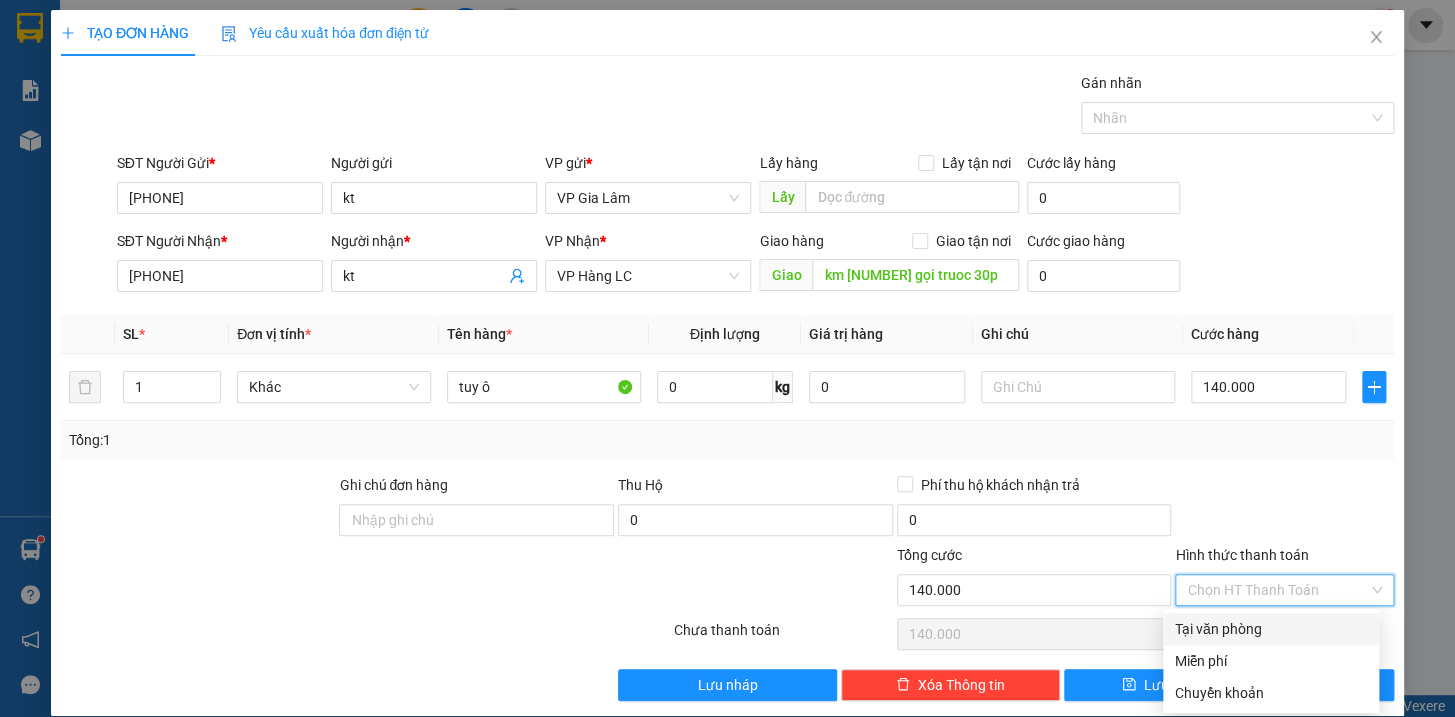 click on "Tại văn phòng" at bounding box center [1271, 629] 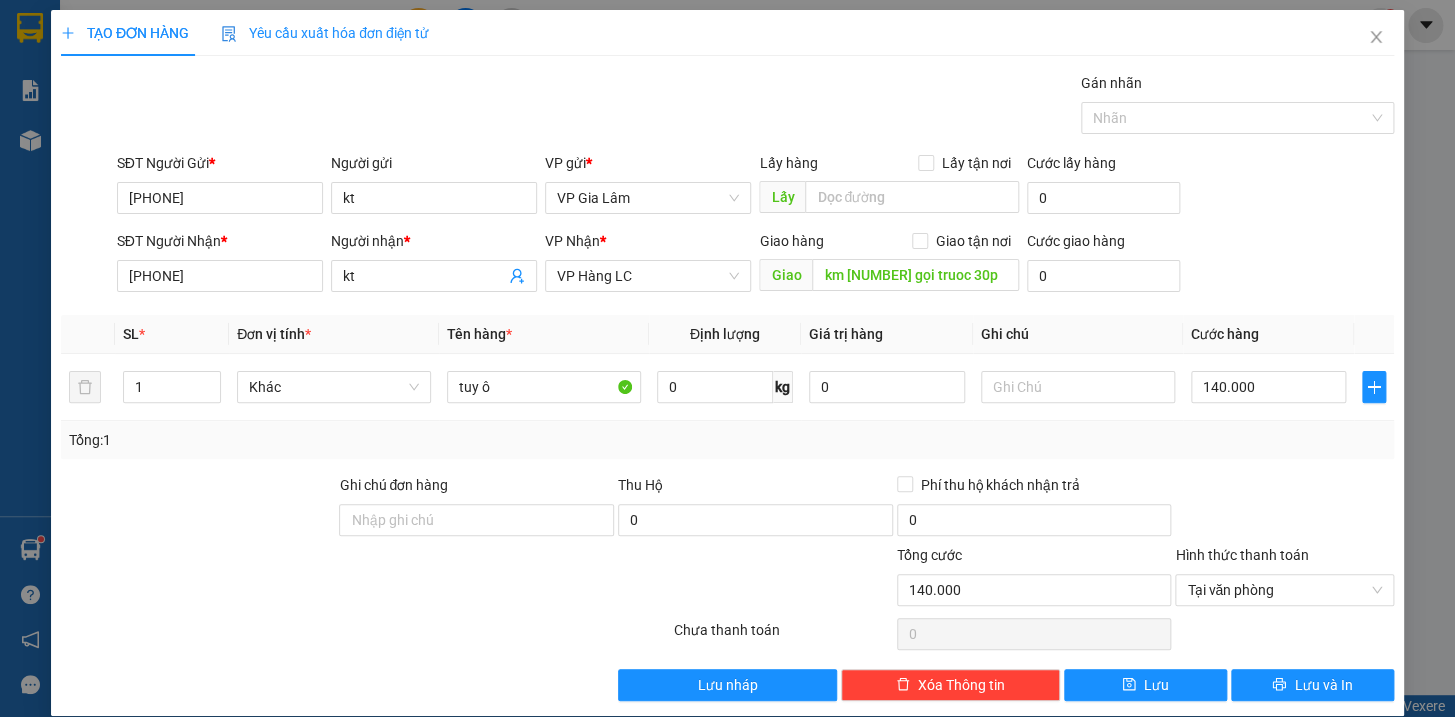 scroll, scrollTop: 21, scrollLeft: 0, axis: vertical 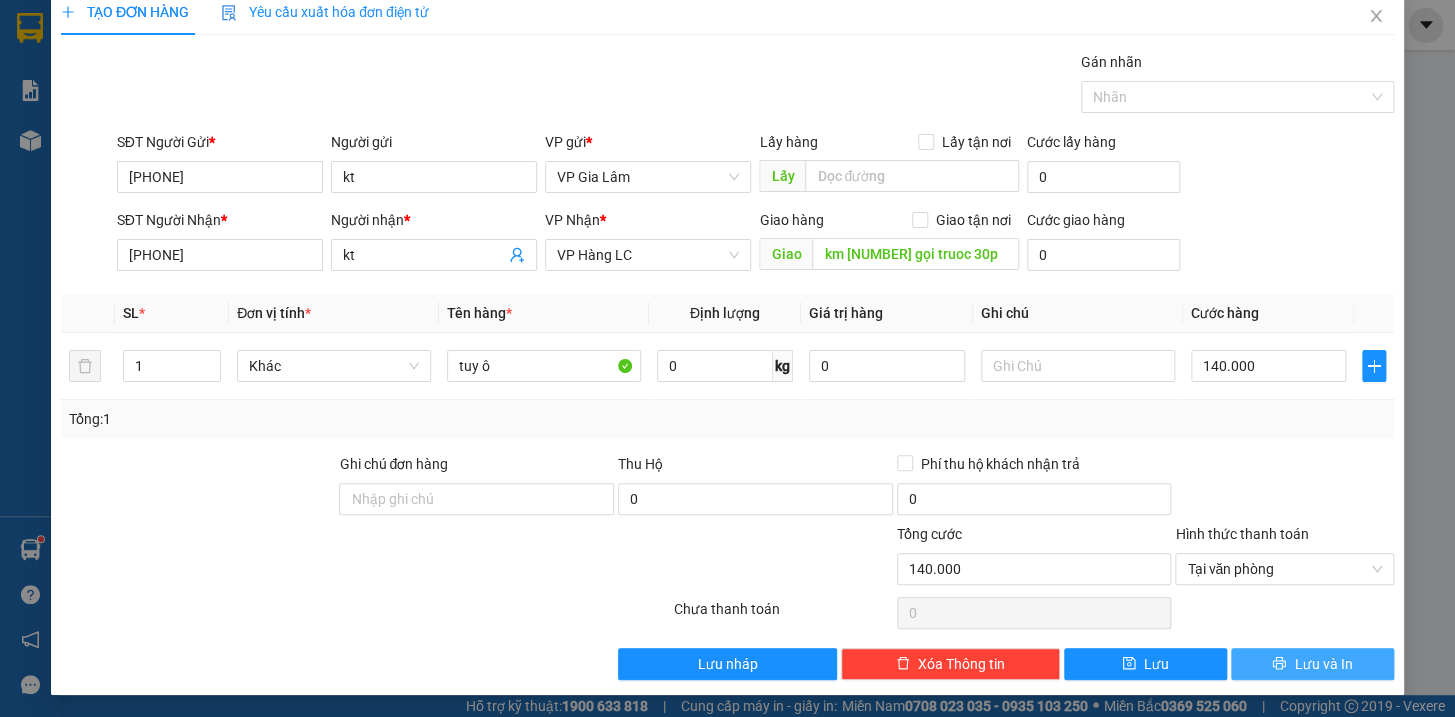 click on "Lưu và In" at bounding box center (1312, 664) 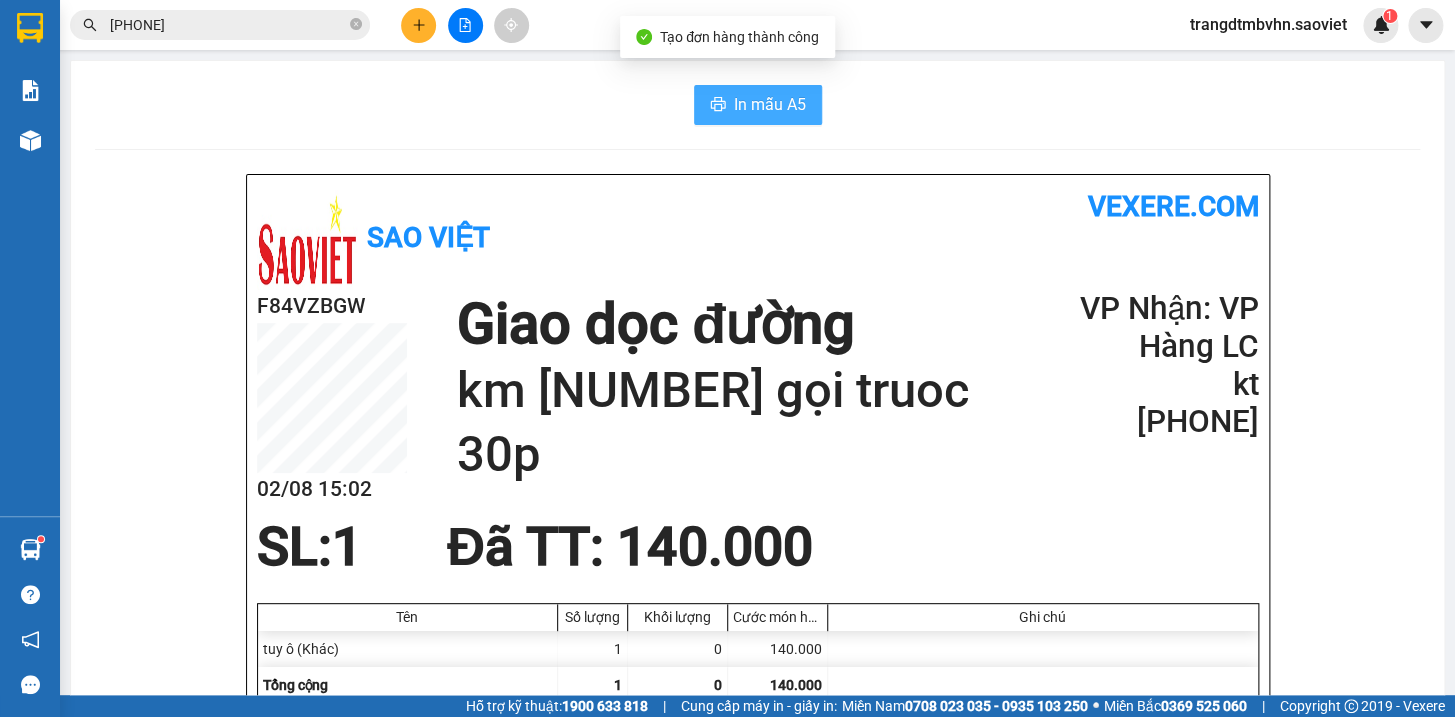 click on "In mẫu A5" at bounding box center (770, 104) 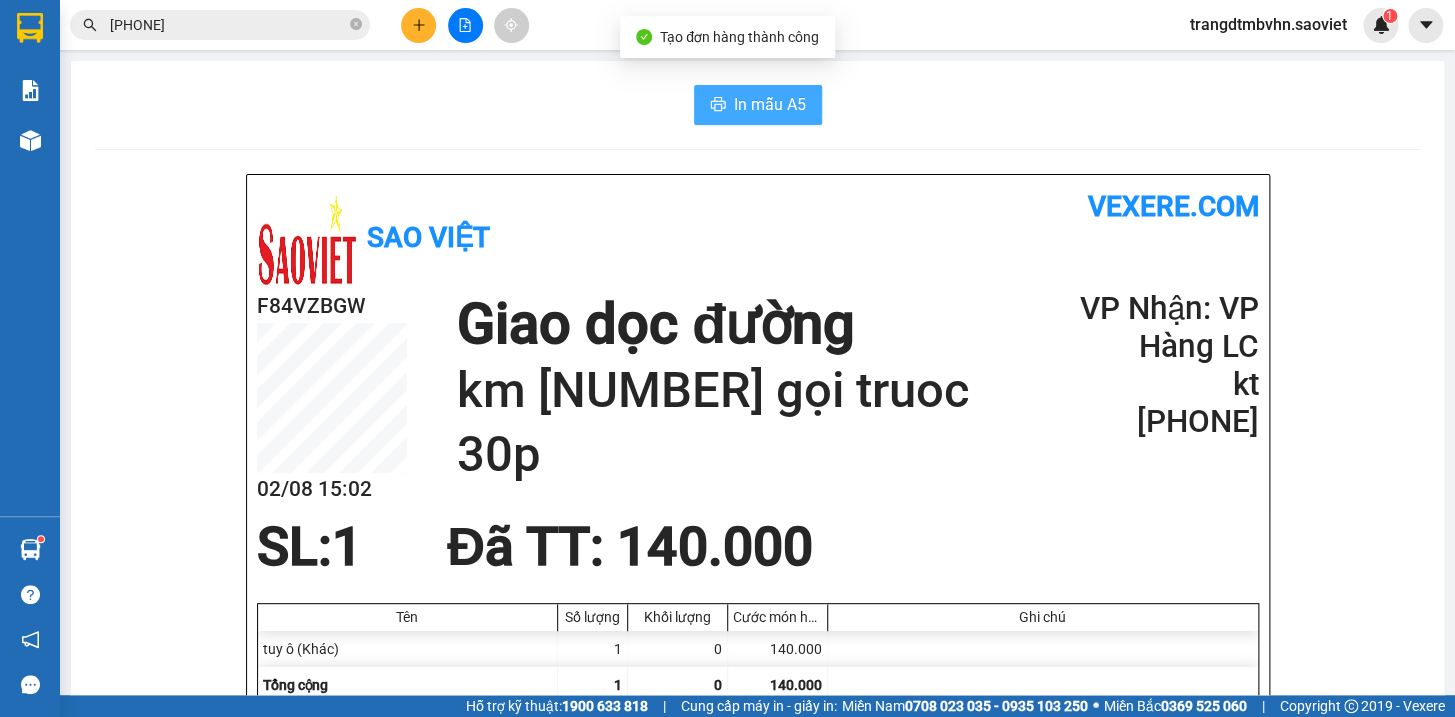 scroll, scrollTop: 0, scrollLeft: 0, axis: both 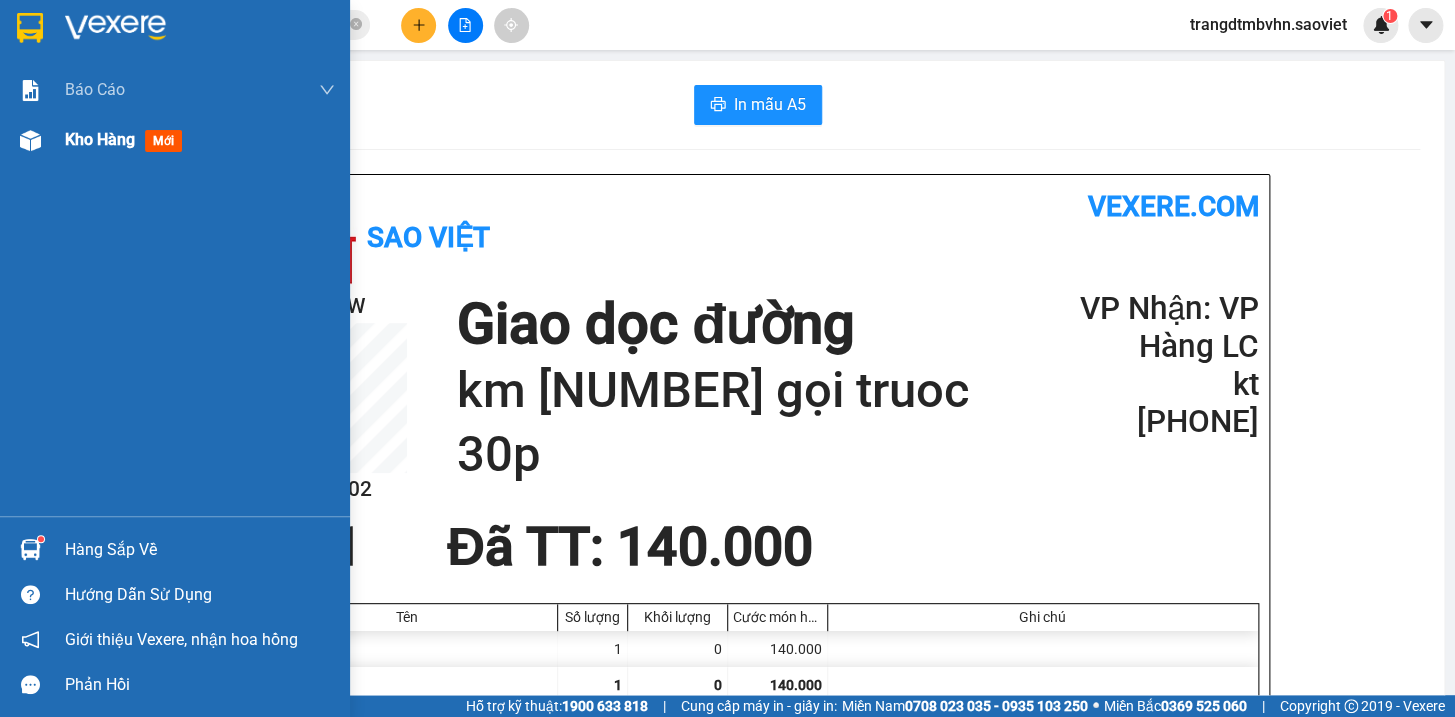 click on "Kho hàng" at bounding box center (100, 139) 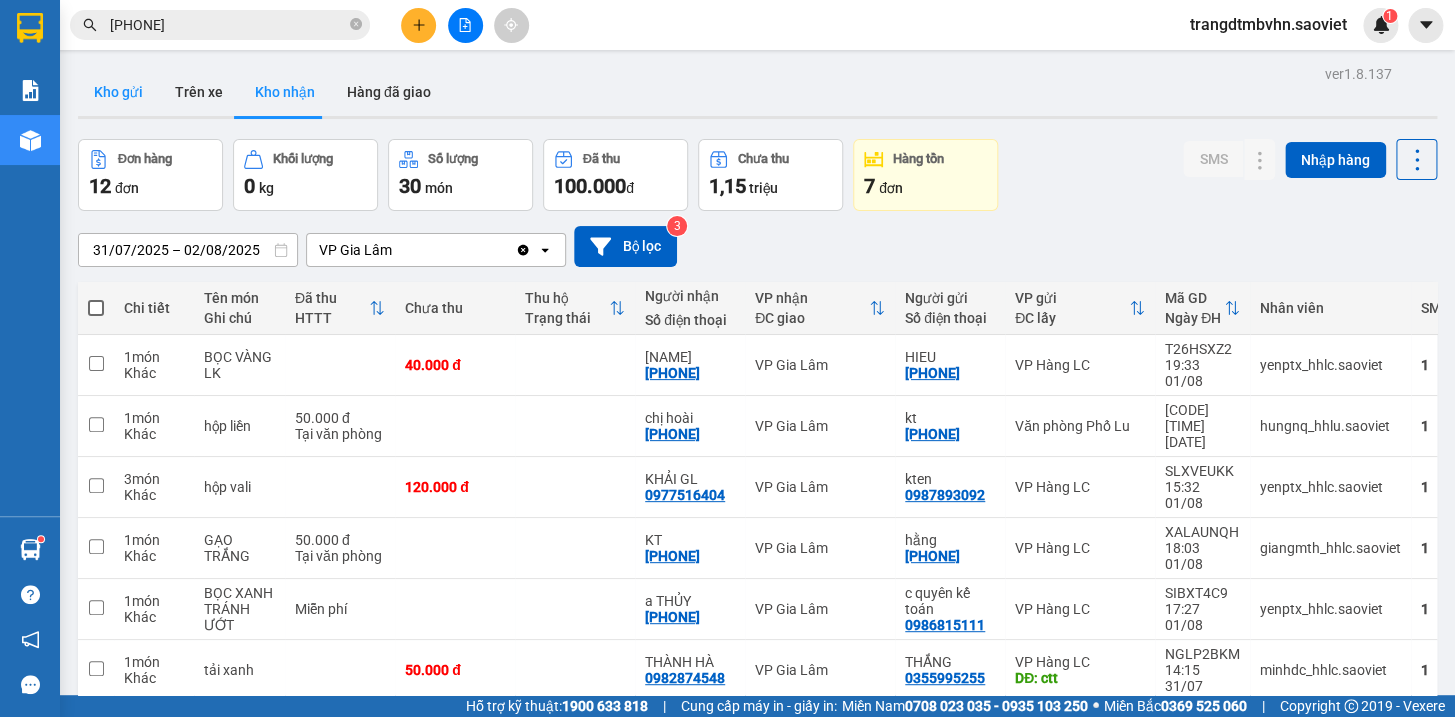 click on "Kho gửi" at bounding box center [118, 92] 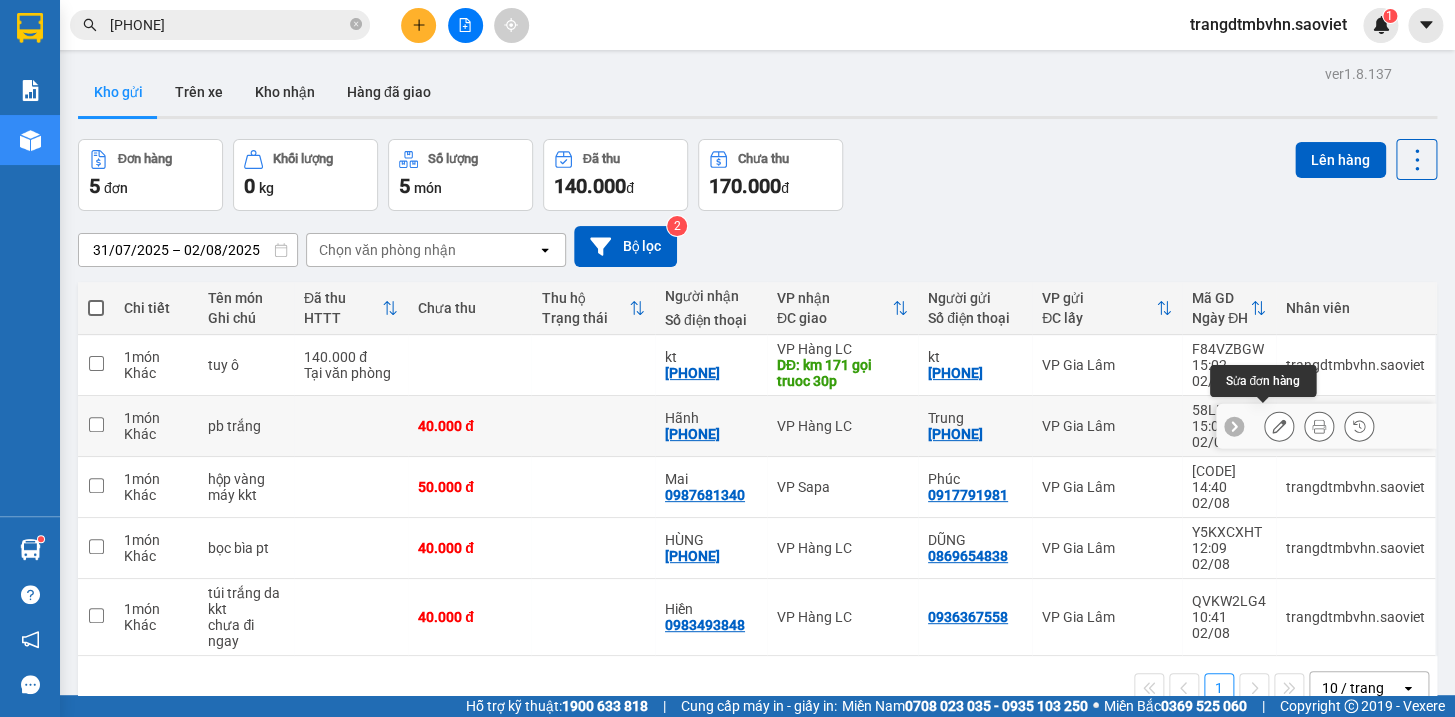 click 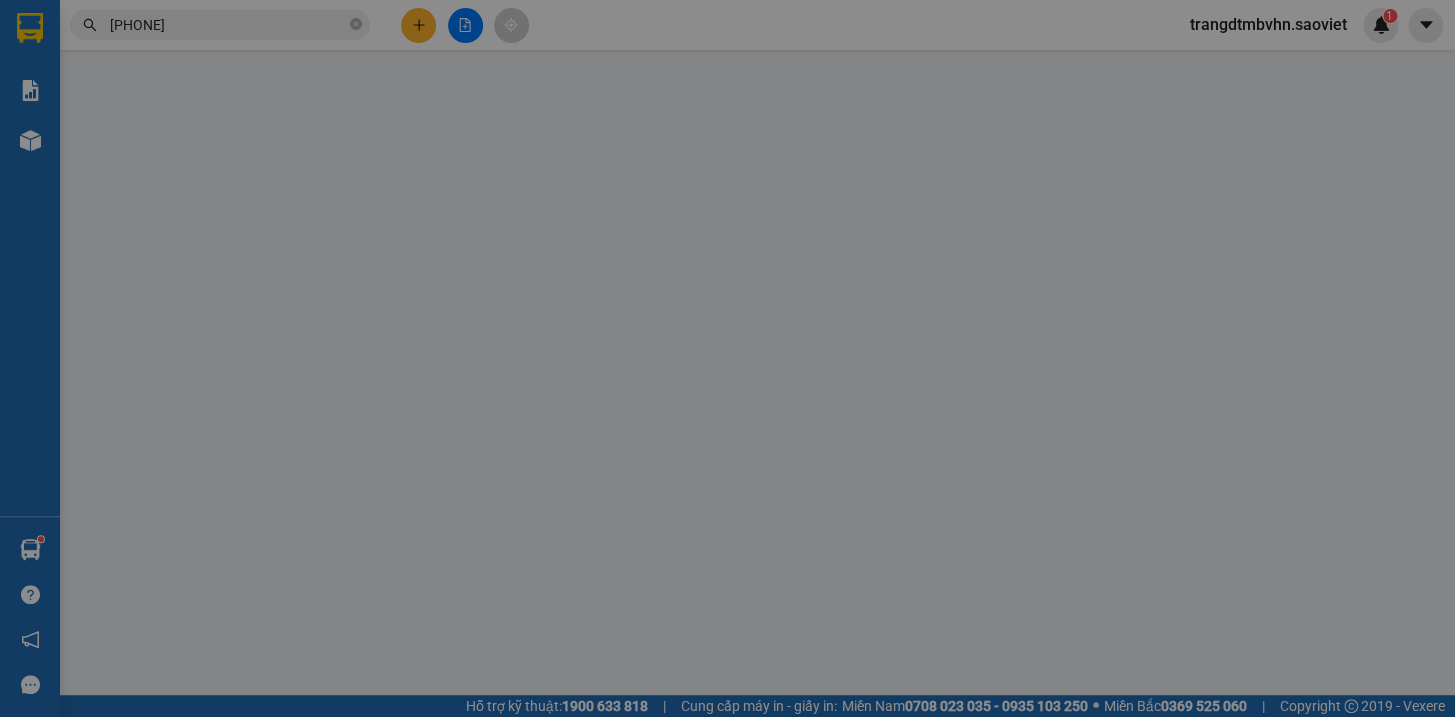 type on "[PHONE]" 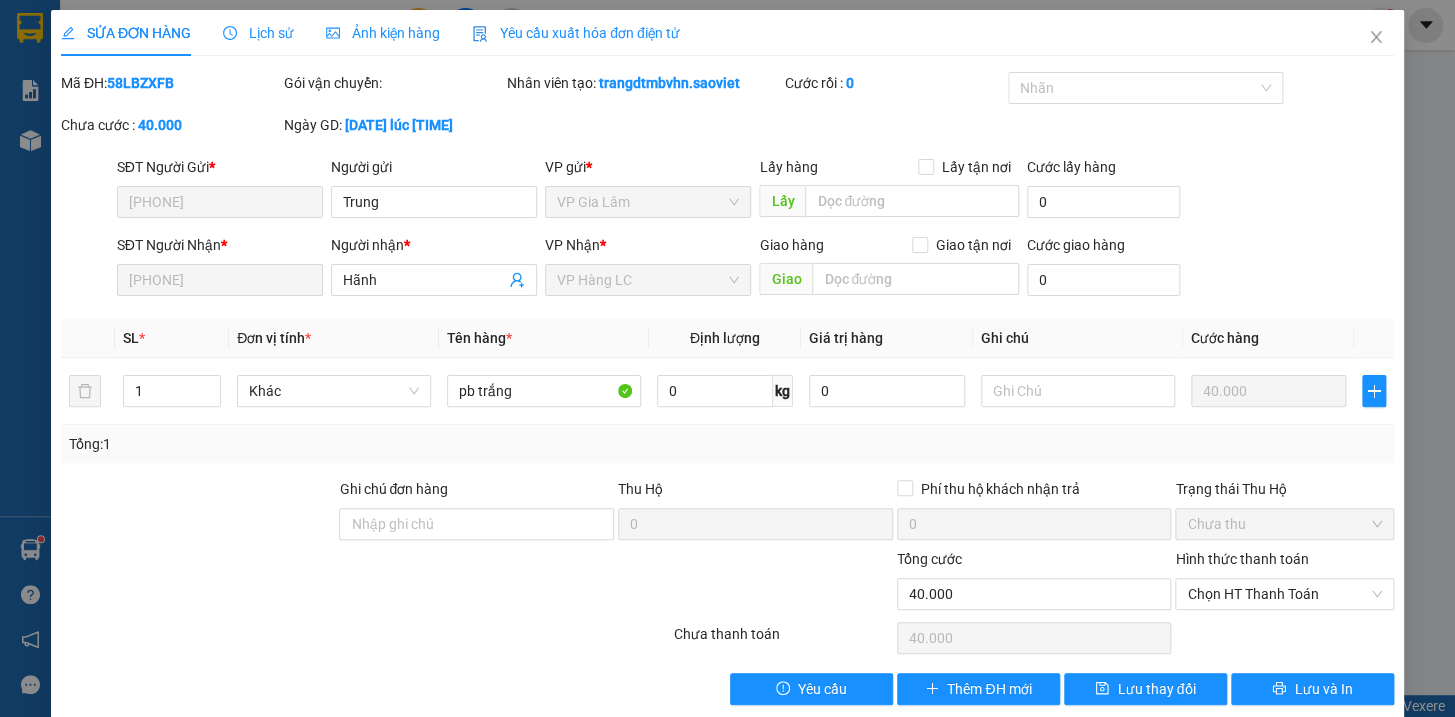 scroll, scrollTop: 26, scrollLeft: 0, axis: vertical 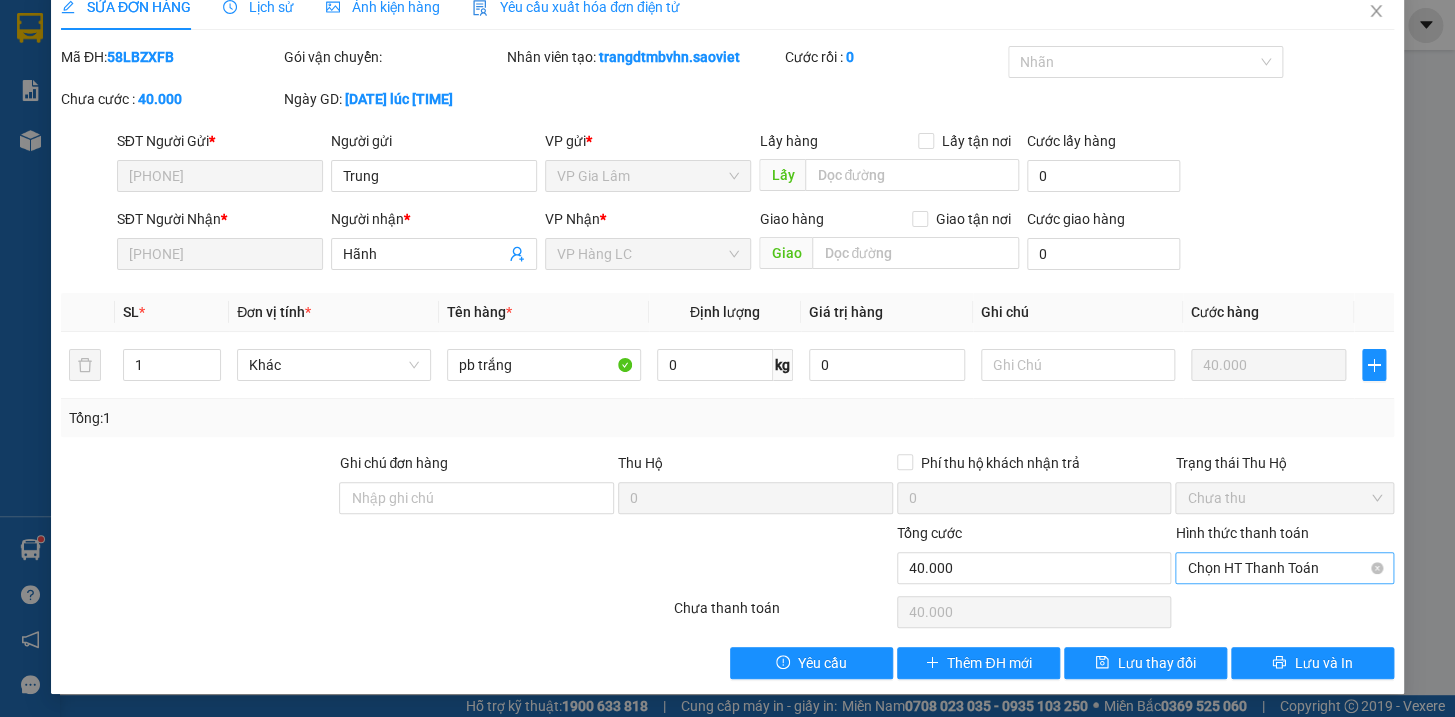 click on "Chọn HT Thanh Toán" at bounding box center [1284, 568] 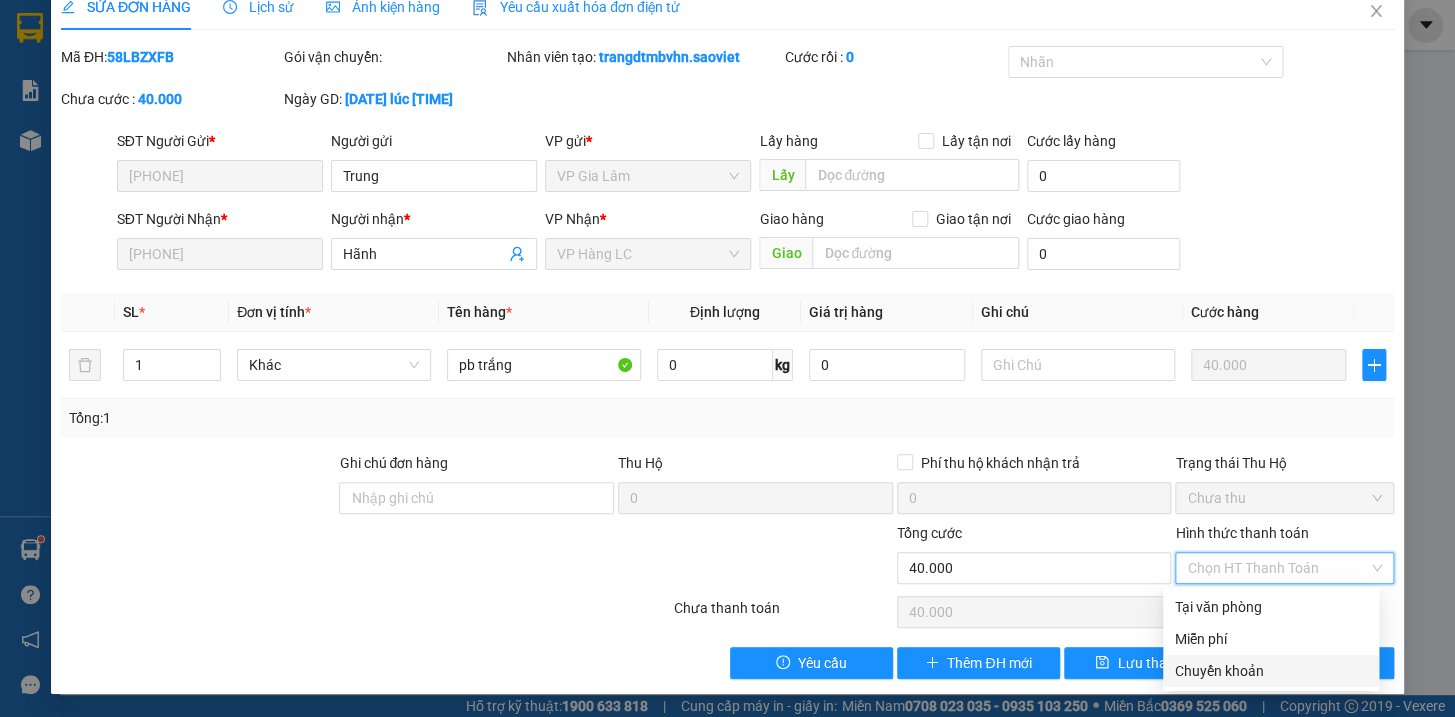 click on "Chuyển khoản" at bounding box center [1271, 671] 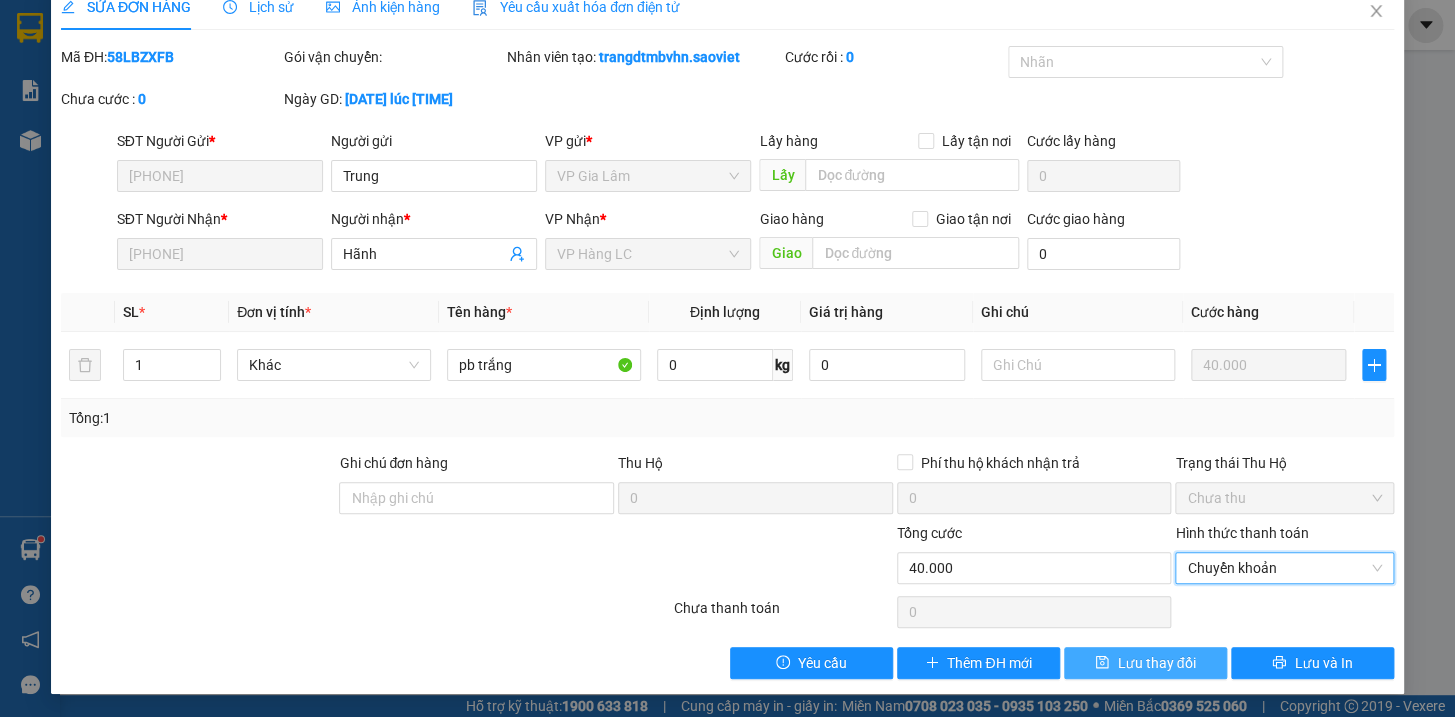 click on "Lưu thay đổi" at bounding box center [1156, 663] 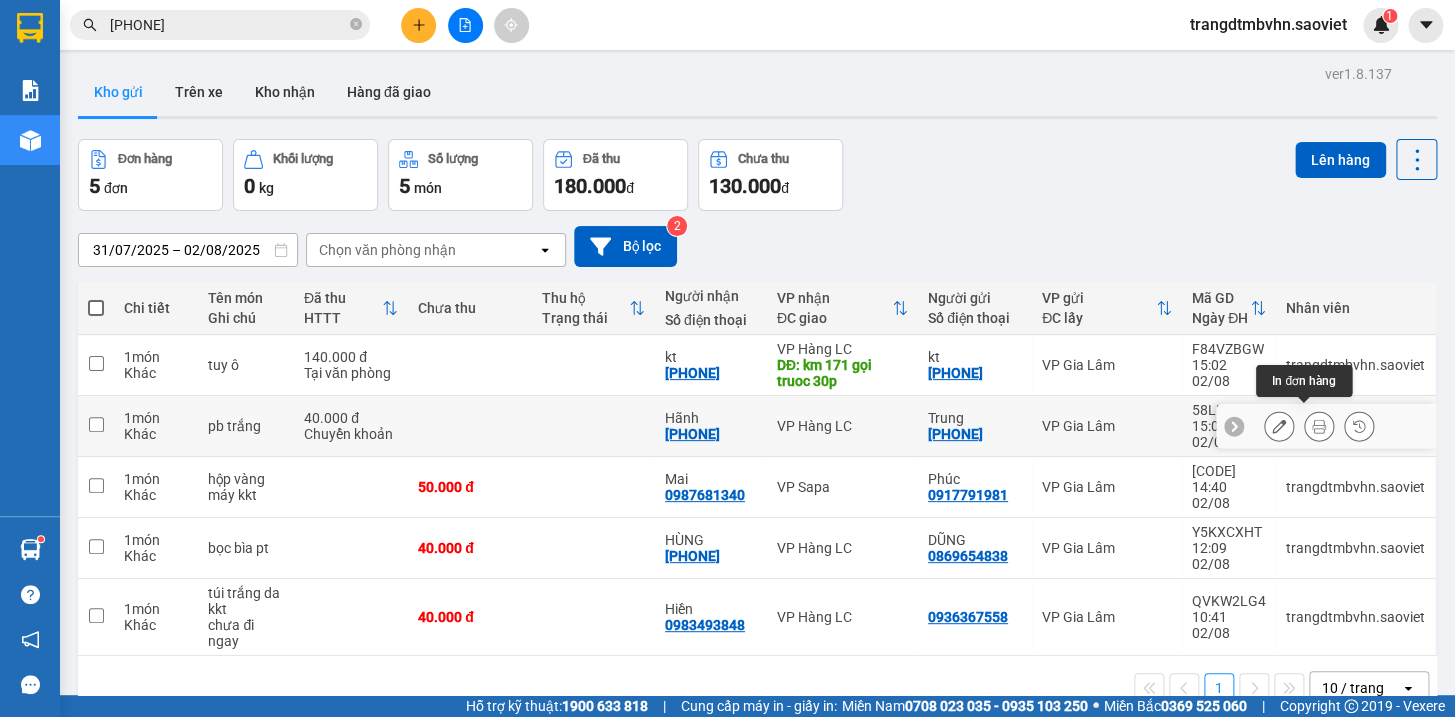 click 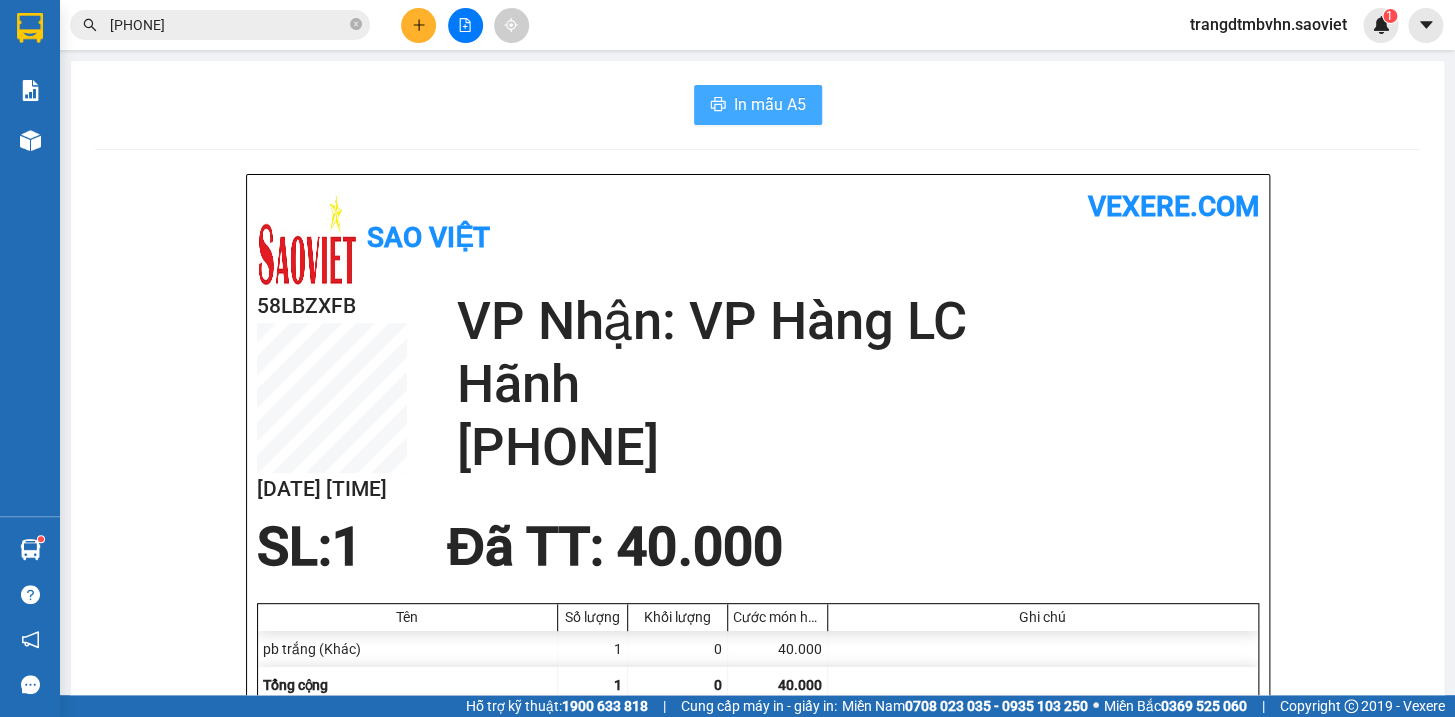 click on "In mẫu A5" at bounding box center (770, 104) 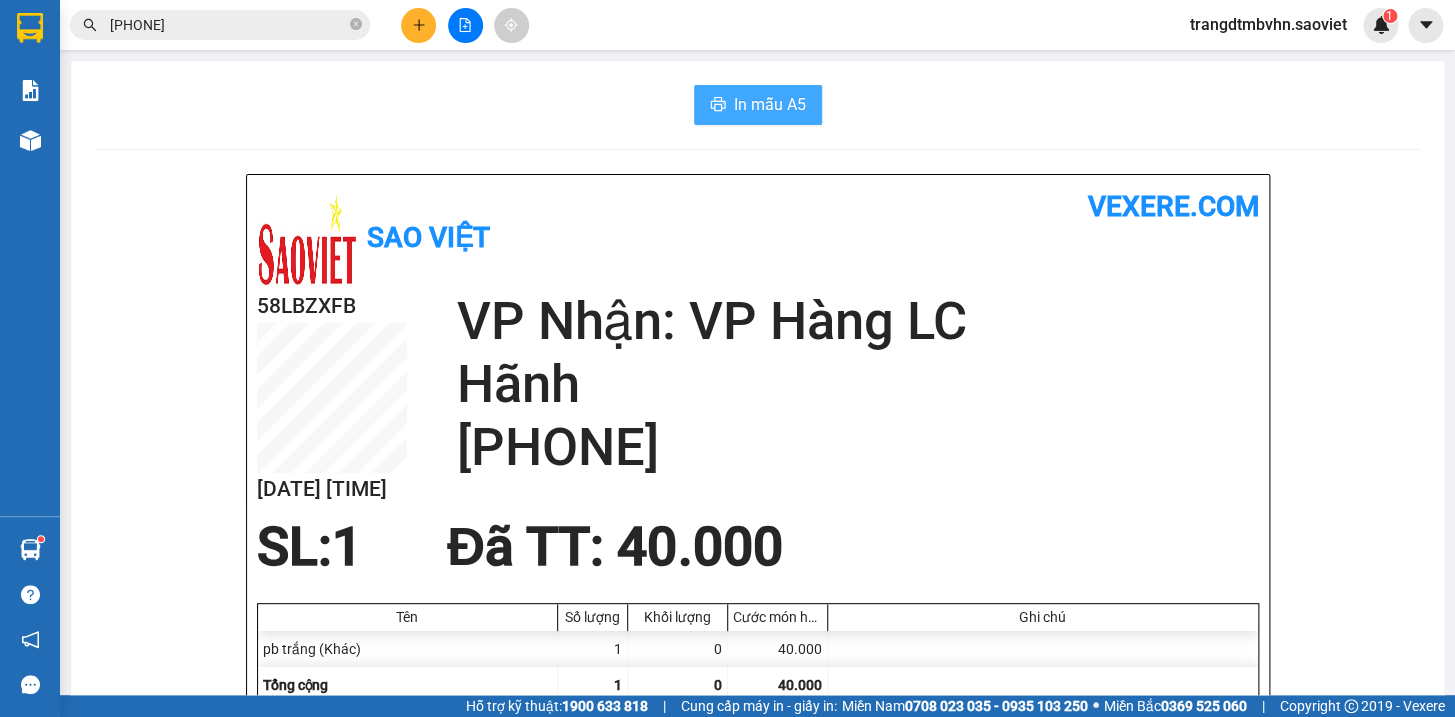 scroll, scrollTop: 0, scrollLeft: 0, axis: both 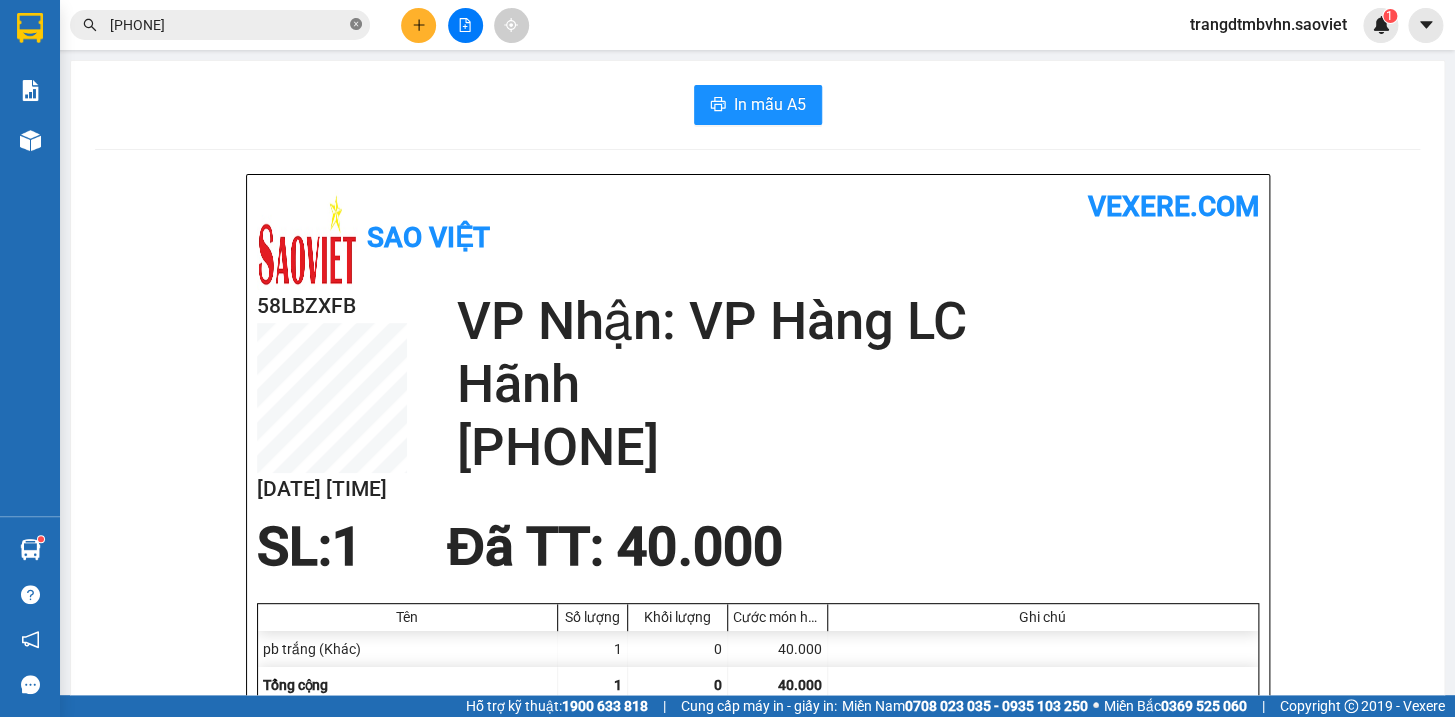 click 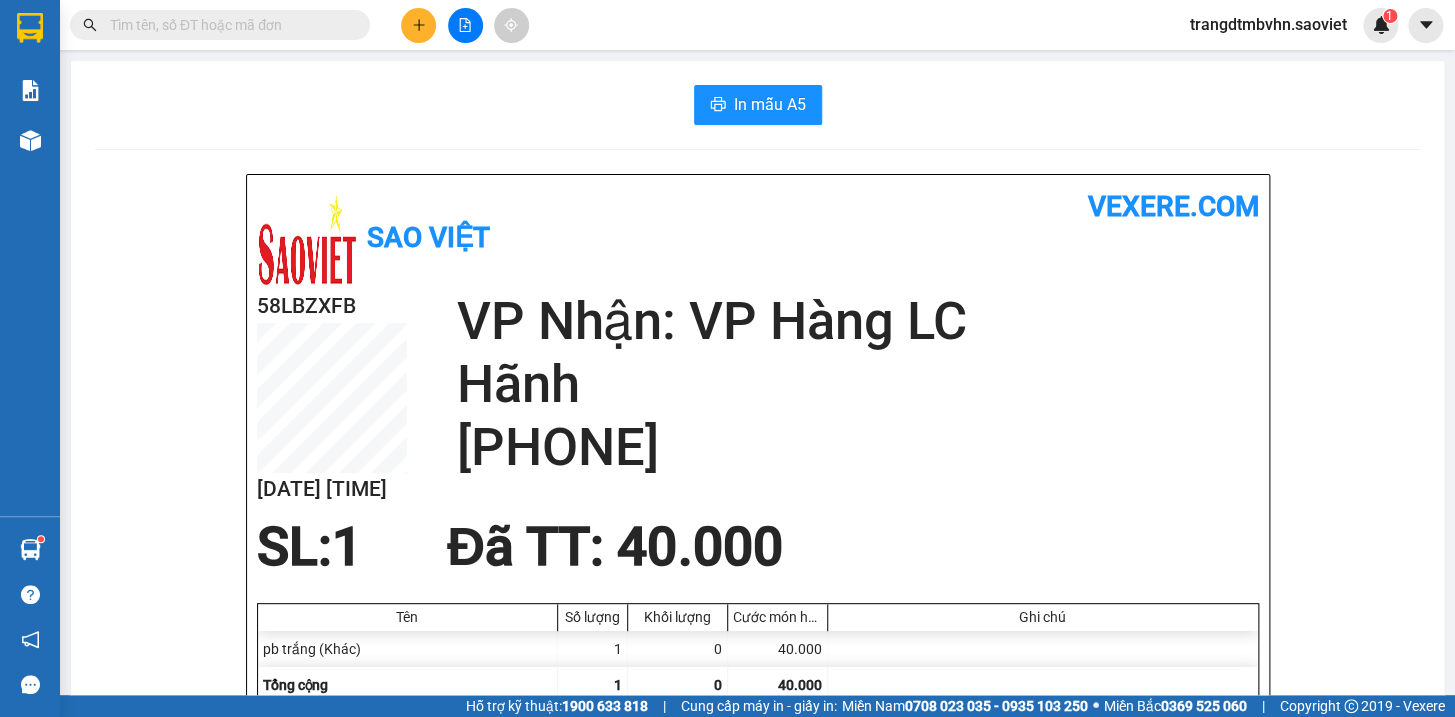 click at bounding box center (228, 25) 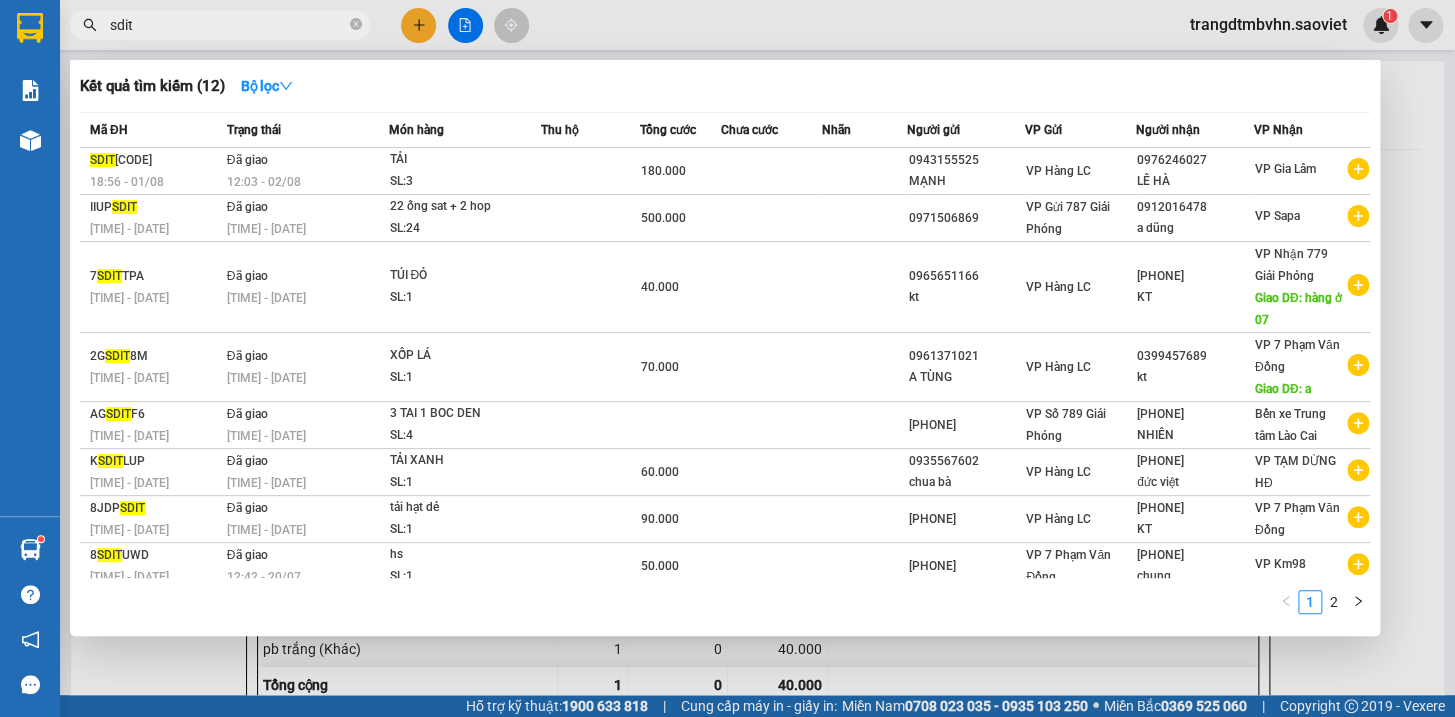 click on "sdit" at bounding box center [228, 25] 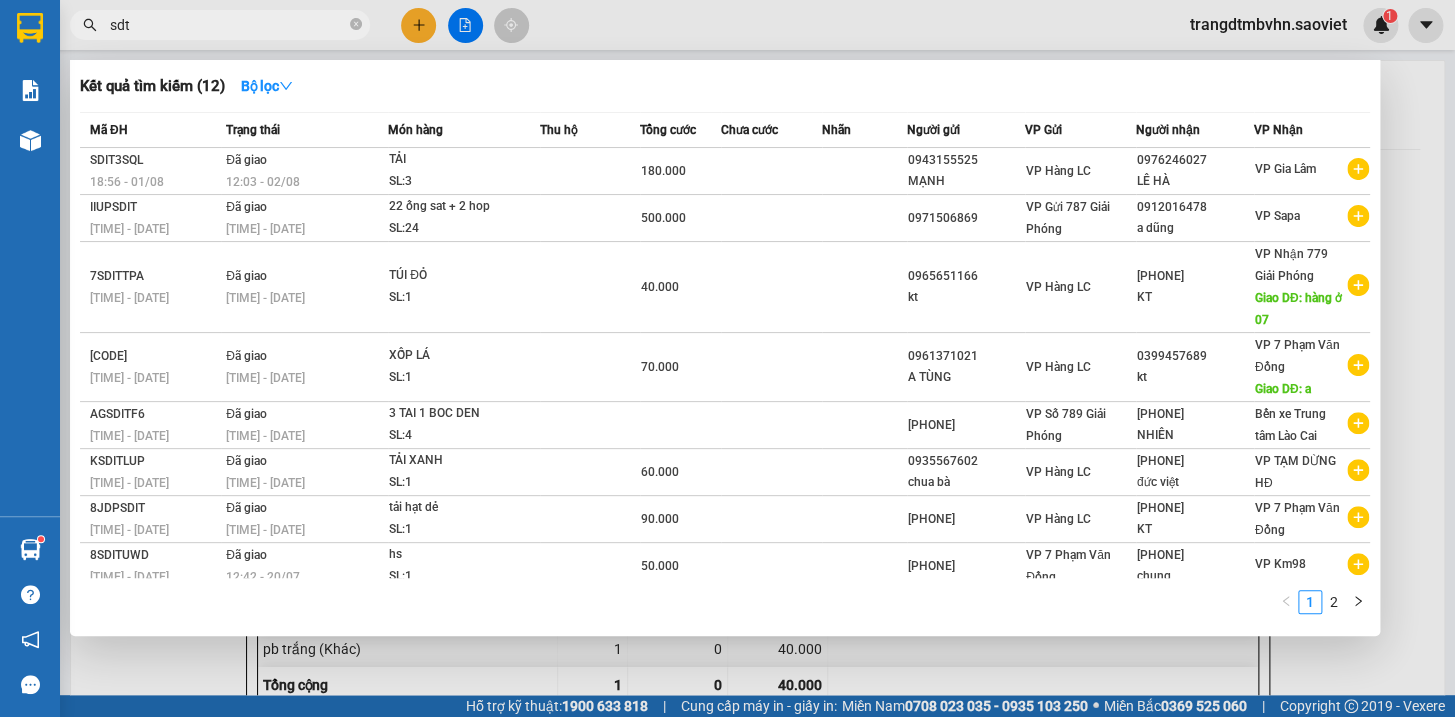 type on "sdlt" 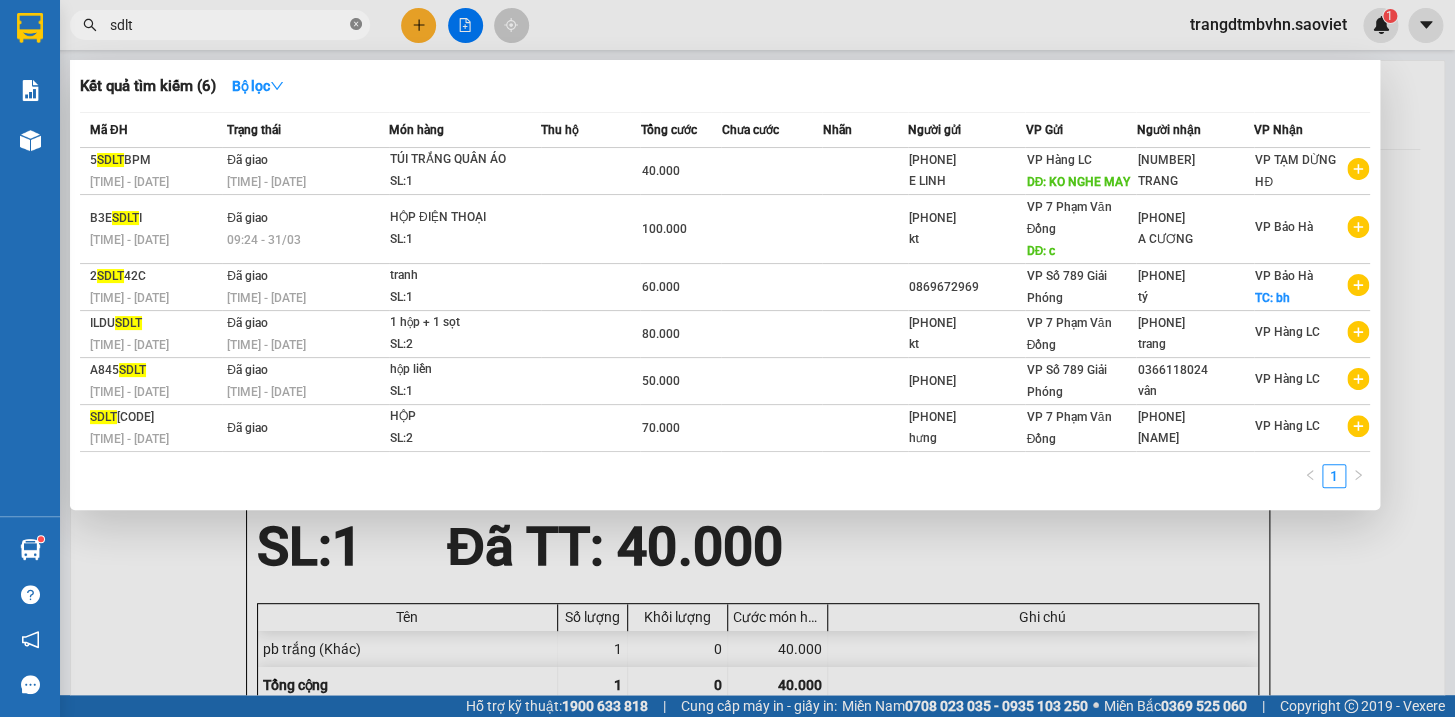 click 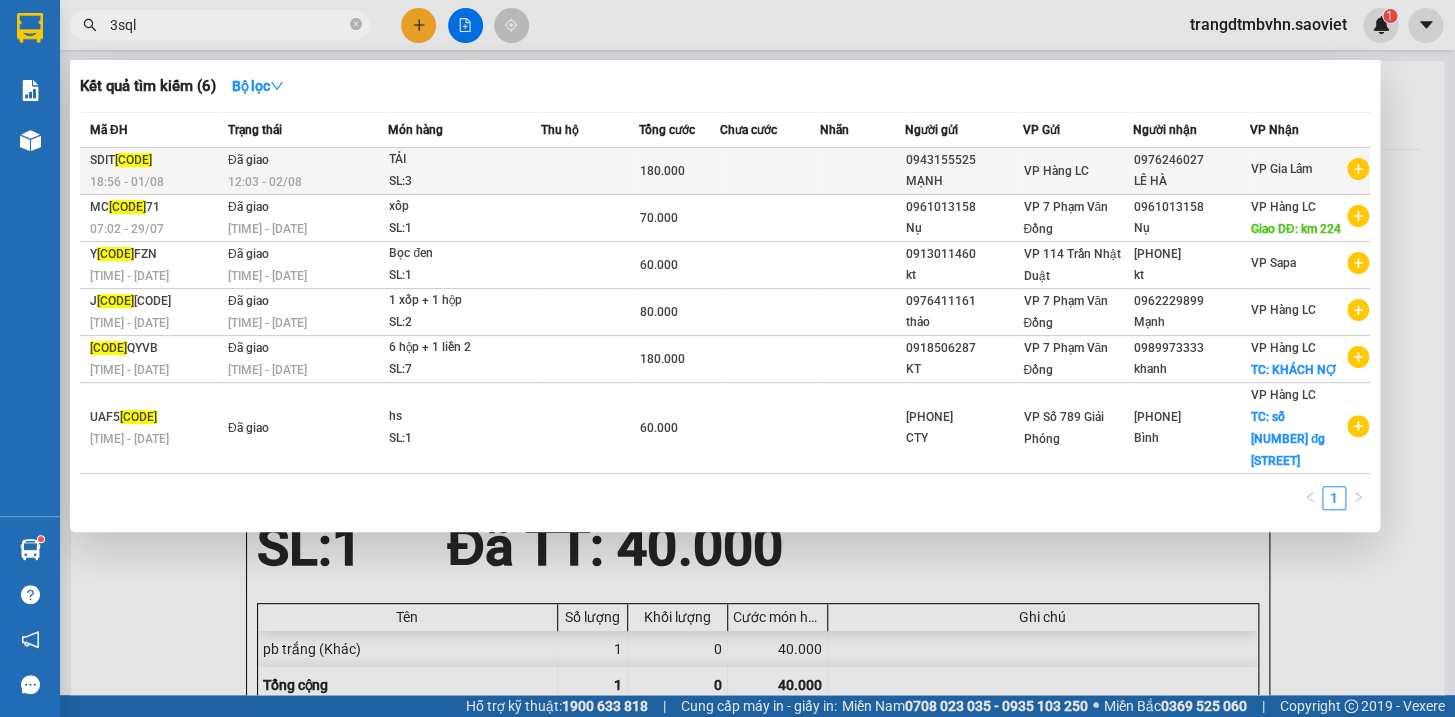 type on "3sql" 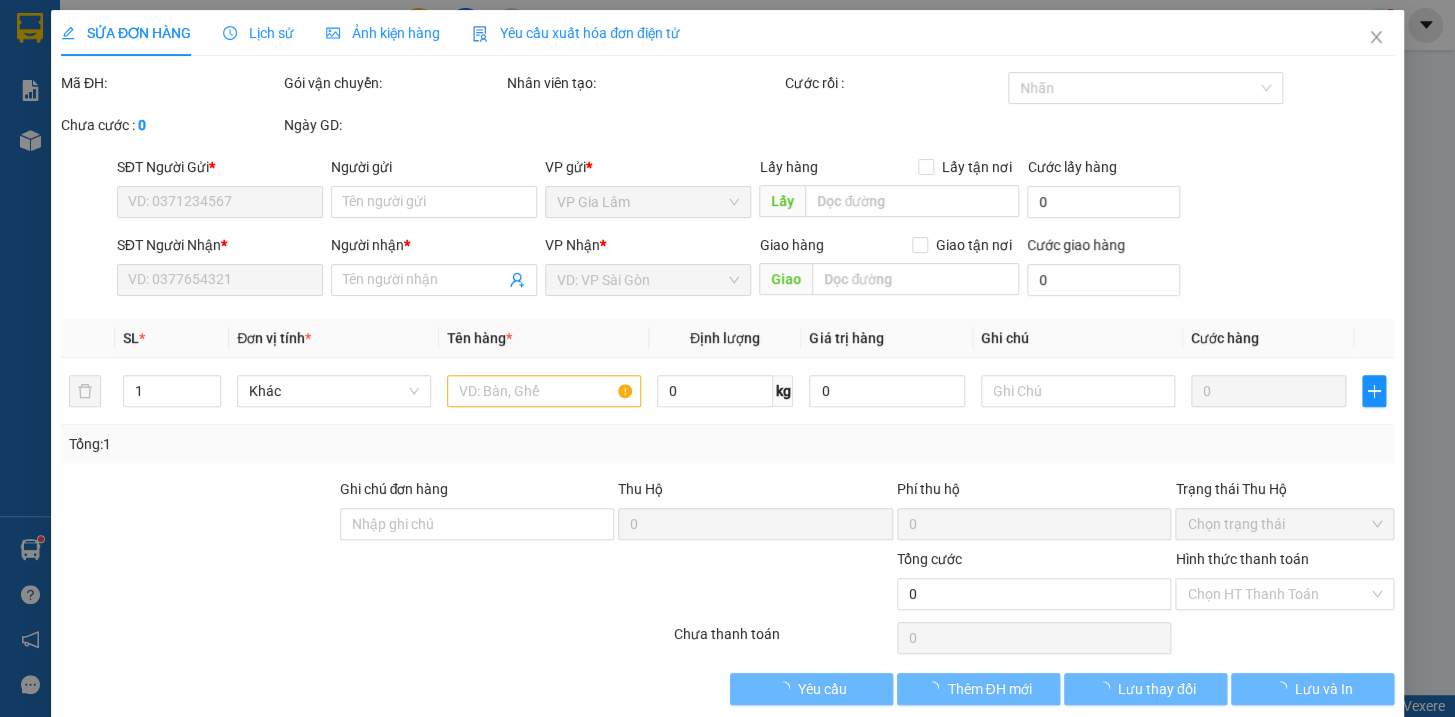 type on "0943155525" 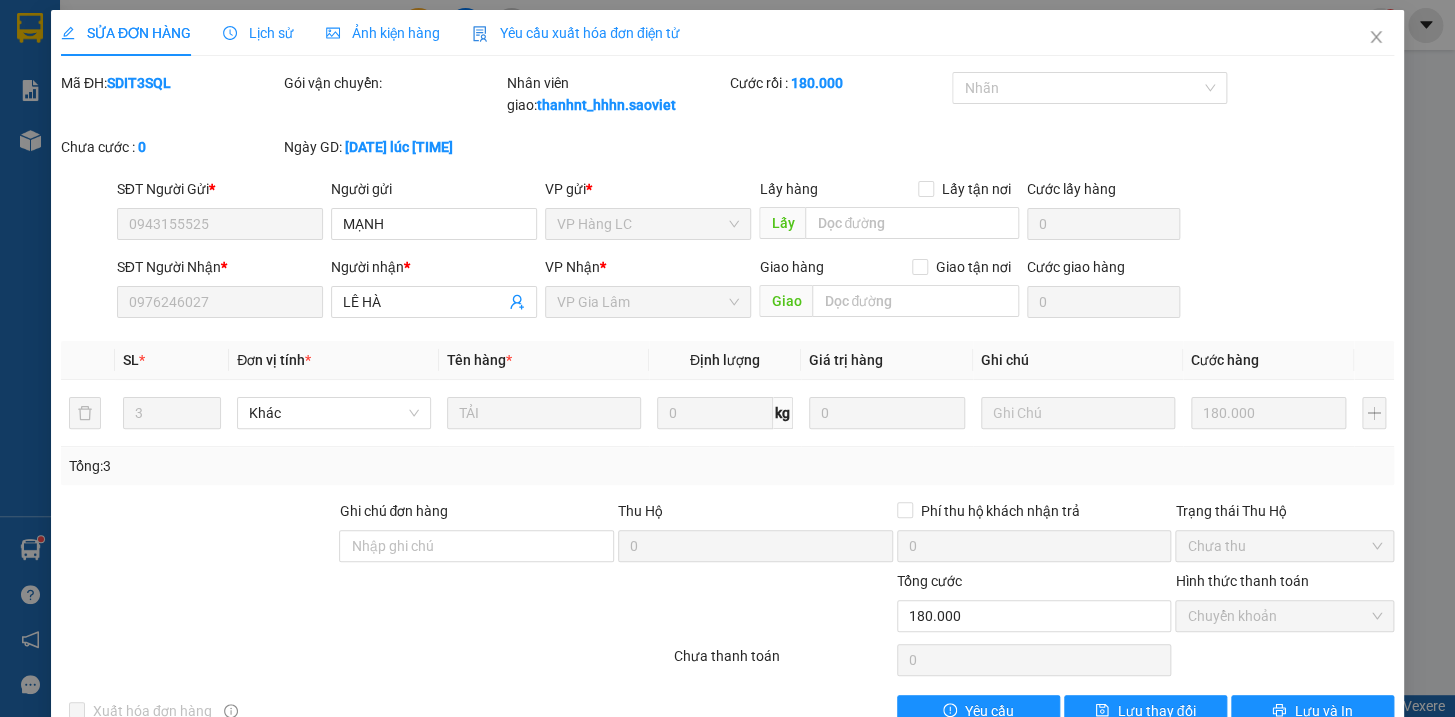 click on "Lịch sử" at bounding box center (258, 33) 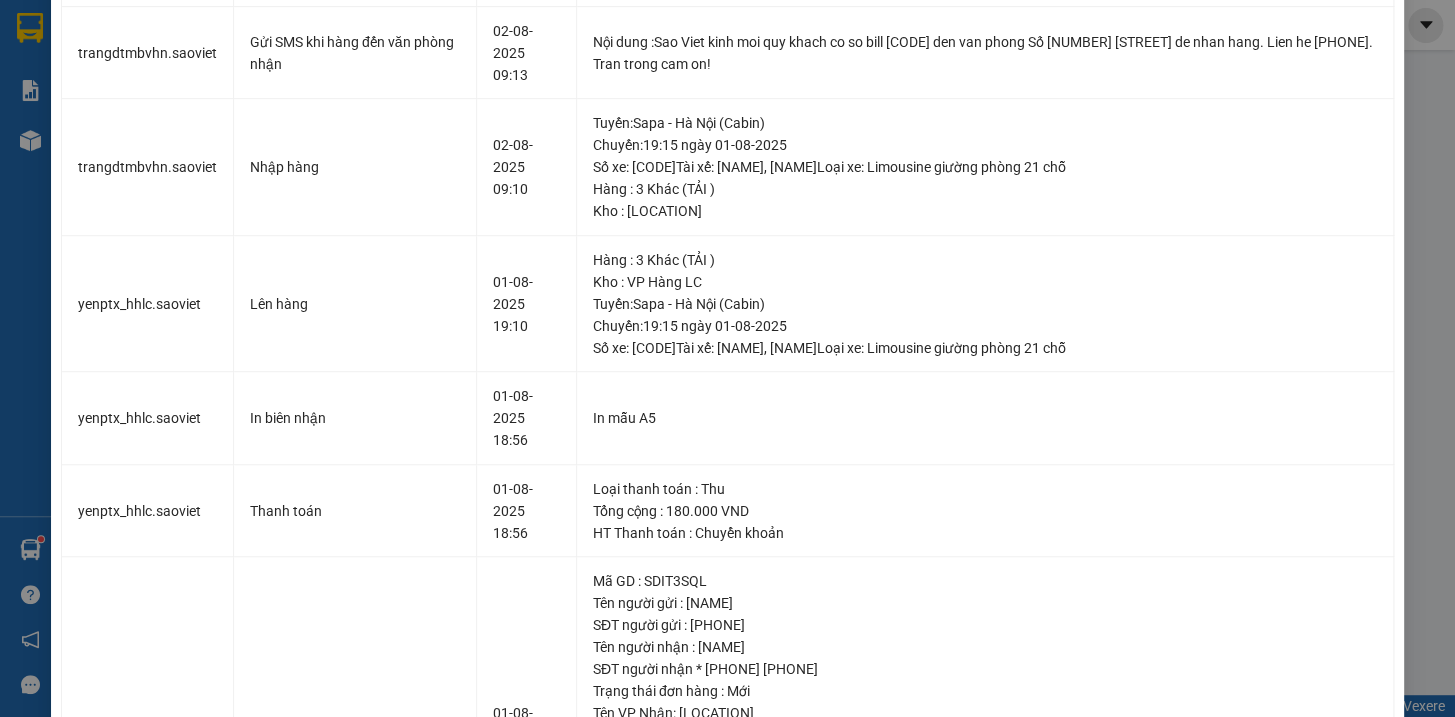 scroll, scrollTop: 0, scrollLeft: 0, axis: both 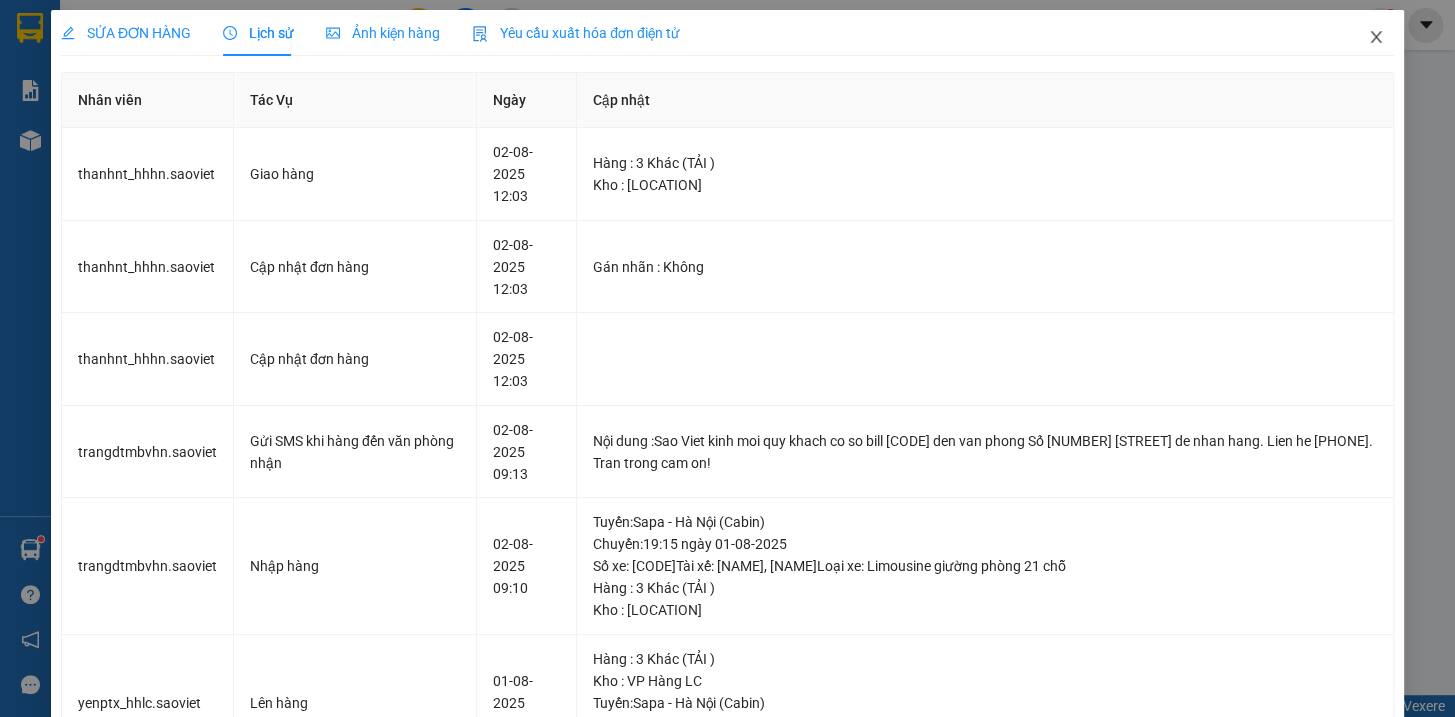 drag, startPoint x: 1359, startPoint y: 39, endPoint x: 1359, endPoint y: 0, distance: 39 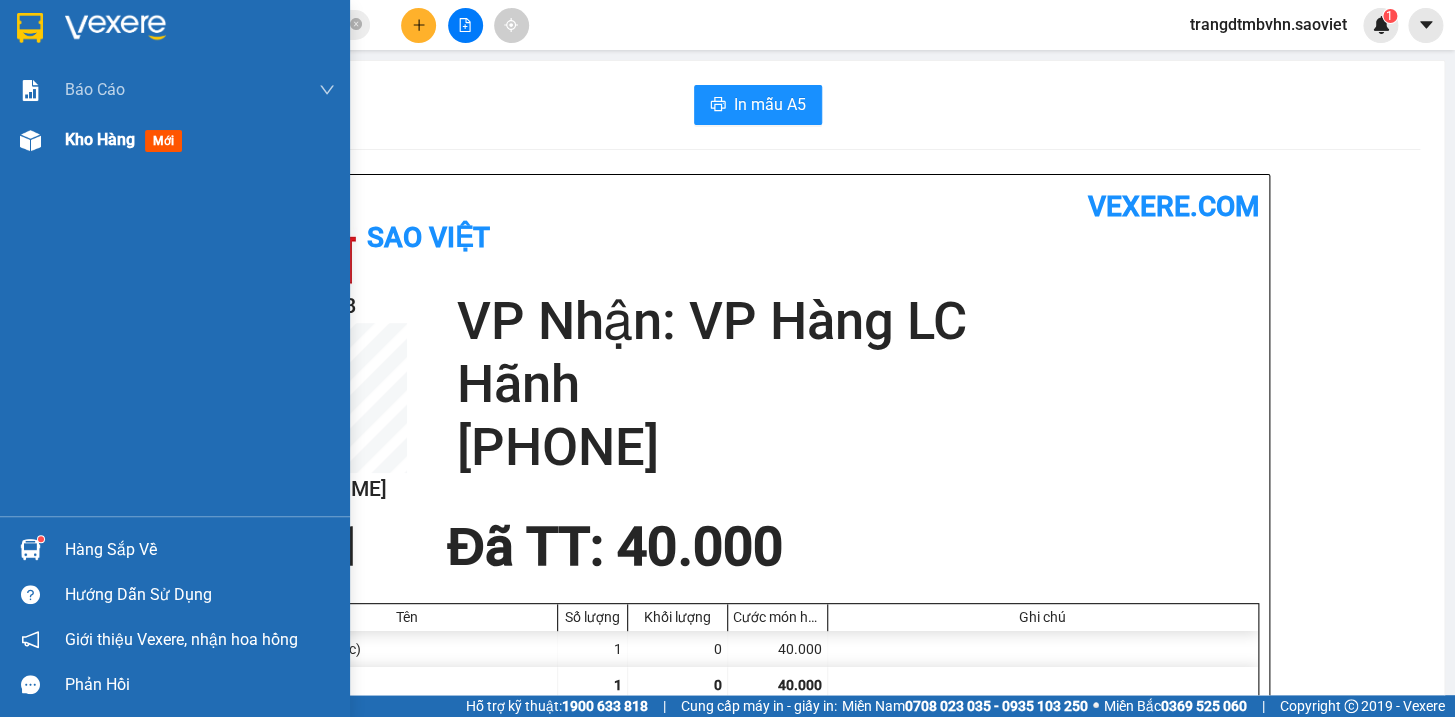 click on "Kho hàng" at bounding box center [100, 139] 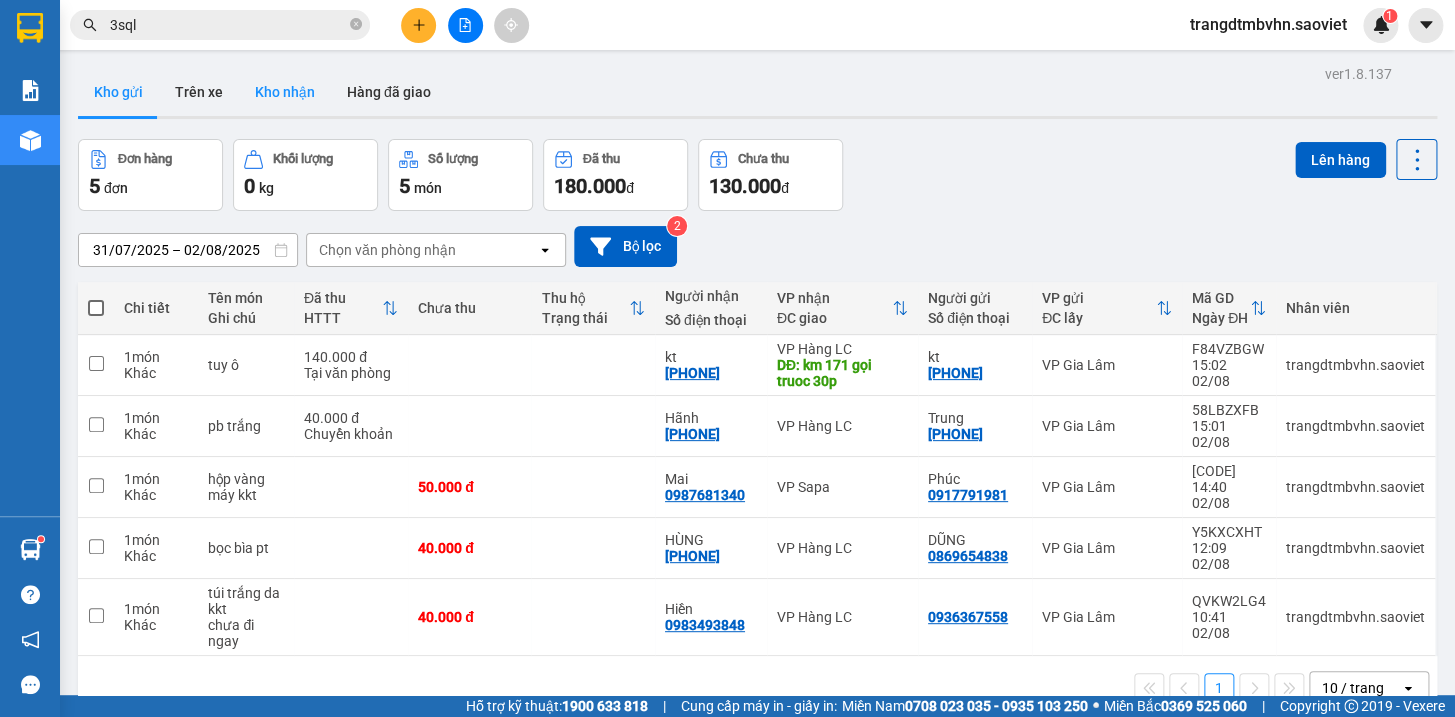 click on "Kho nhận" at bounding box center [285, 92] 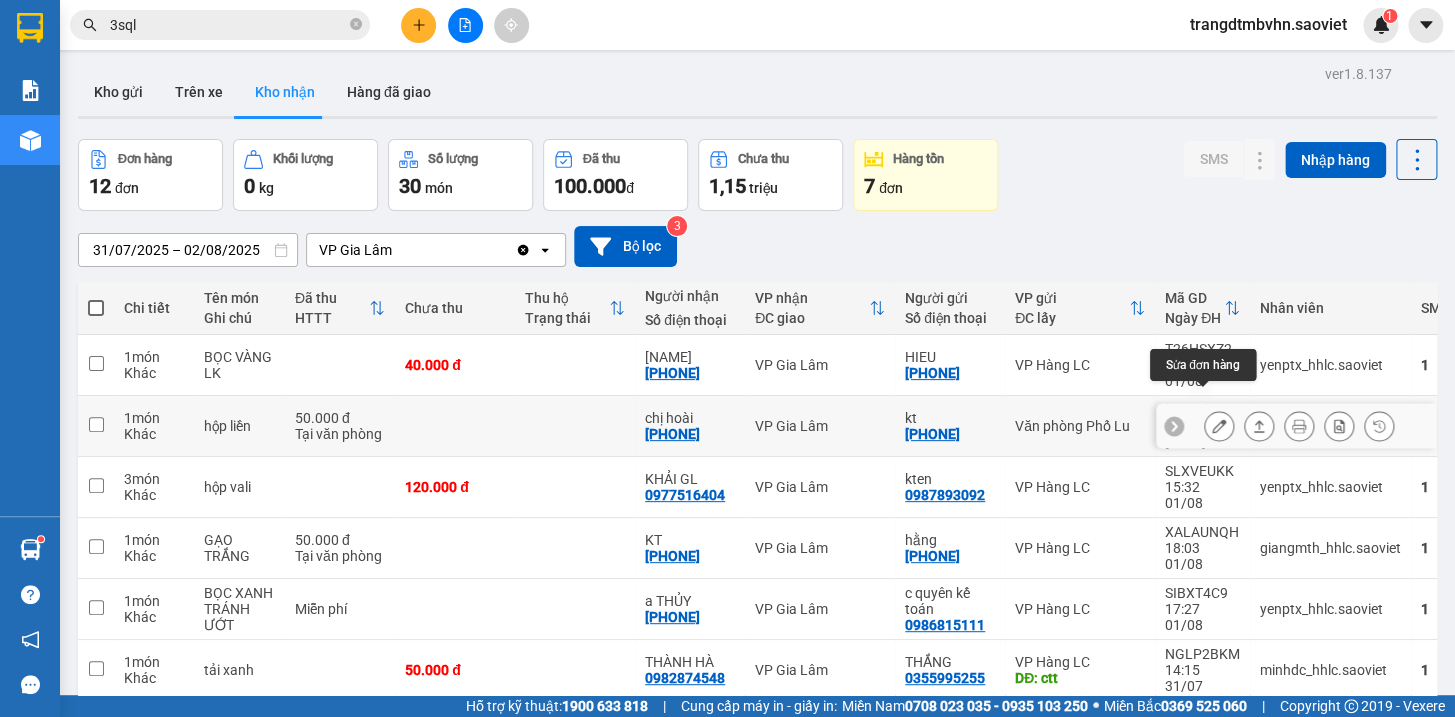 click 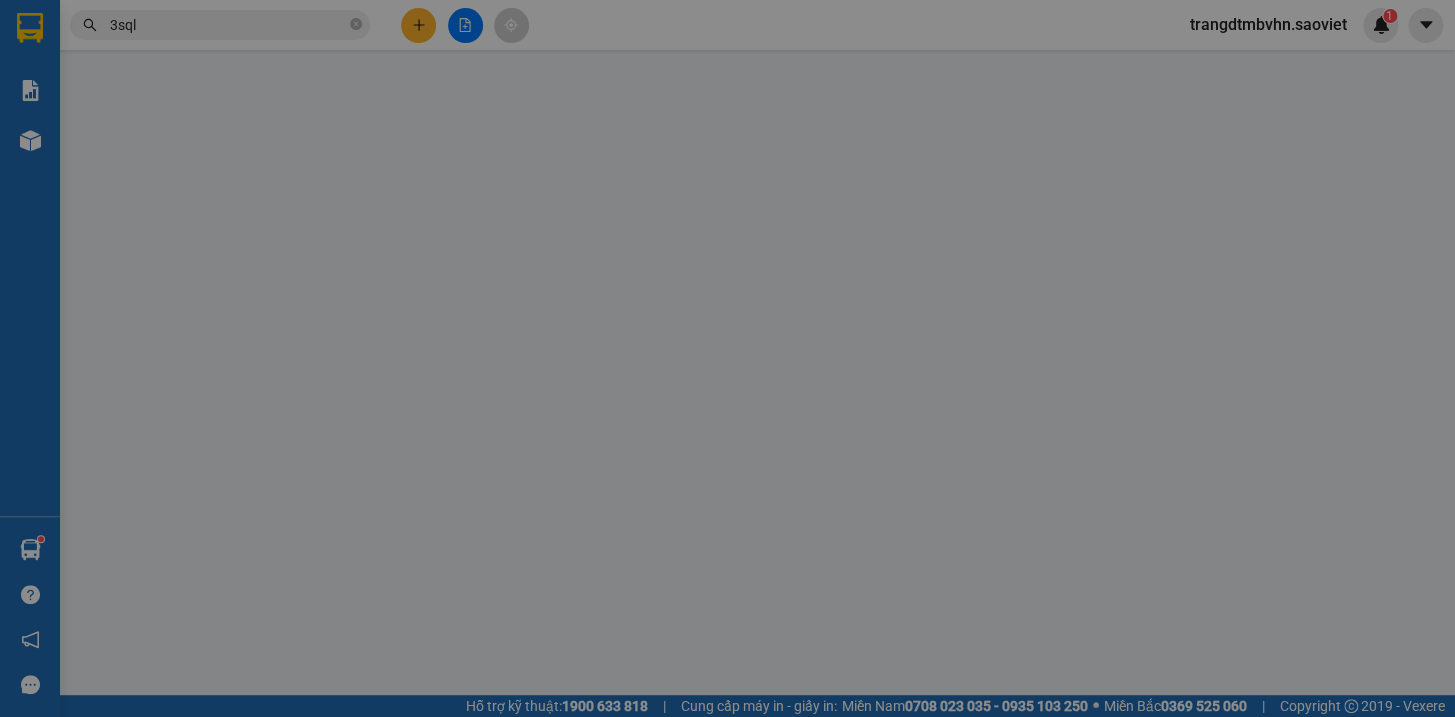 type on "[PHONE]" 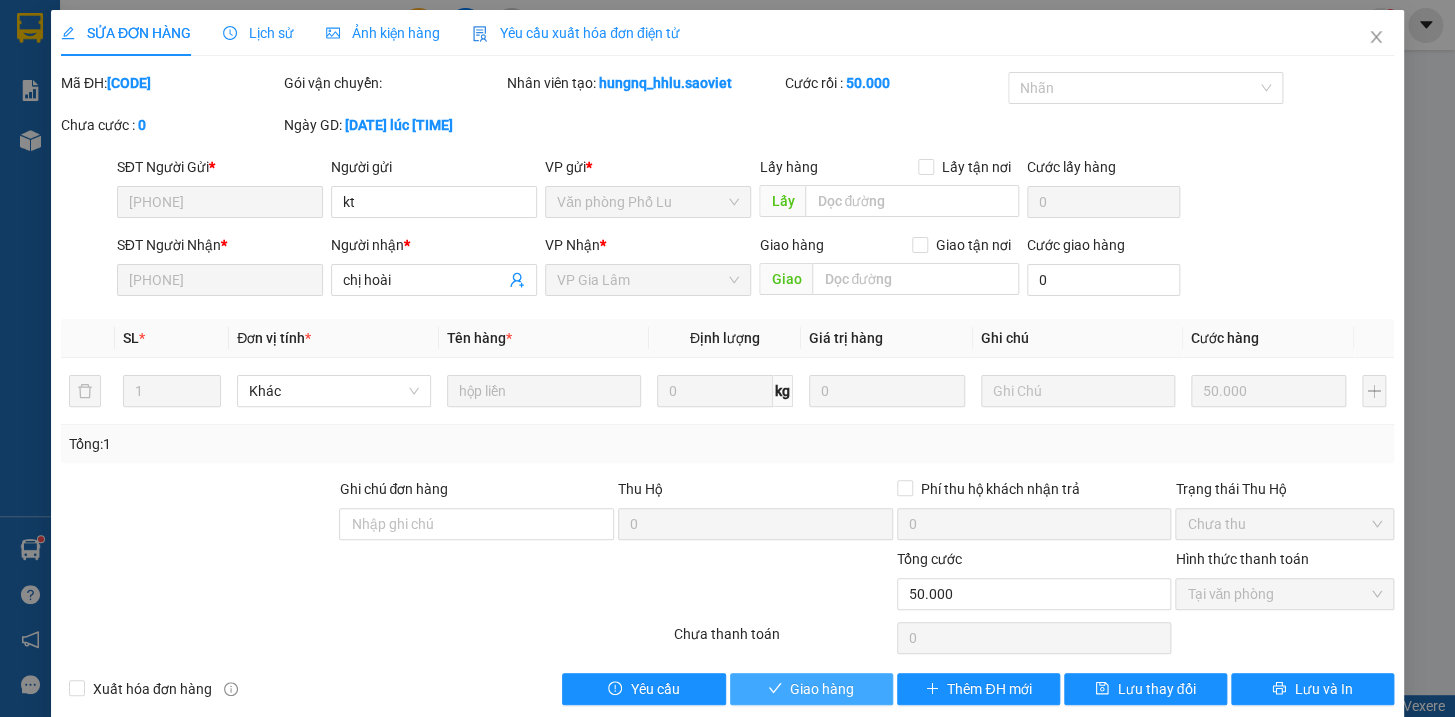 click on "Giao hàng" at bounding box center [822, 689] 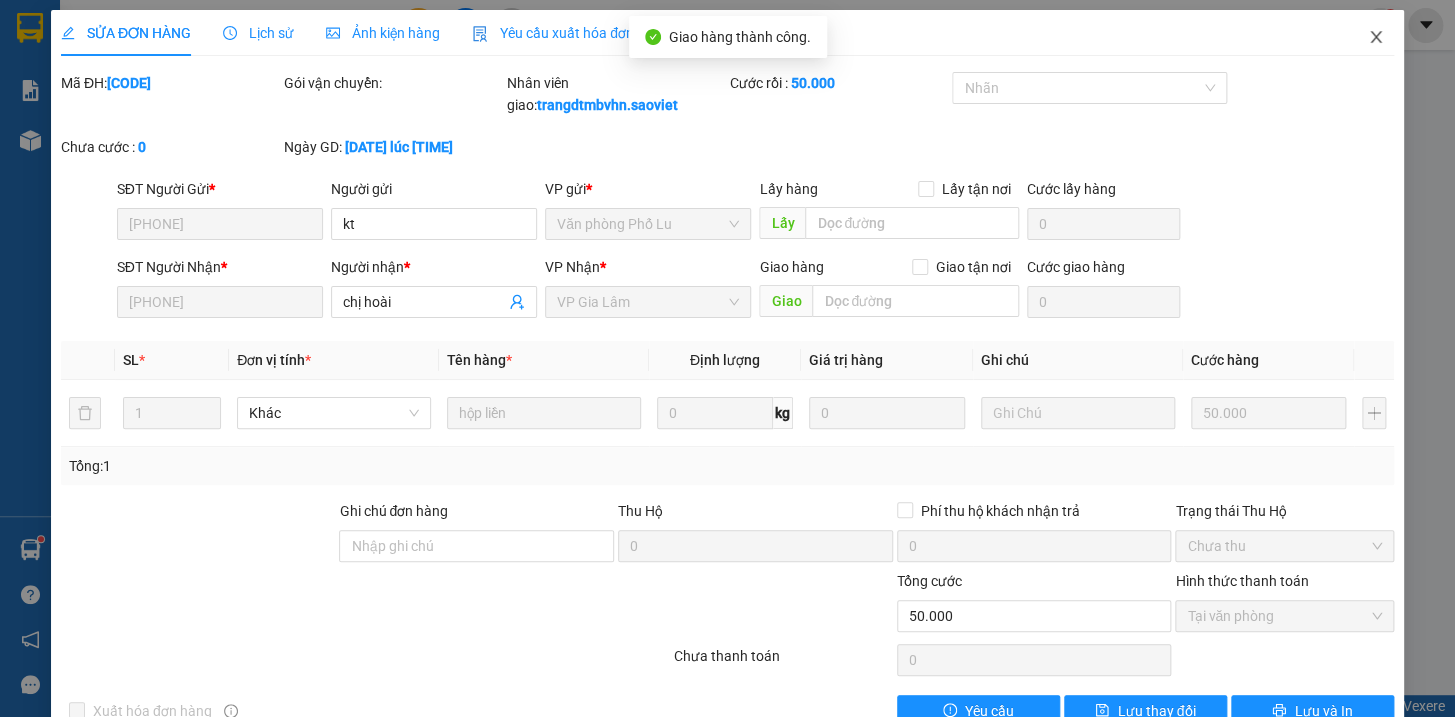 click 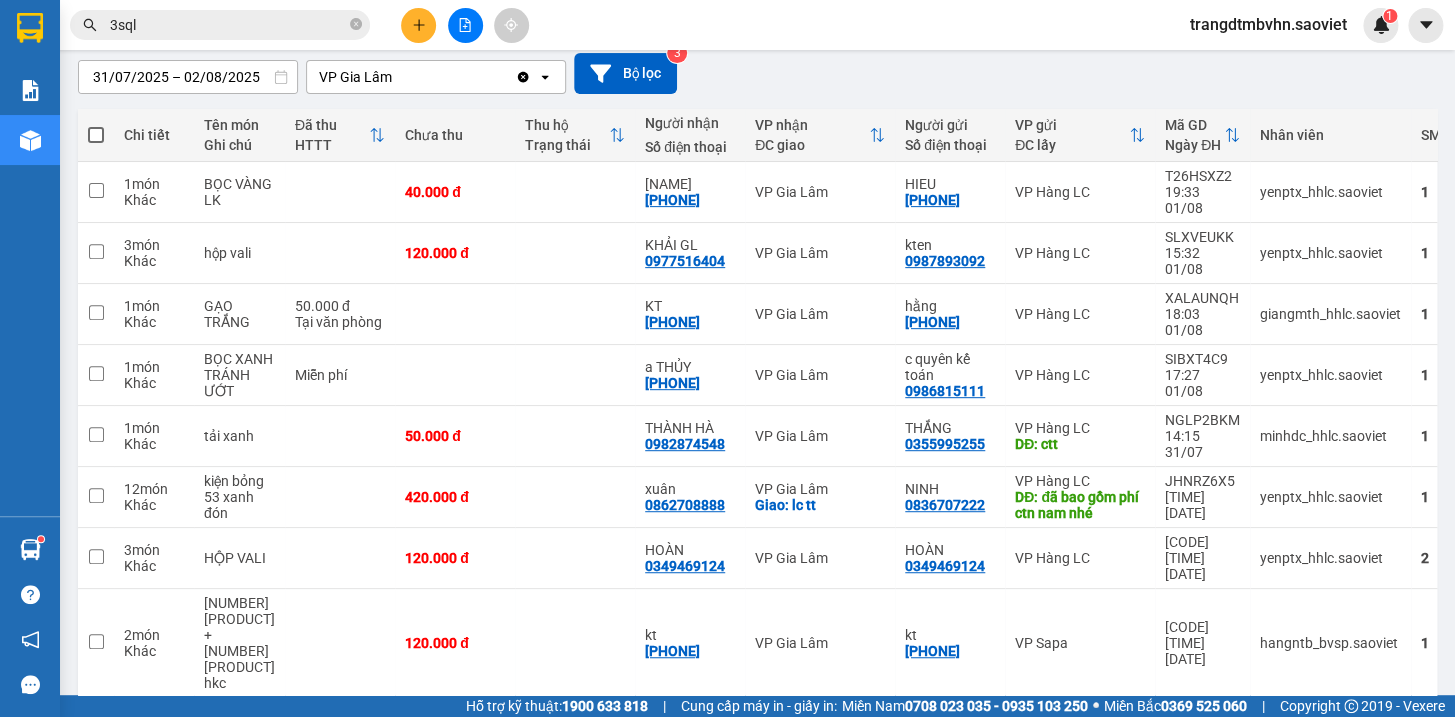 scroll, scrollTop: 188, scrollLeft: 0, axis: vertical 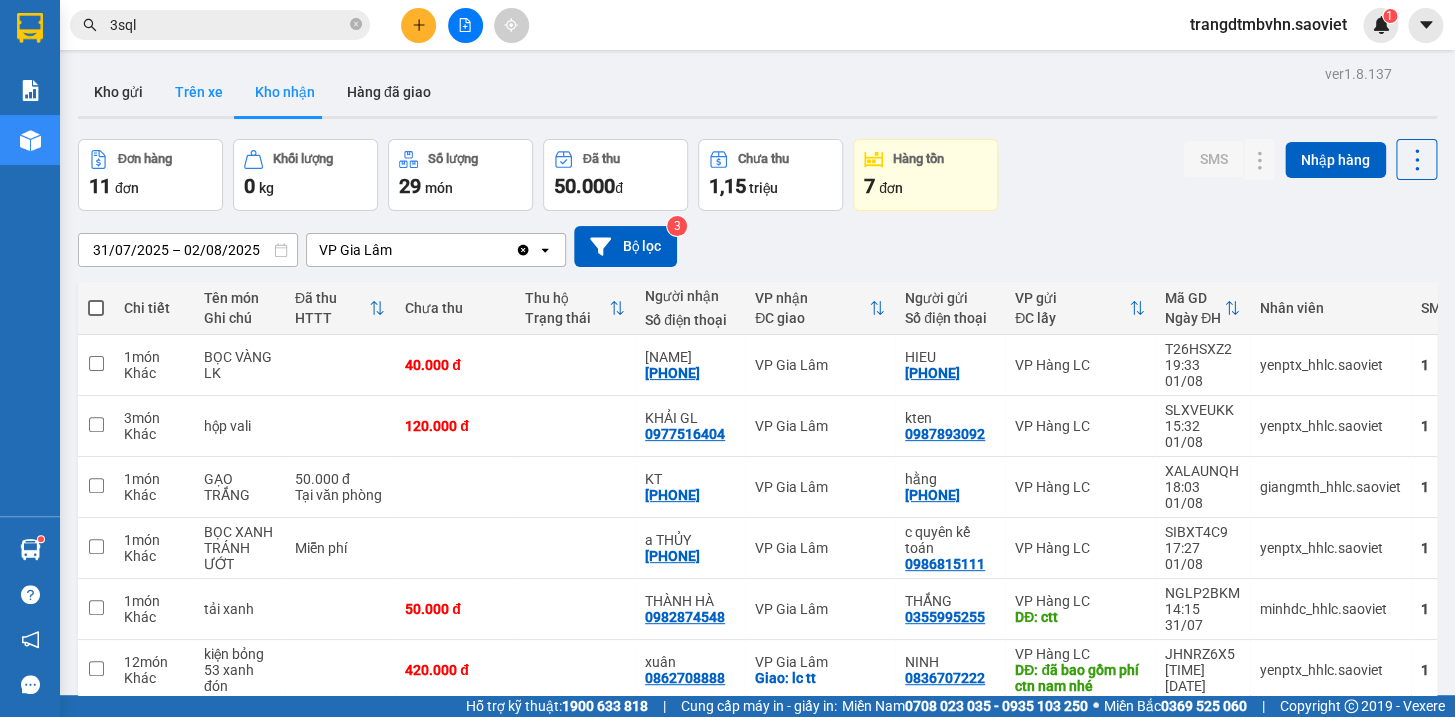 click on "Trên xe" at bounding box center [199, 92] 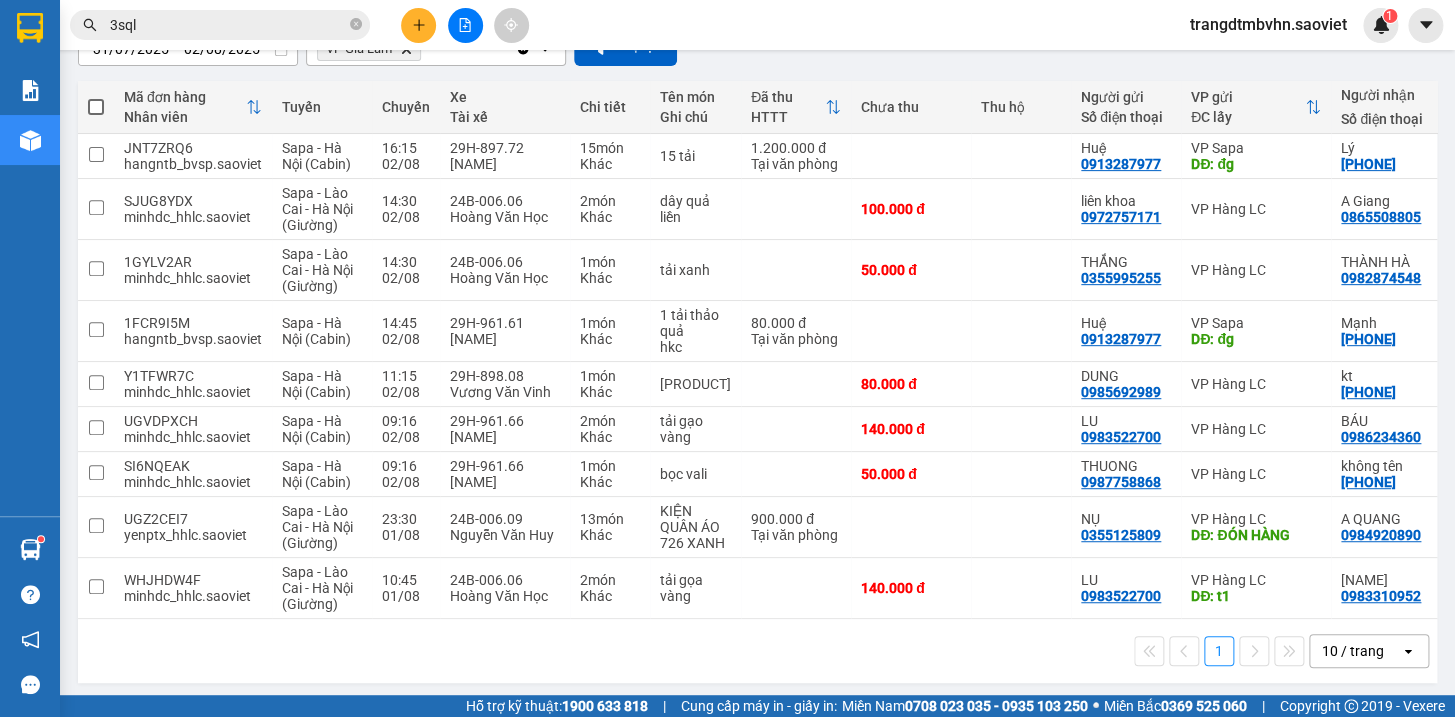 scroll, scrollTop: 212, scrollLeft: 0, axis: vertical 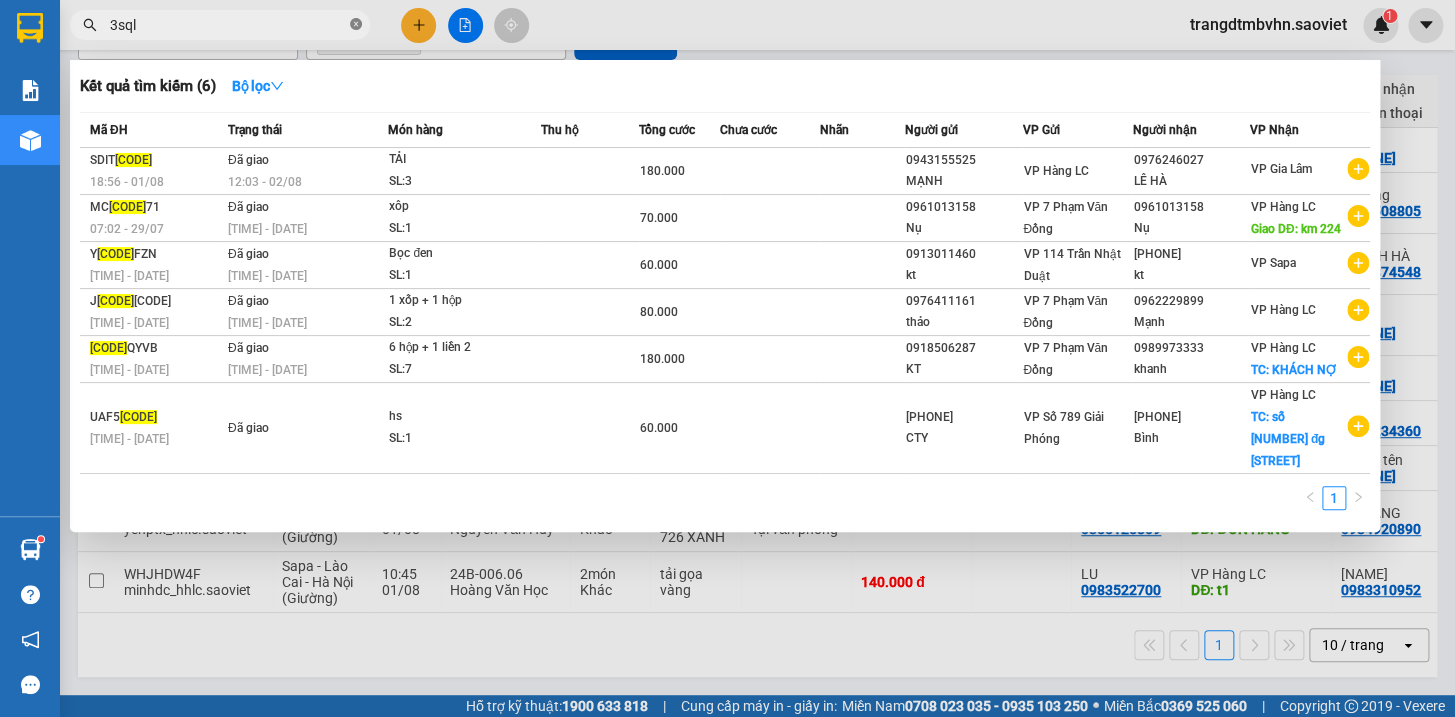 click 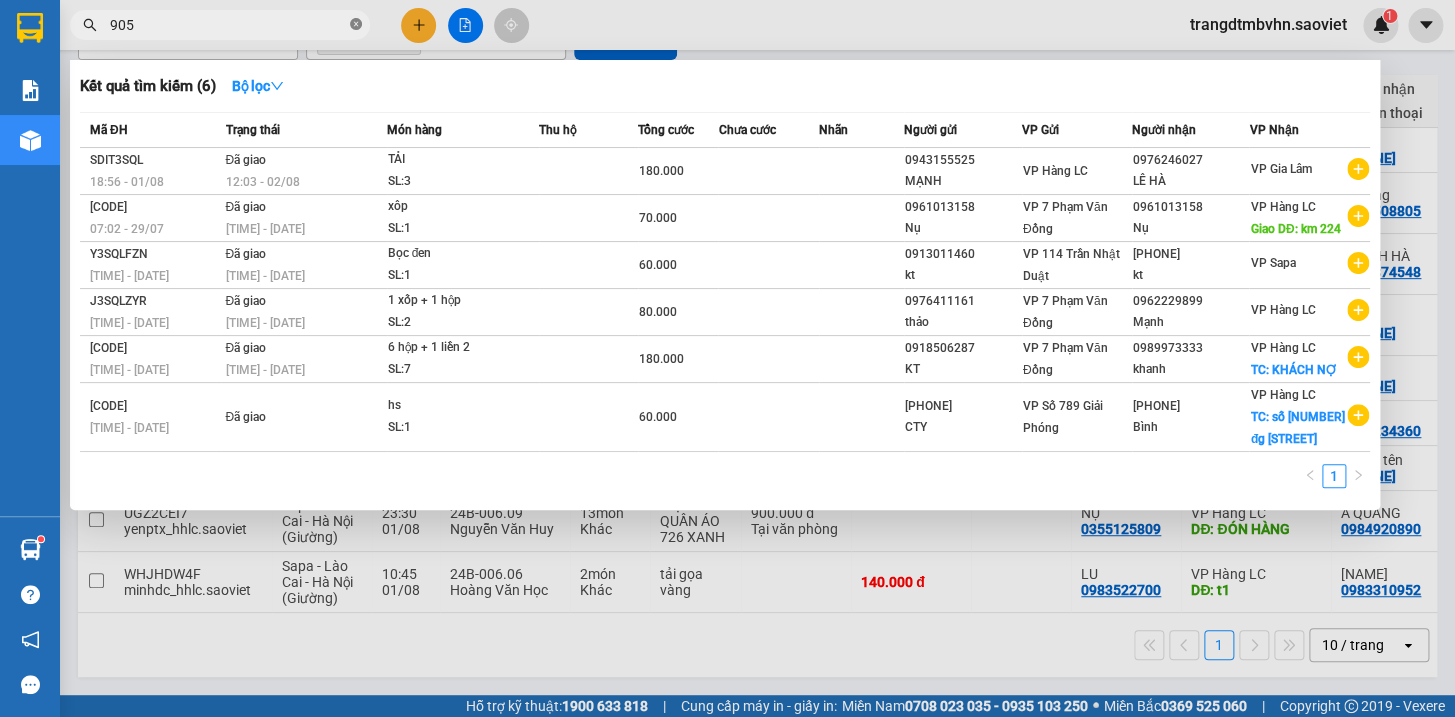 type on "[NUMBER]" 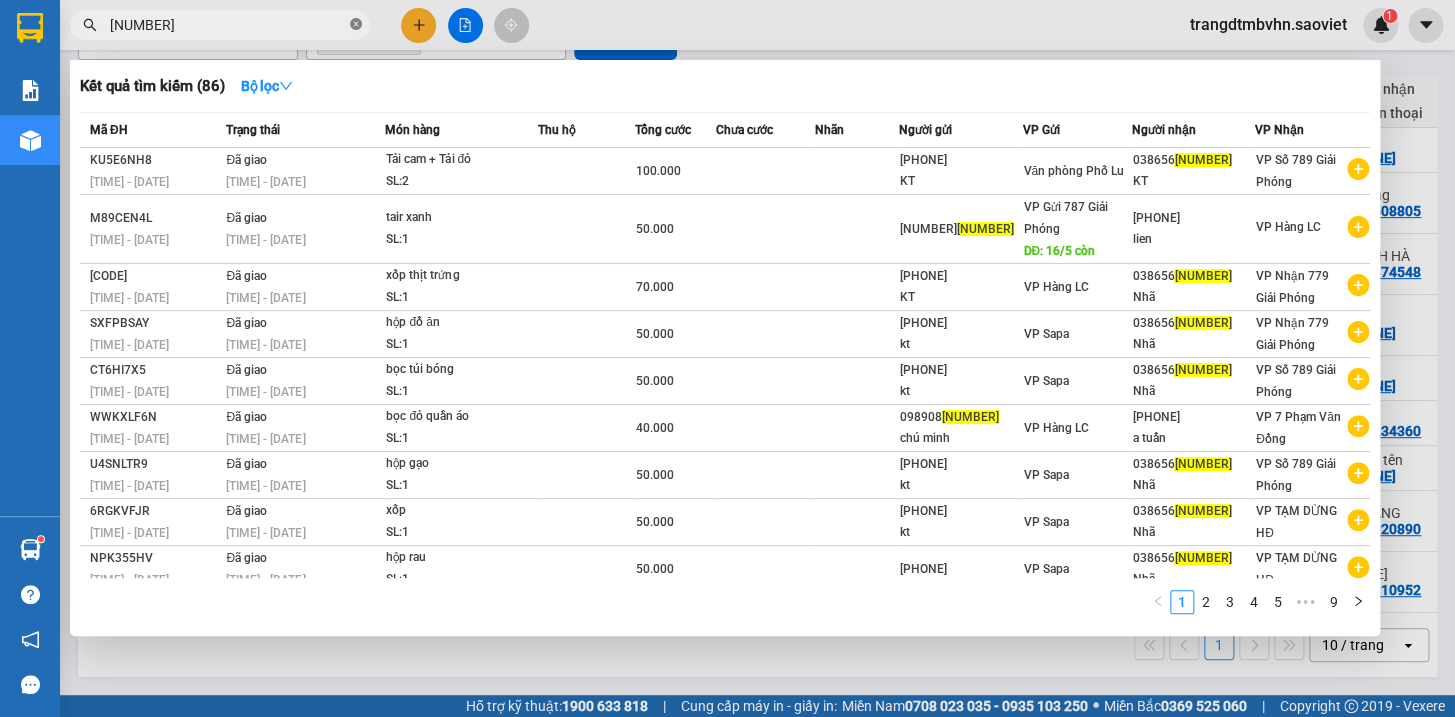 click 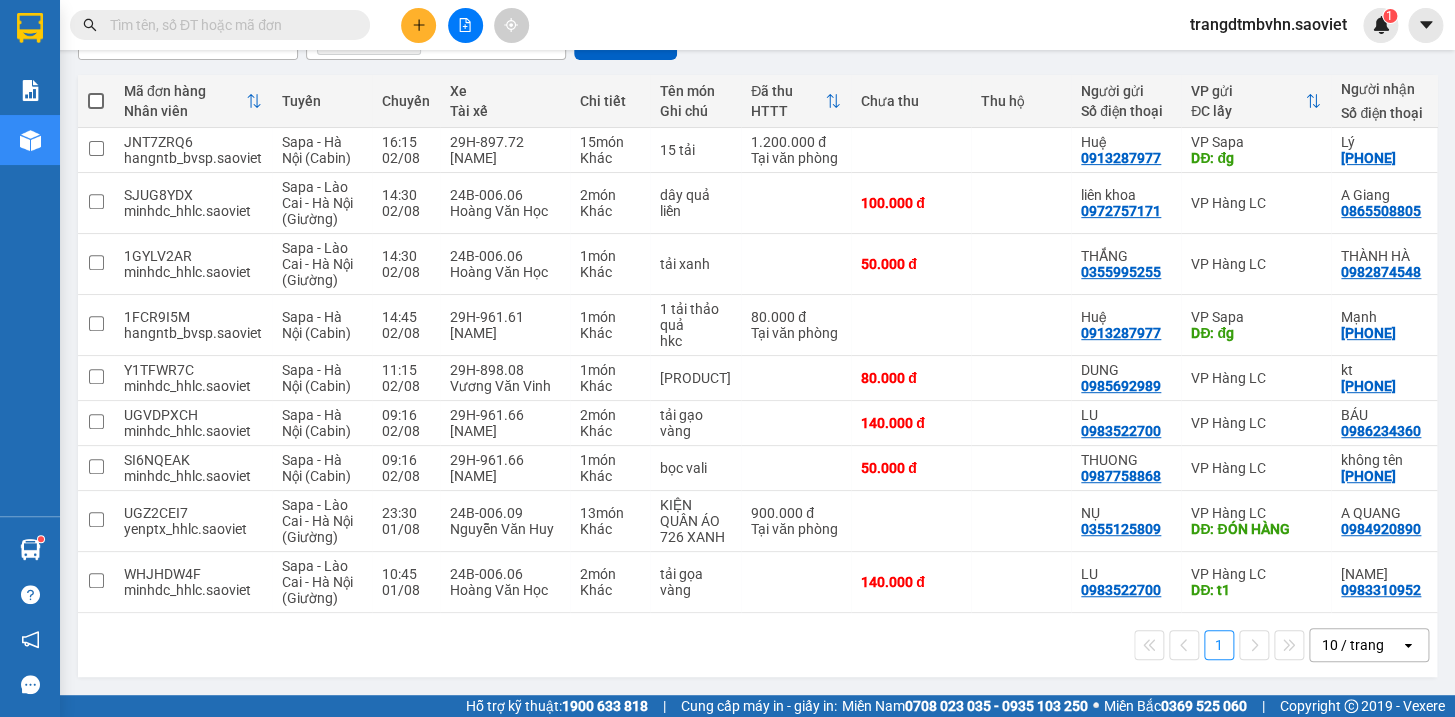 click at bounding box center [228, 25] 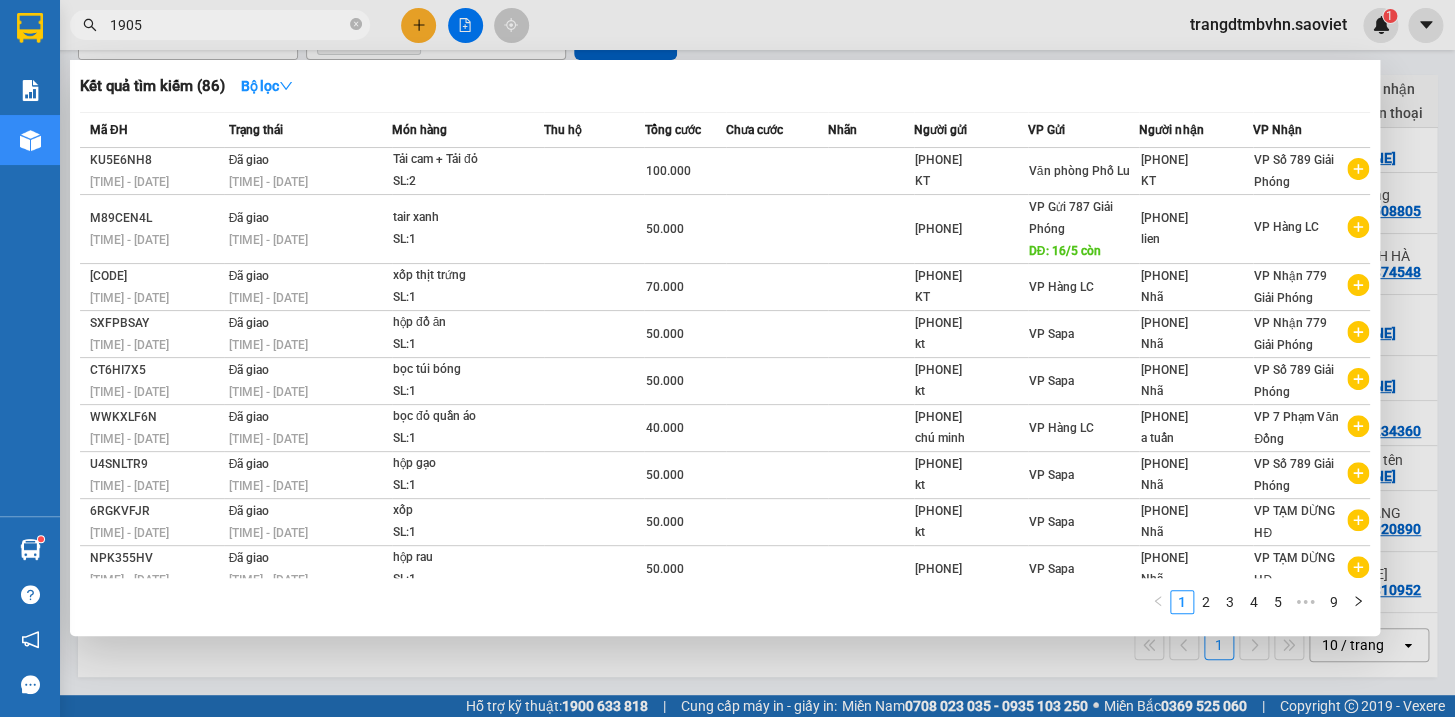 type on "19052" 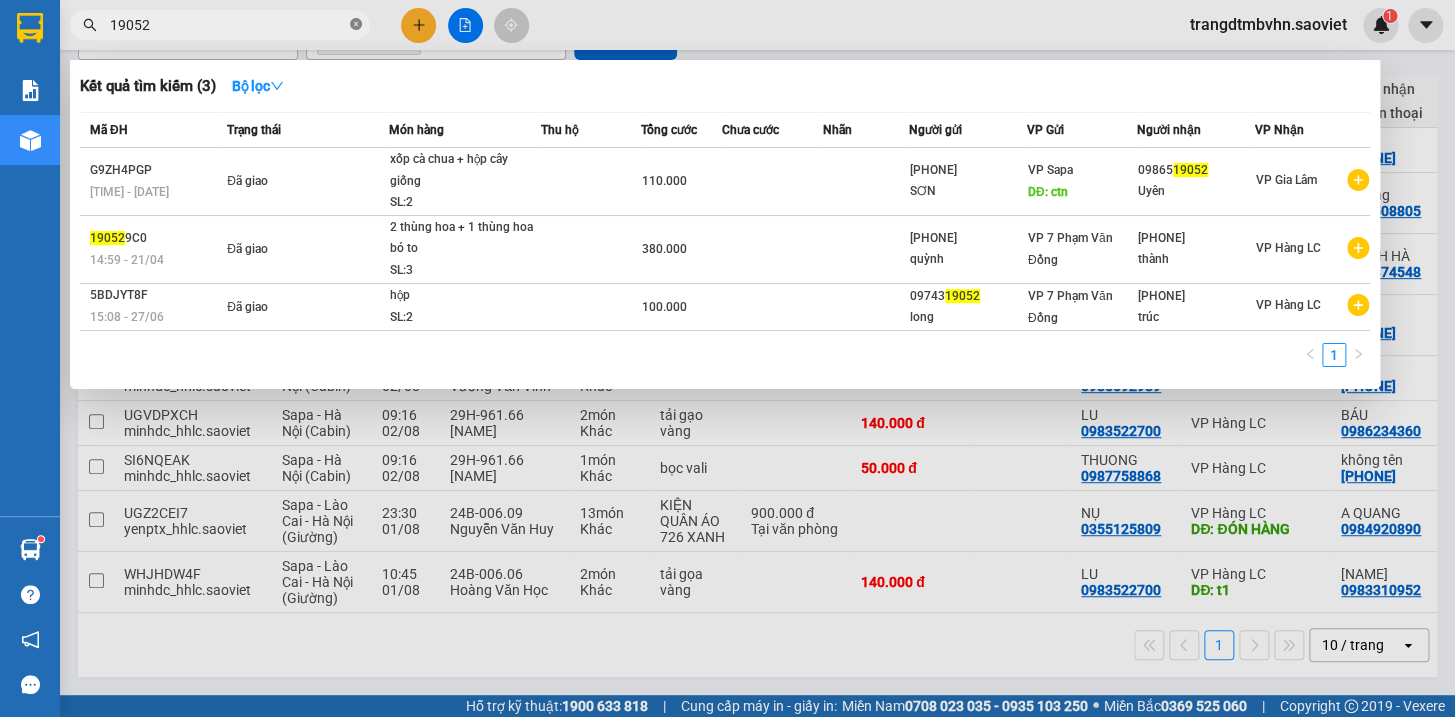 click 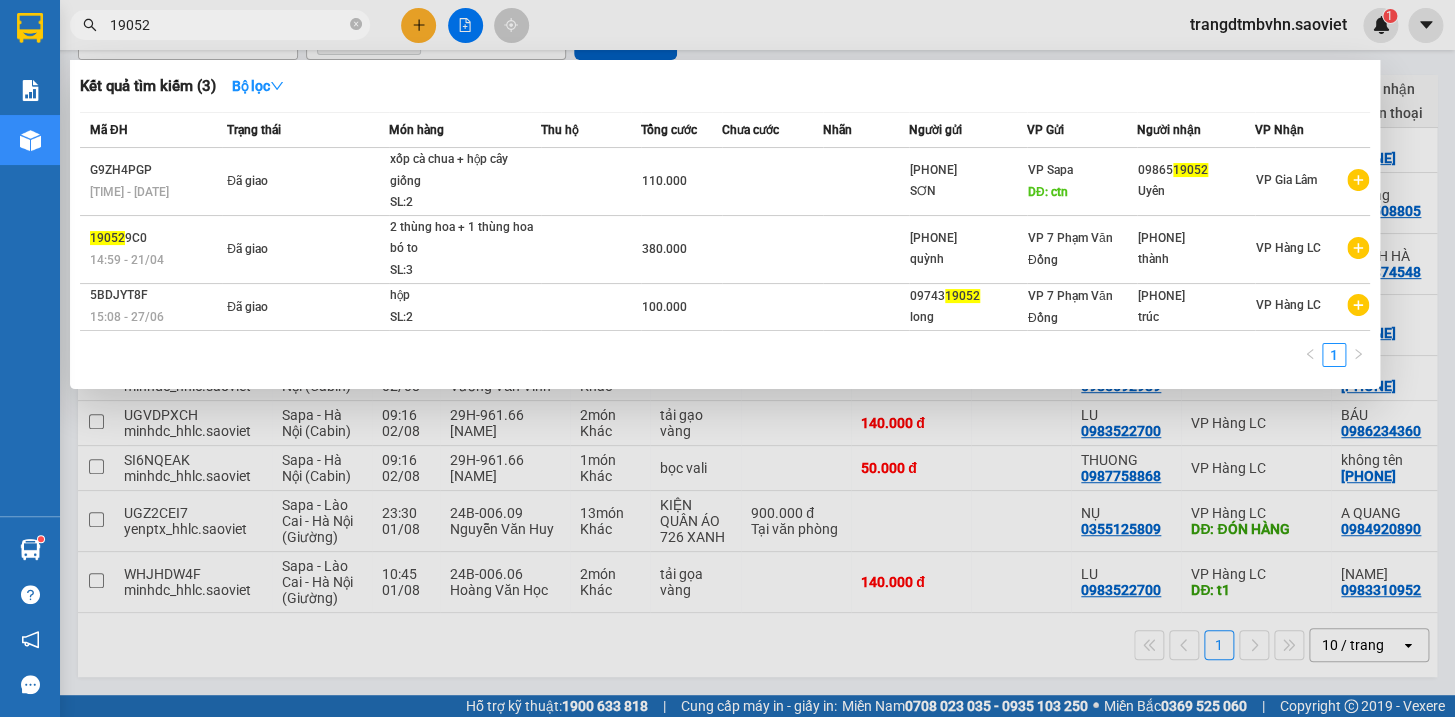 type 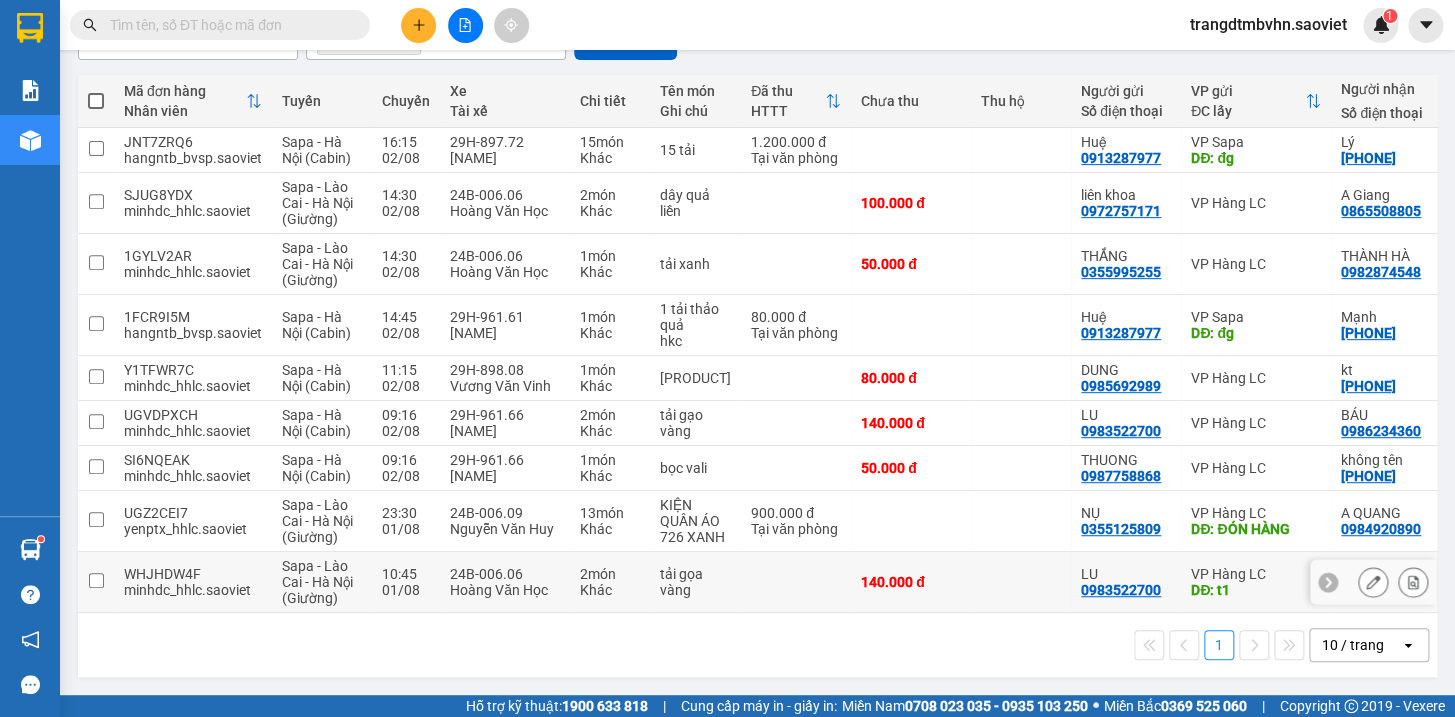 click 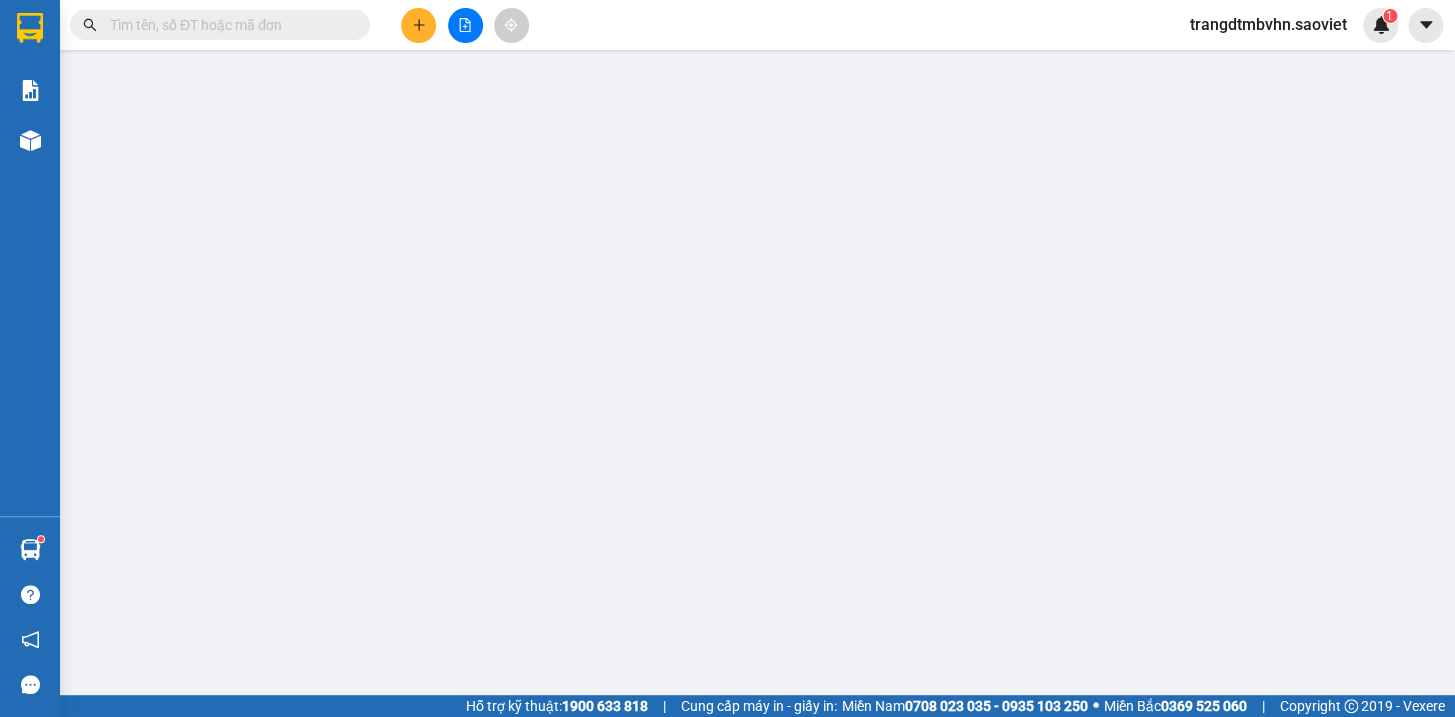 scroll, scrollTop: 0, scrollLeft: 0, axis: both 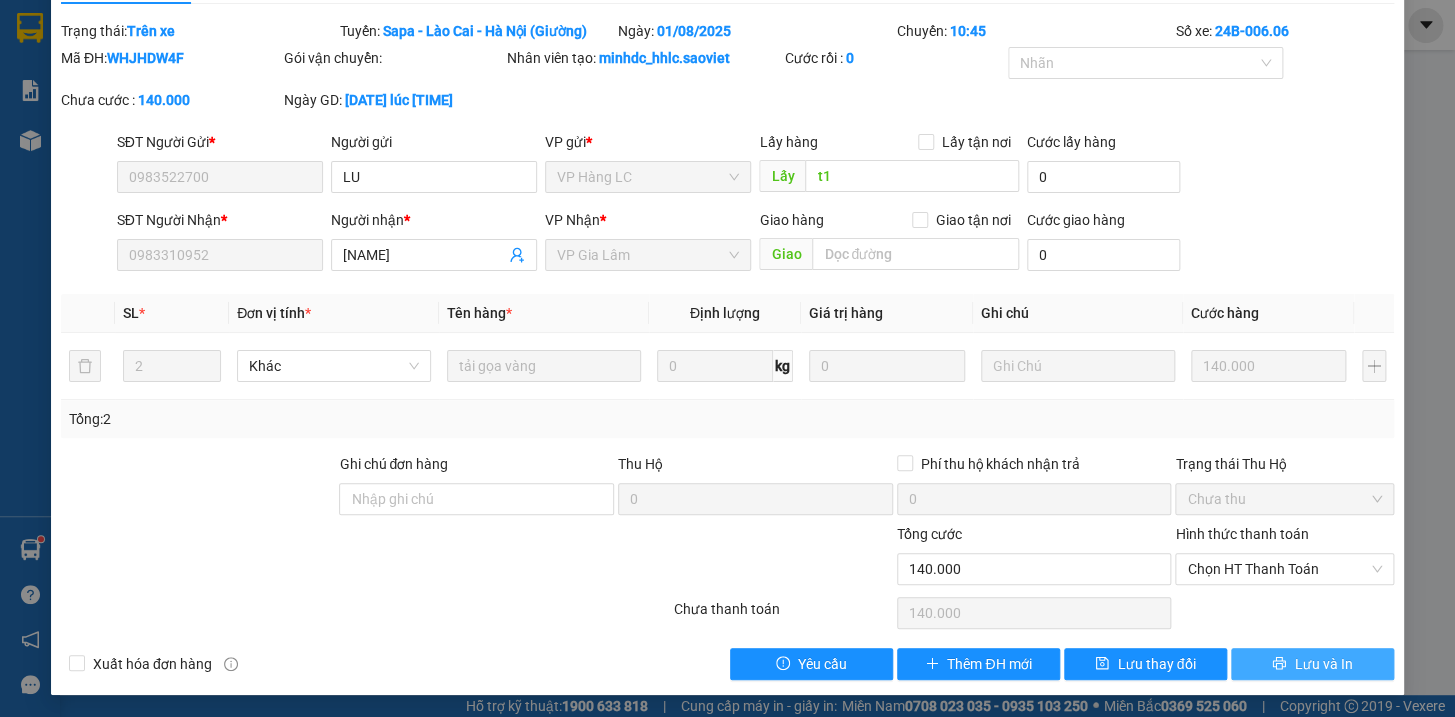 click on "Lưu và In" at bounding box center (1323, 664) 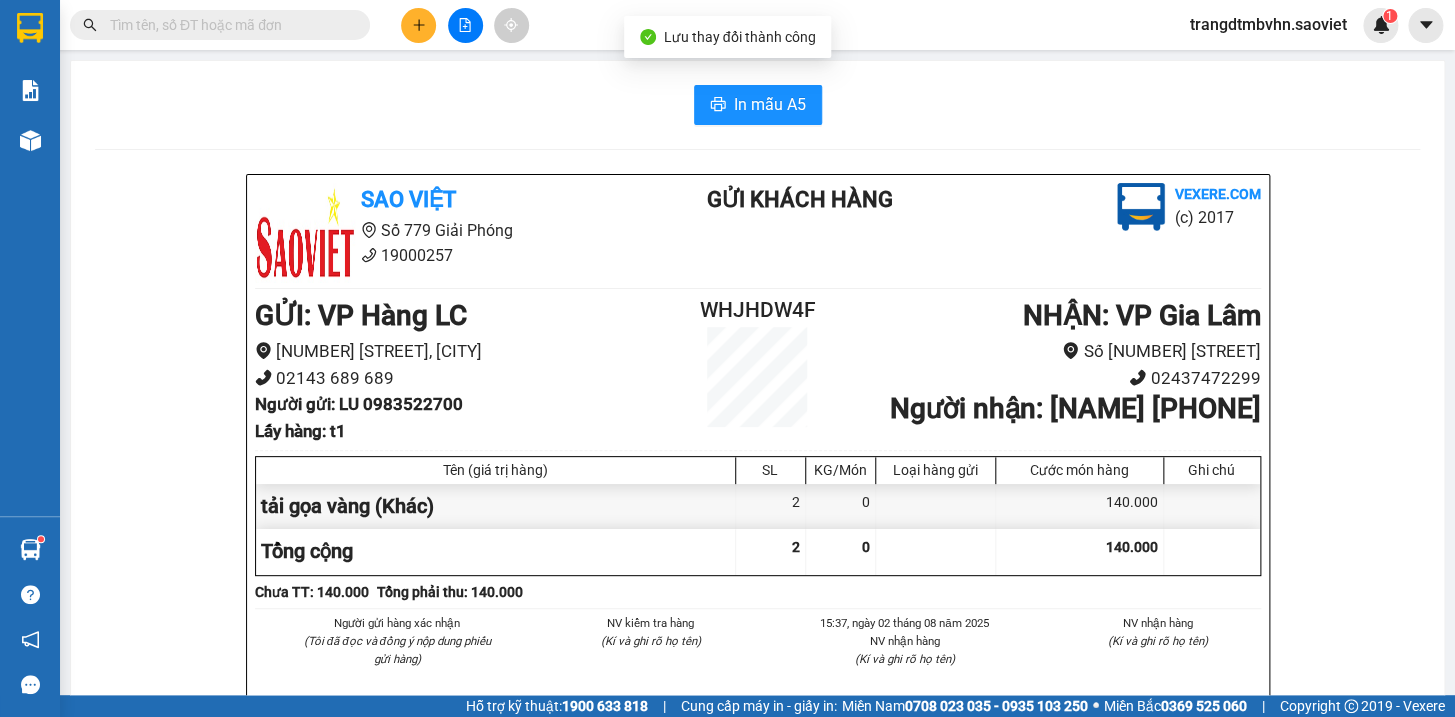 drag, startPoint x: 1251, startPoint y: 442, endPoint x: 1088, endPoint y: 429, distance: 163.51758 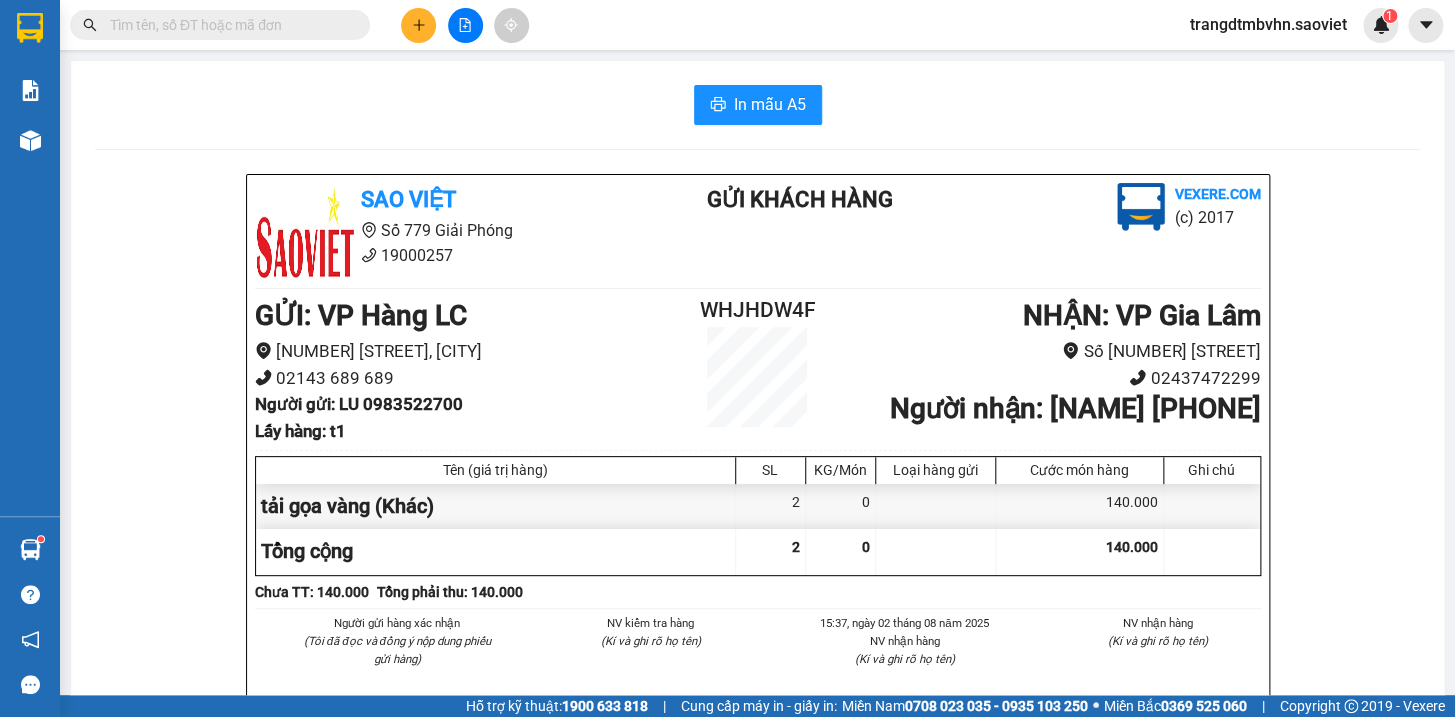copy on "0983310952" 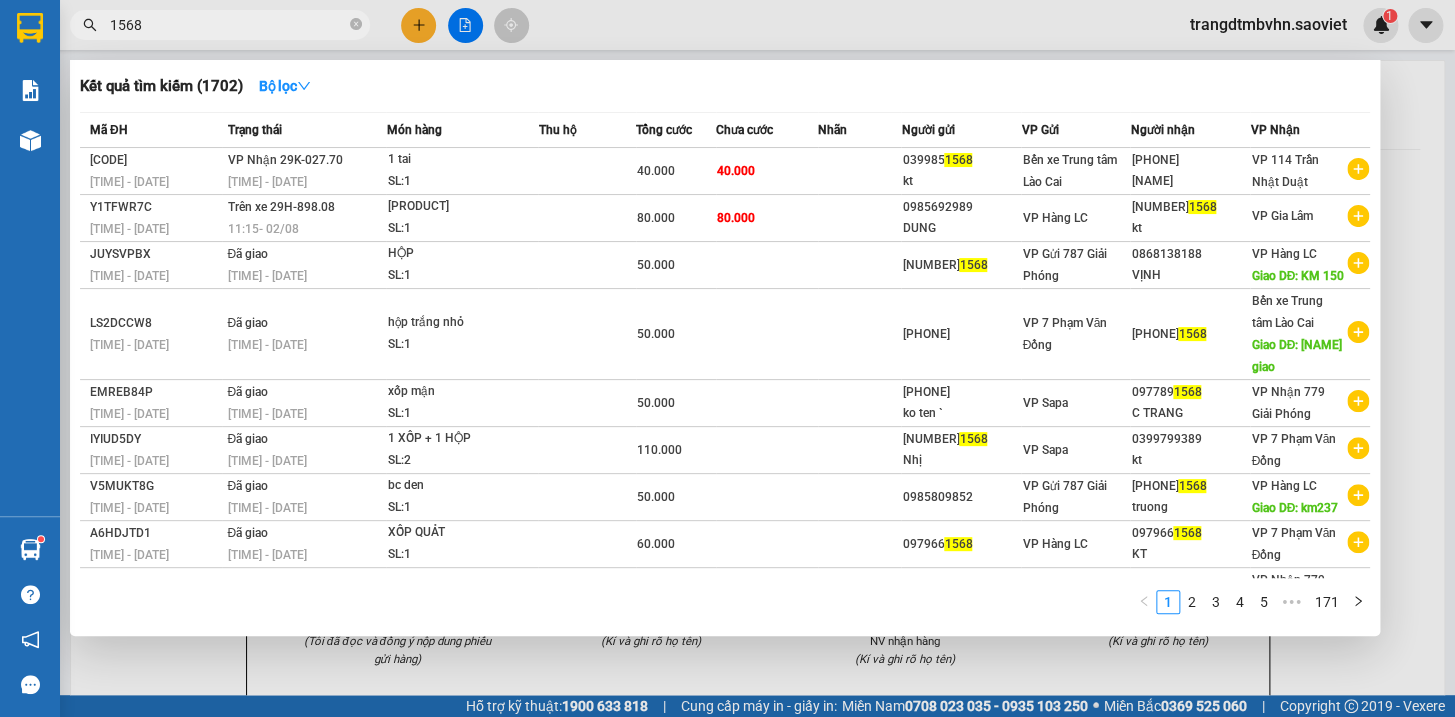type on "1568" 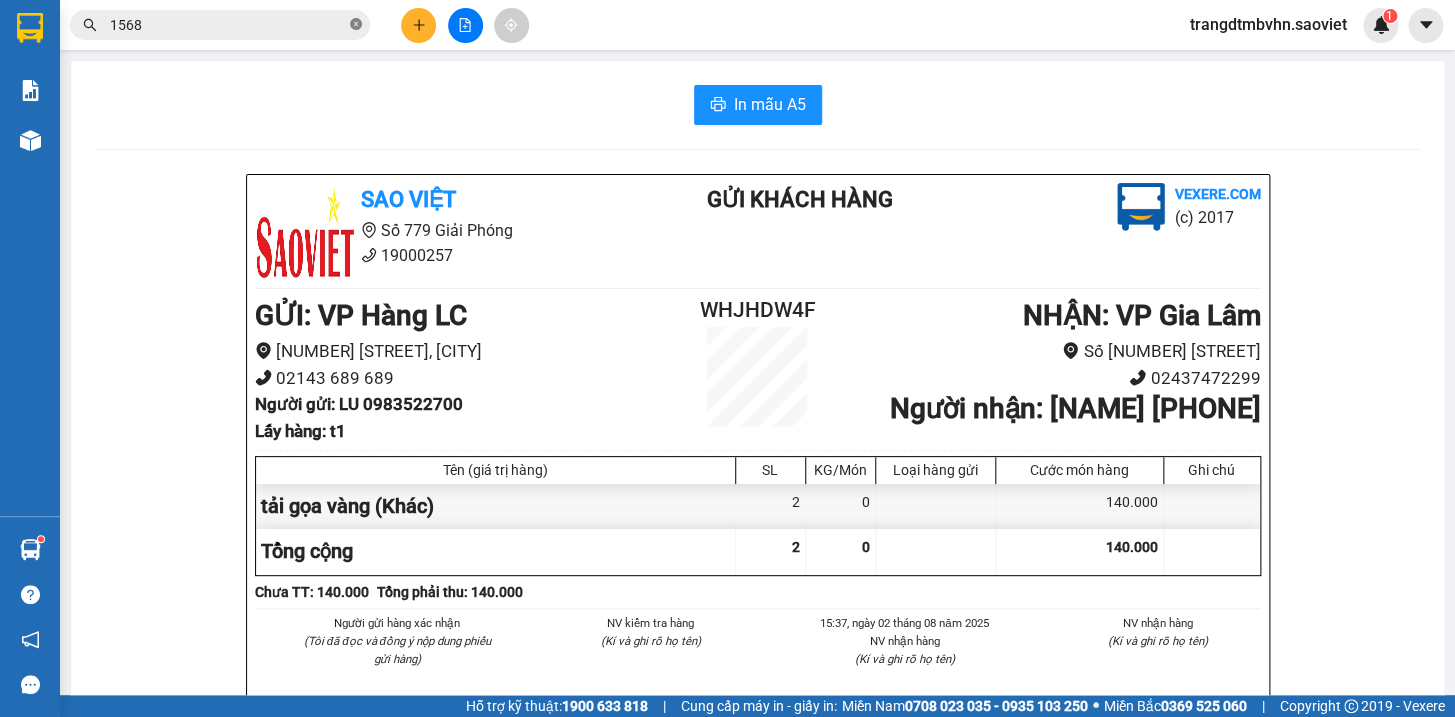 click 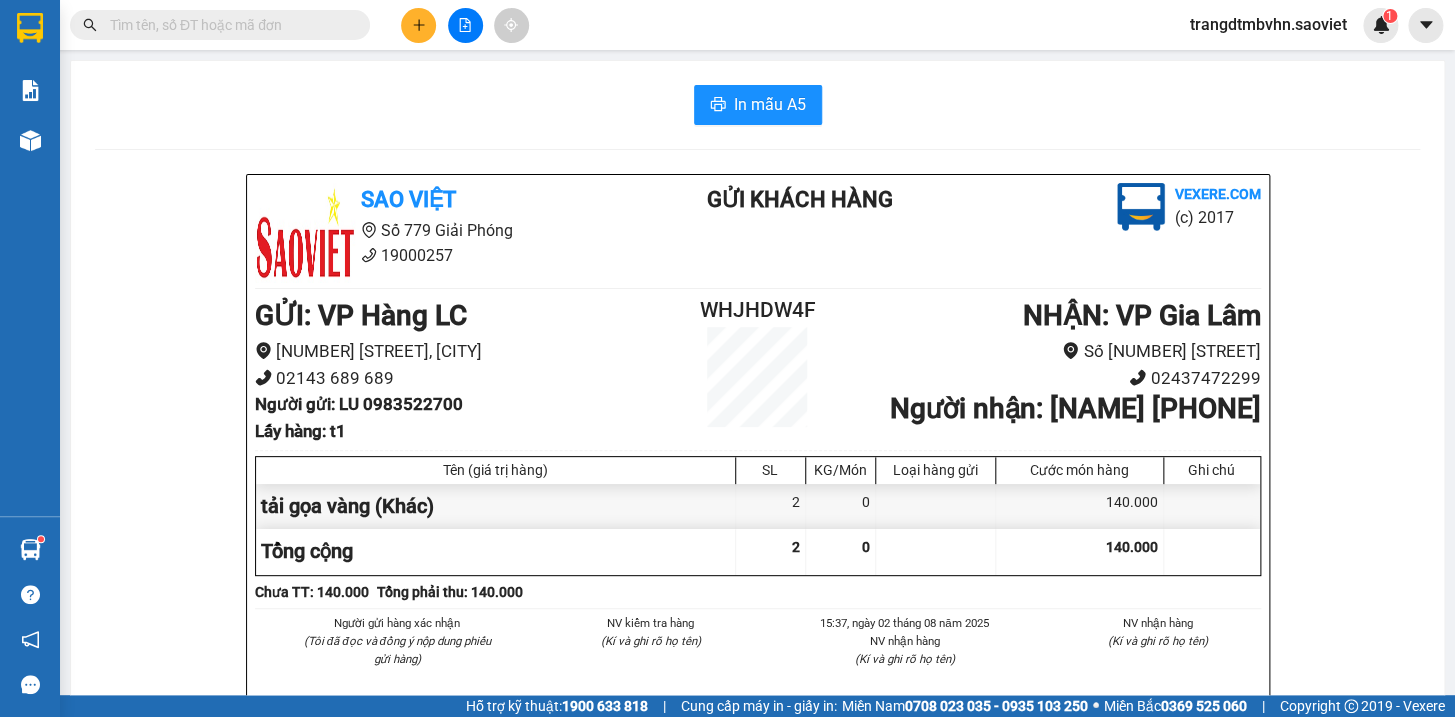 paste on "0983310952" 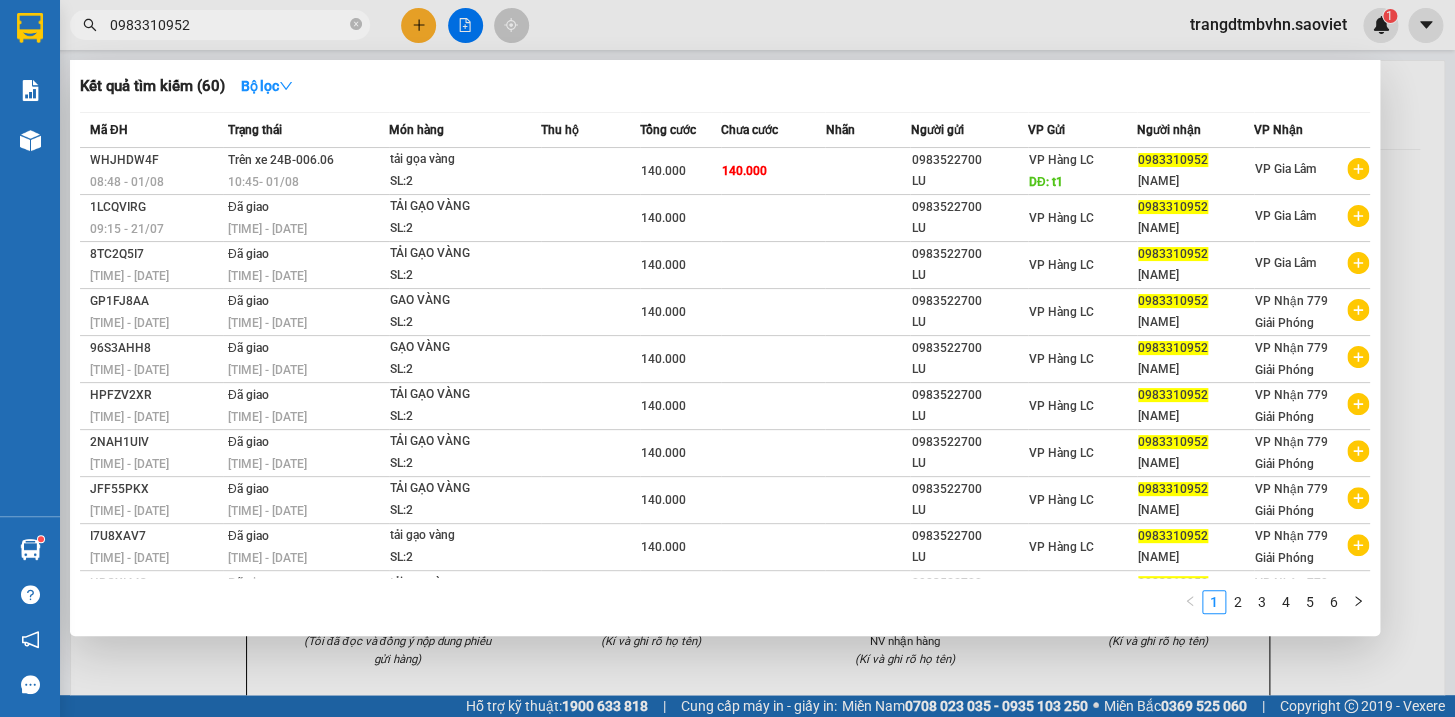 type on "0983310952" 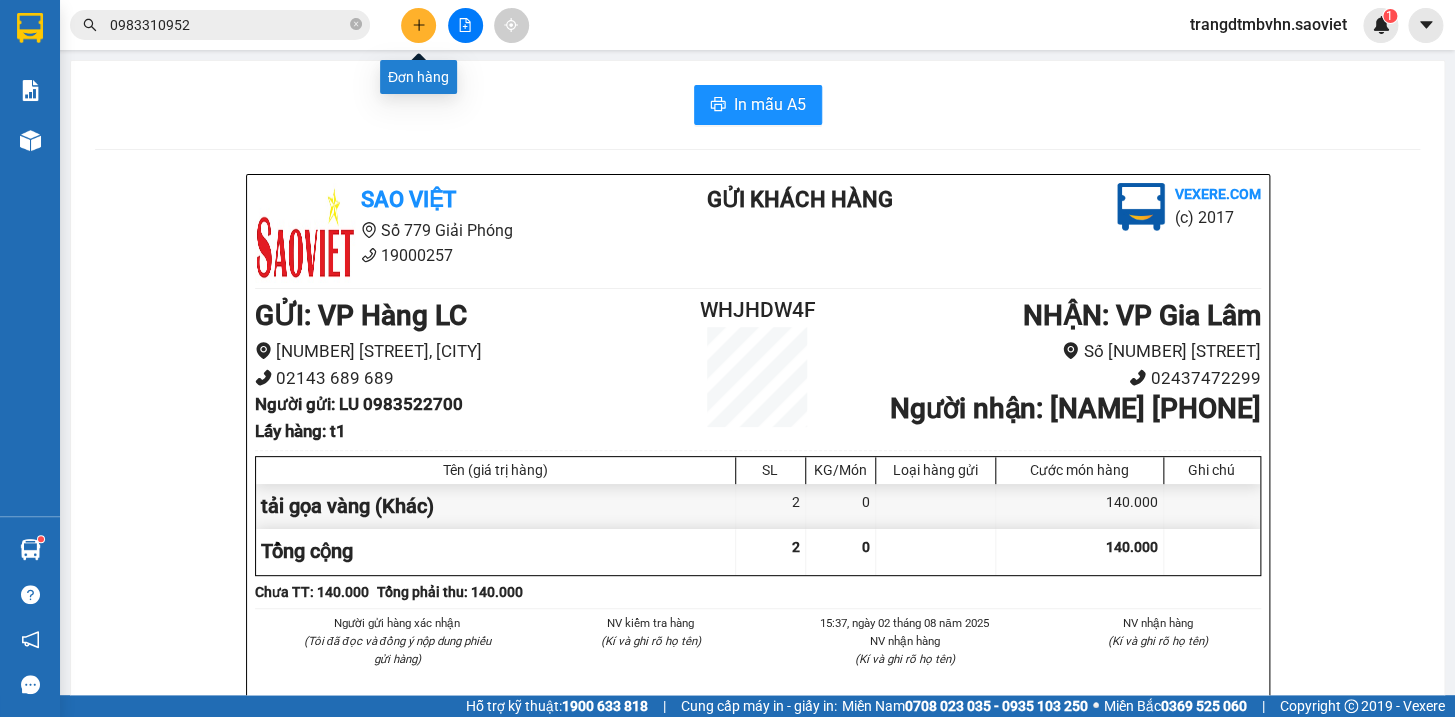 click 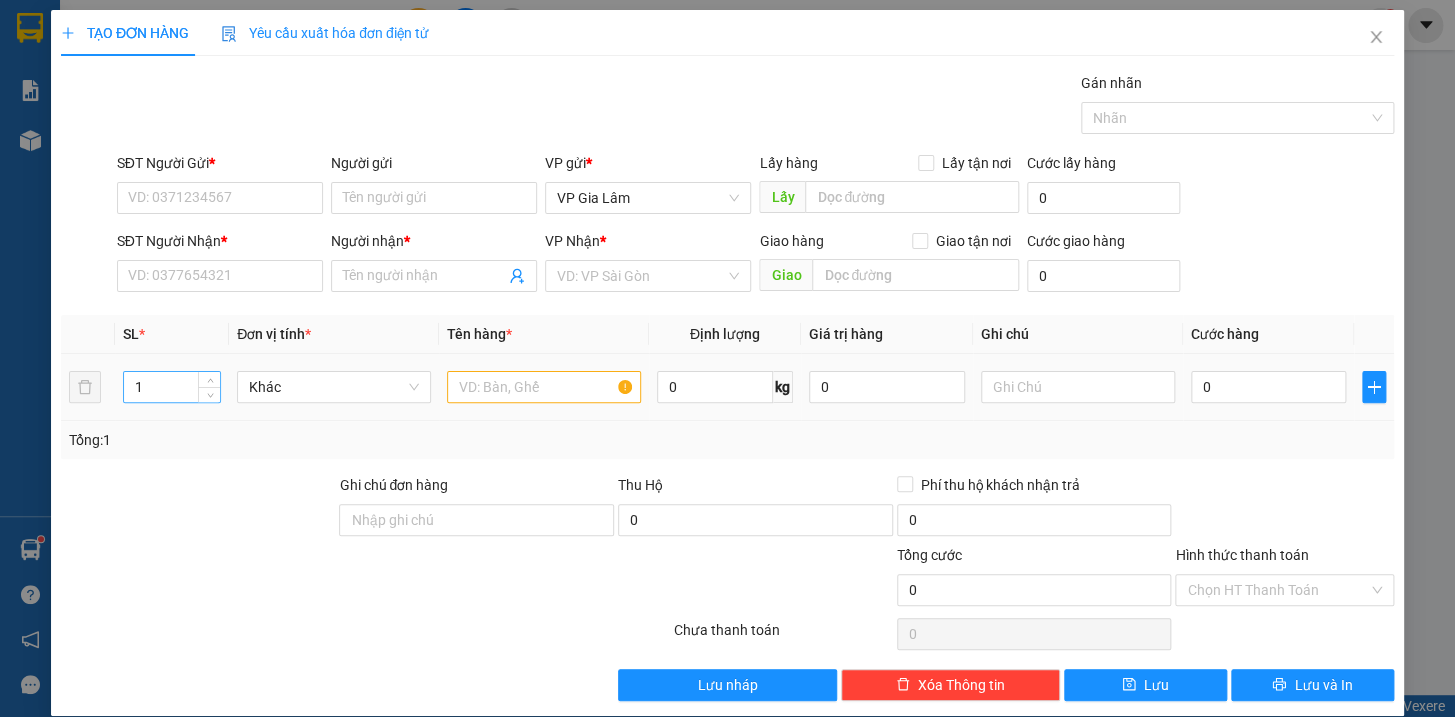 click on "1" at bounding box center (172, 387) 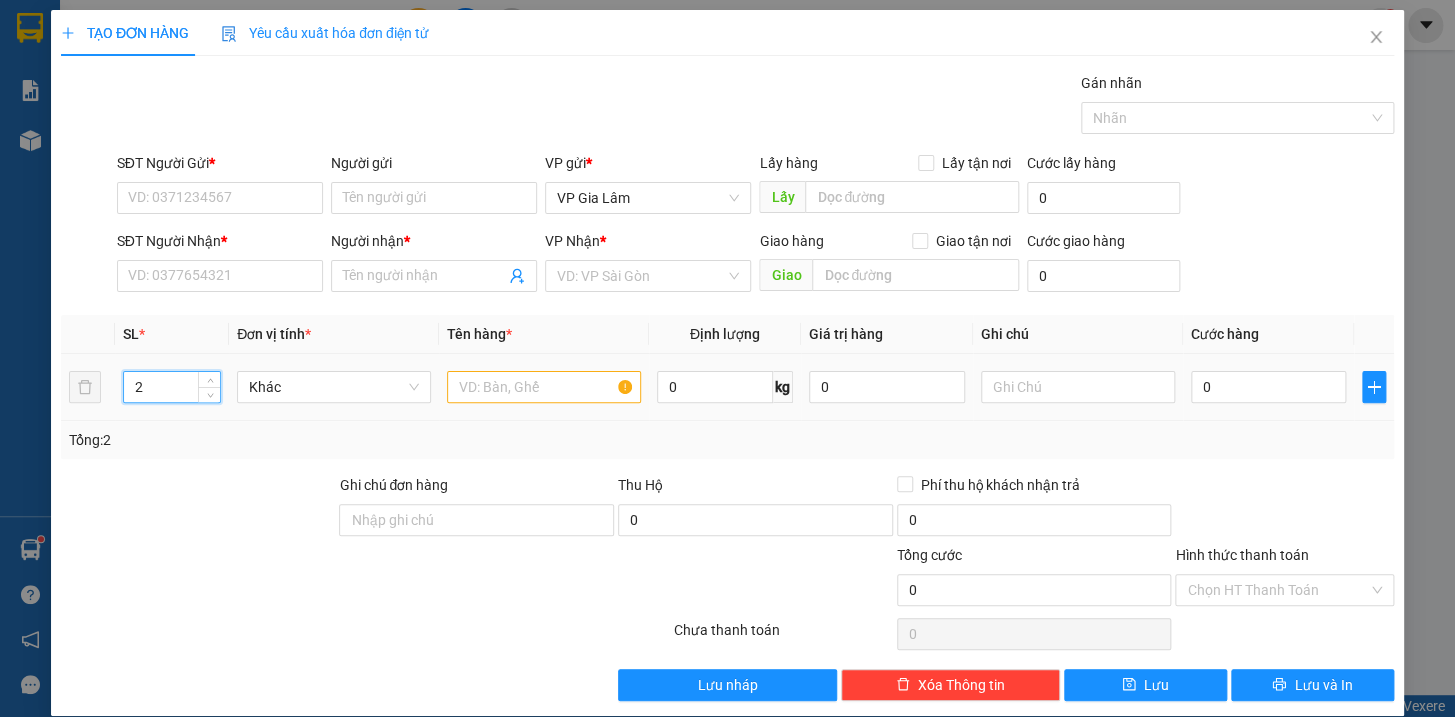 type on "2" 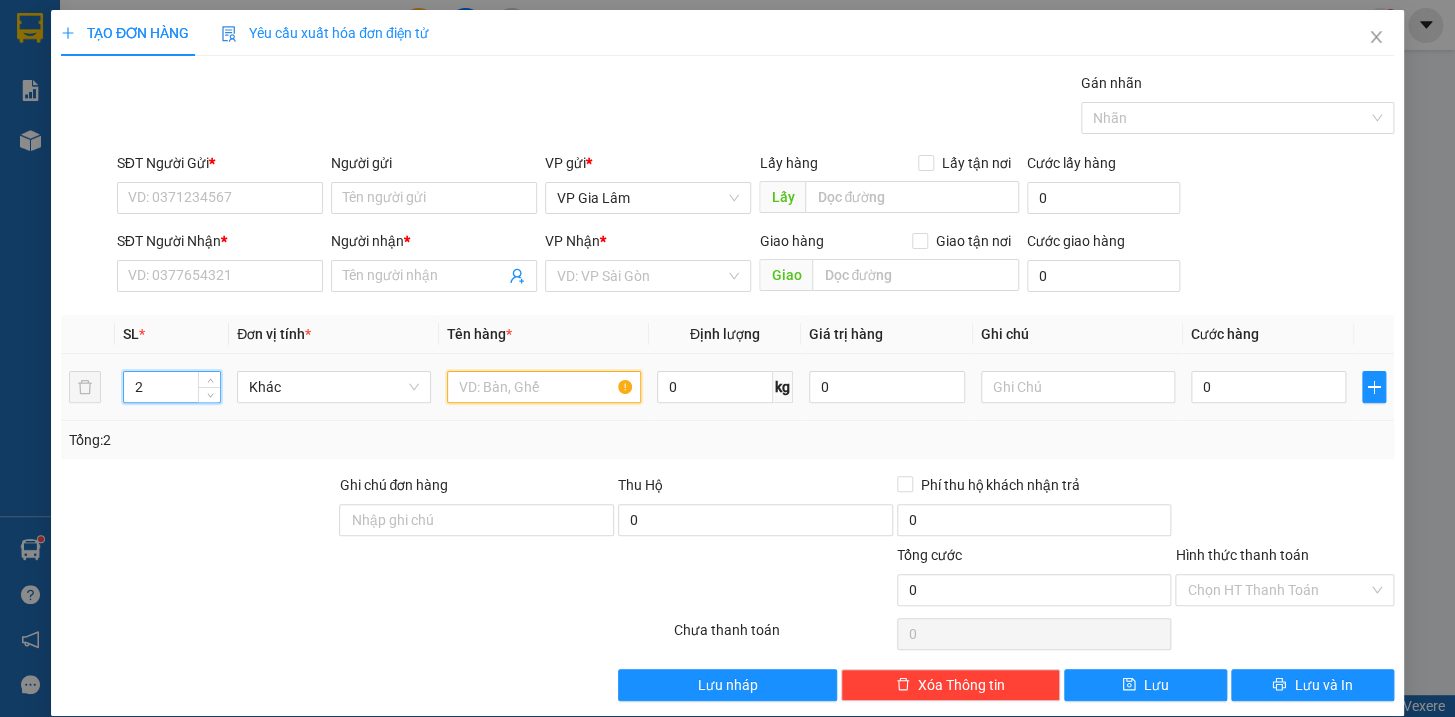 click at bounding box center (544, 387) 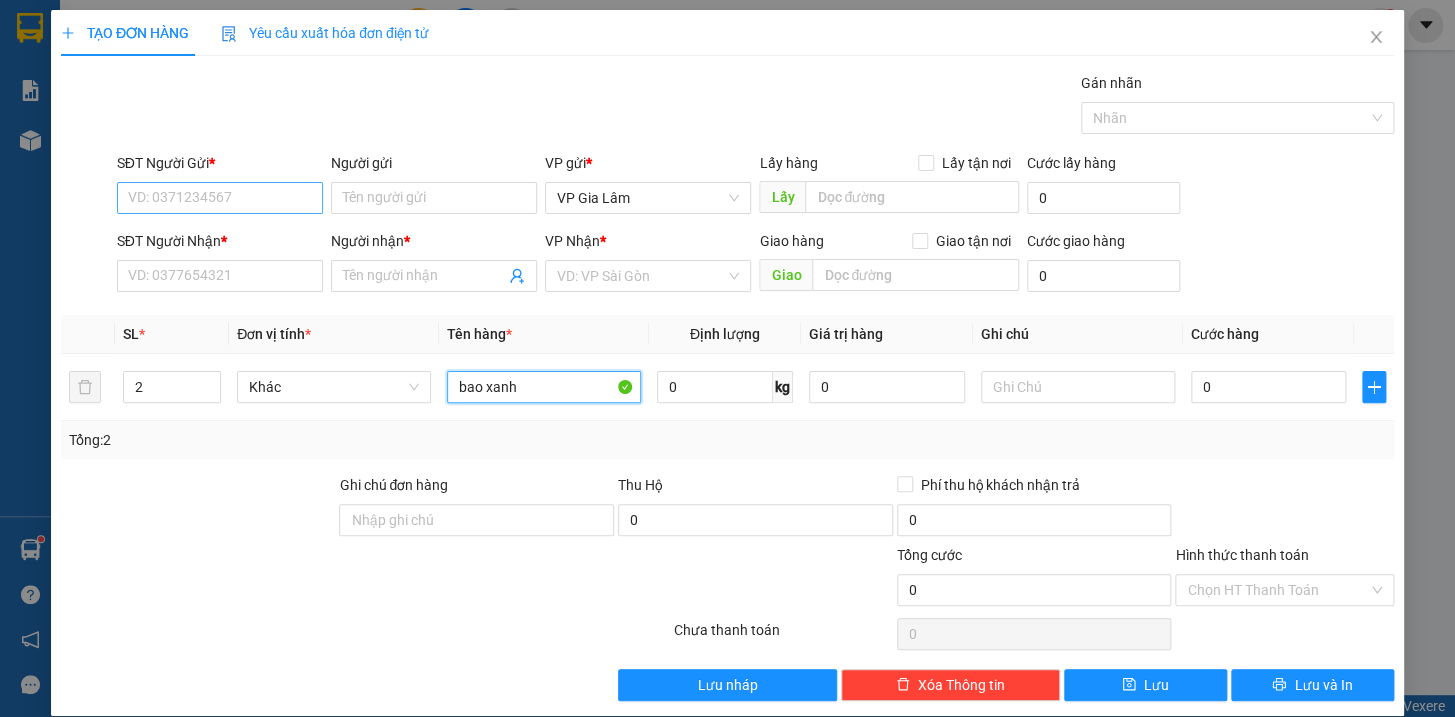 type on "bao xanh" 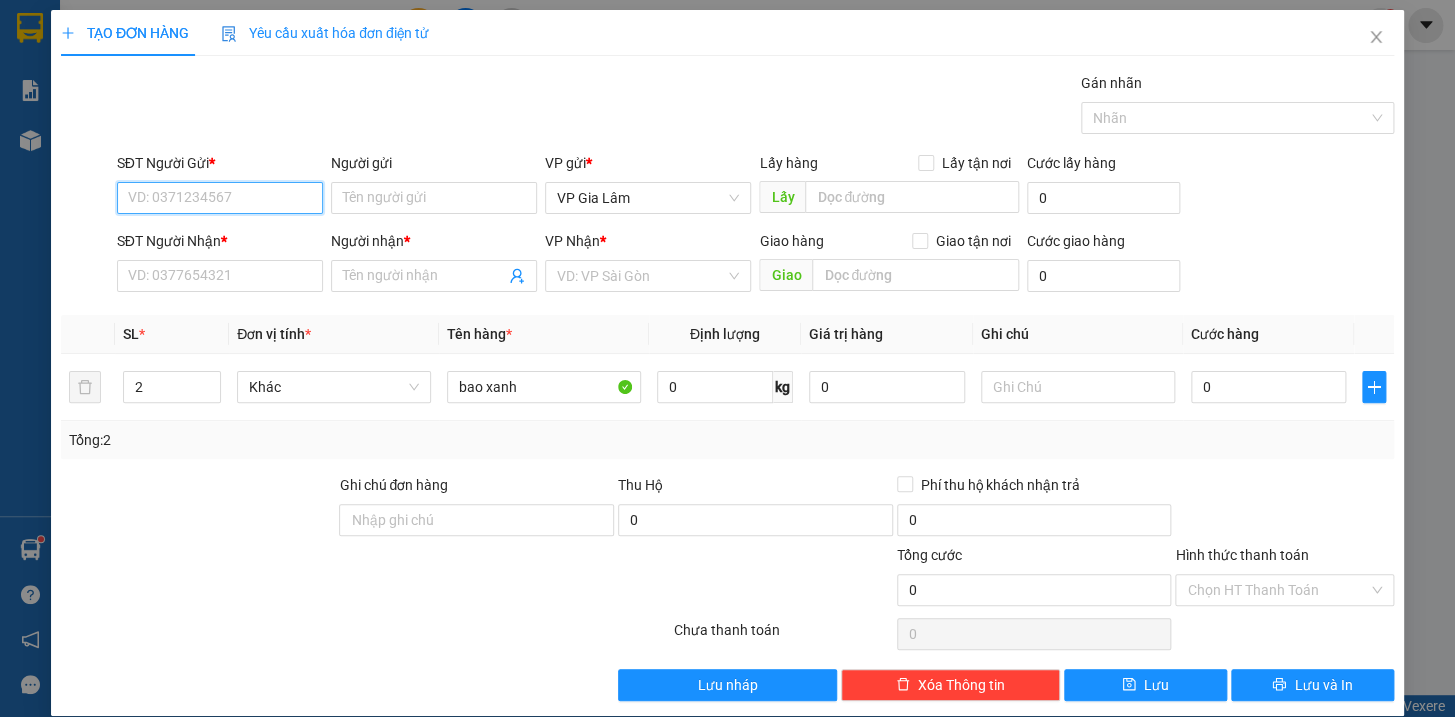 click on "SĐT Người Gửi  *" at bounding box center (220, 198) 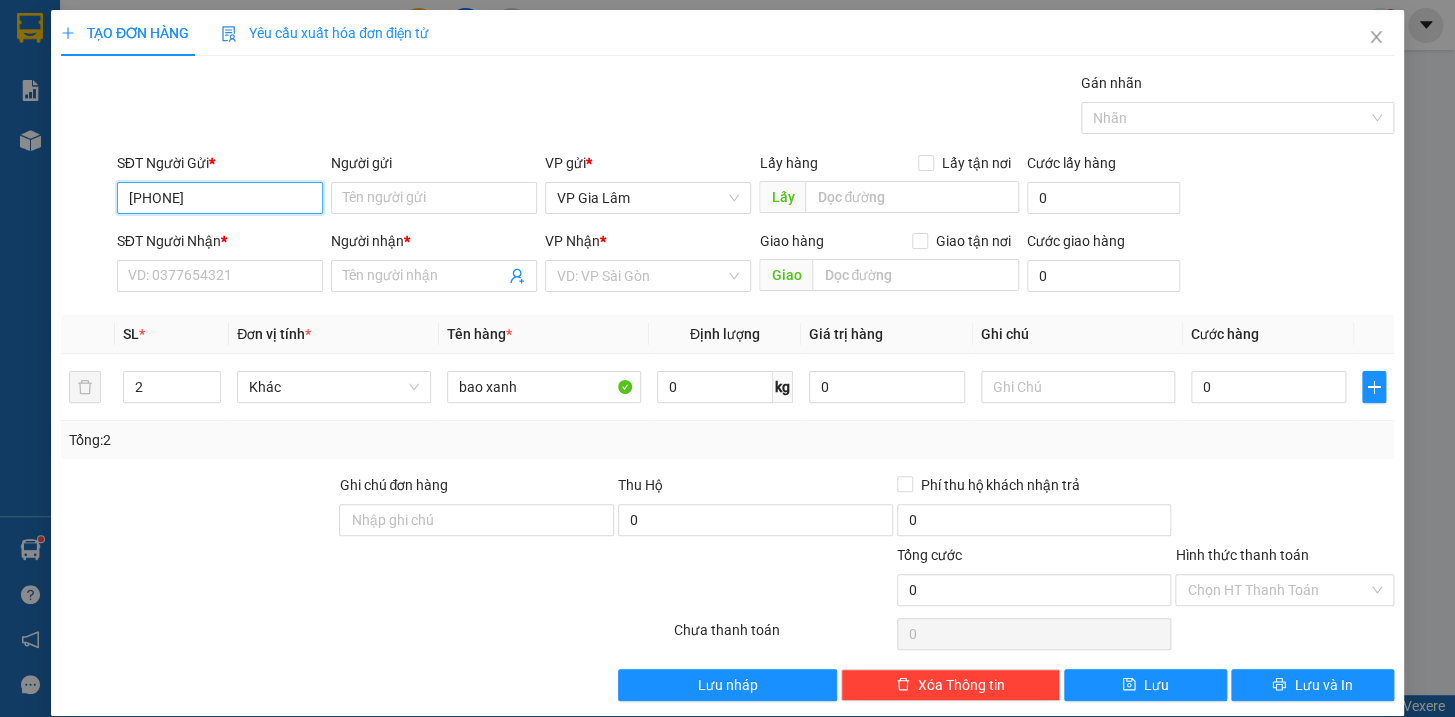 type on "0986753883" 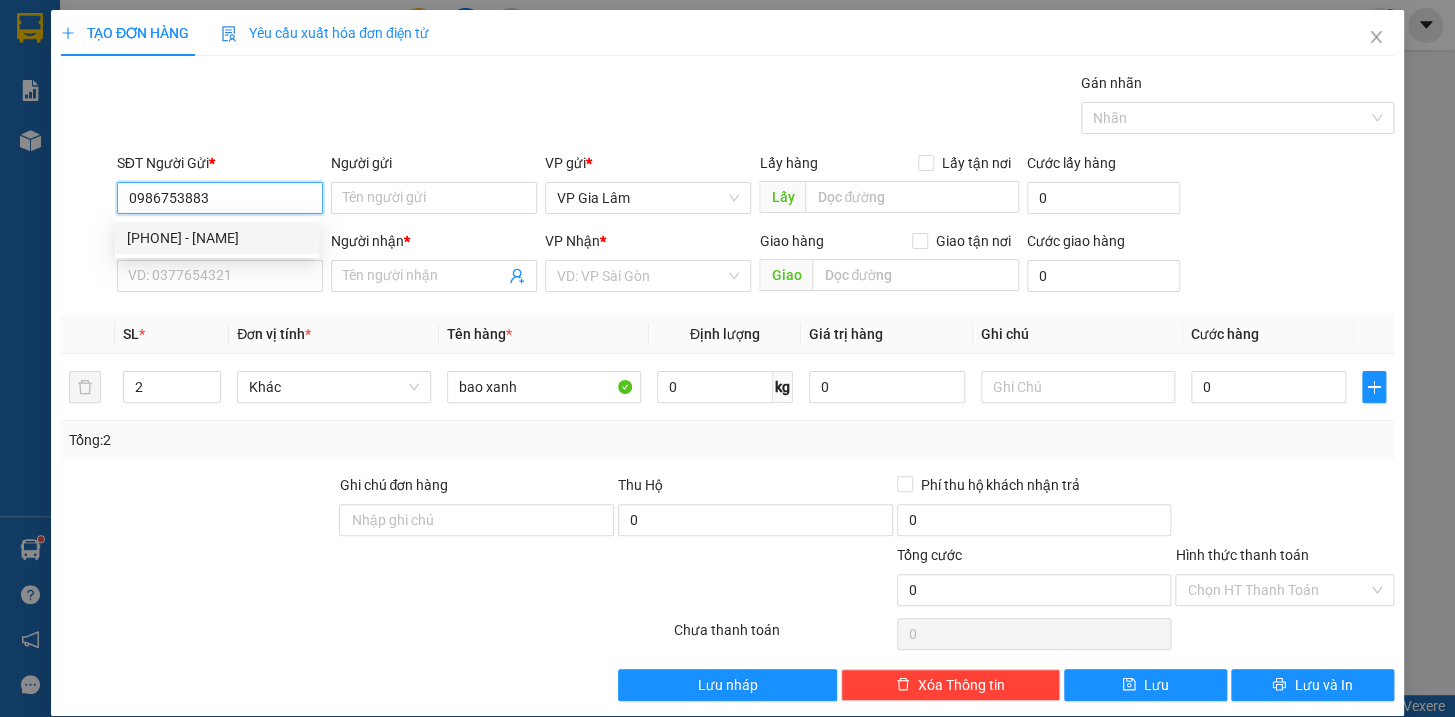 click on "[PHONE] - [NAME]" at bounding box center [217, 238] 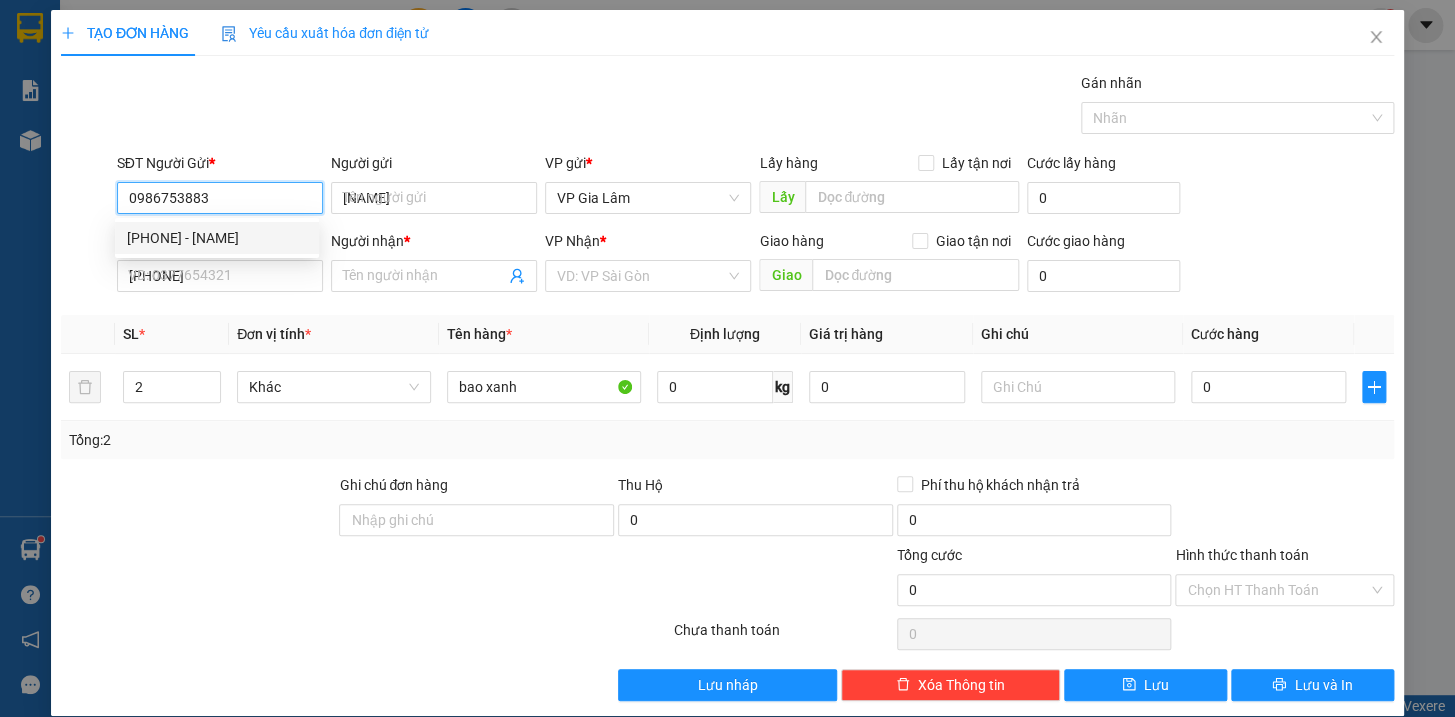 type on "[NAME] trường" 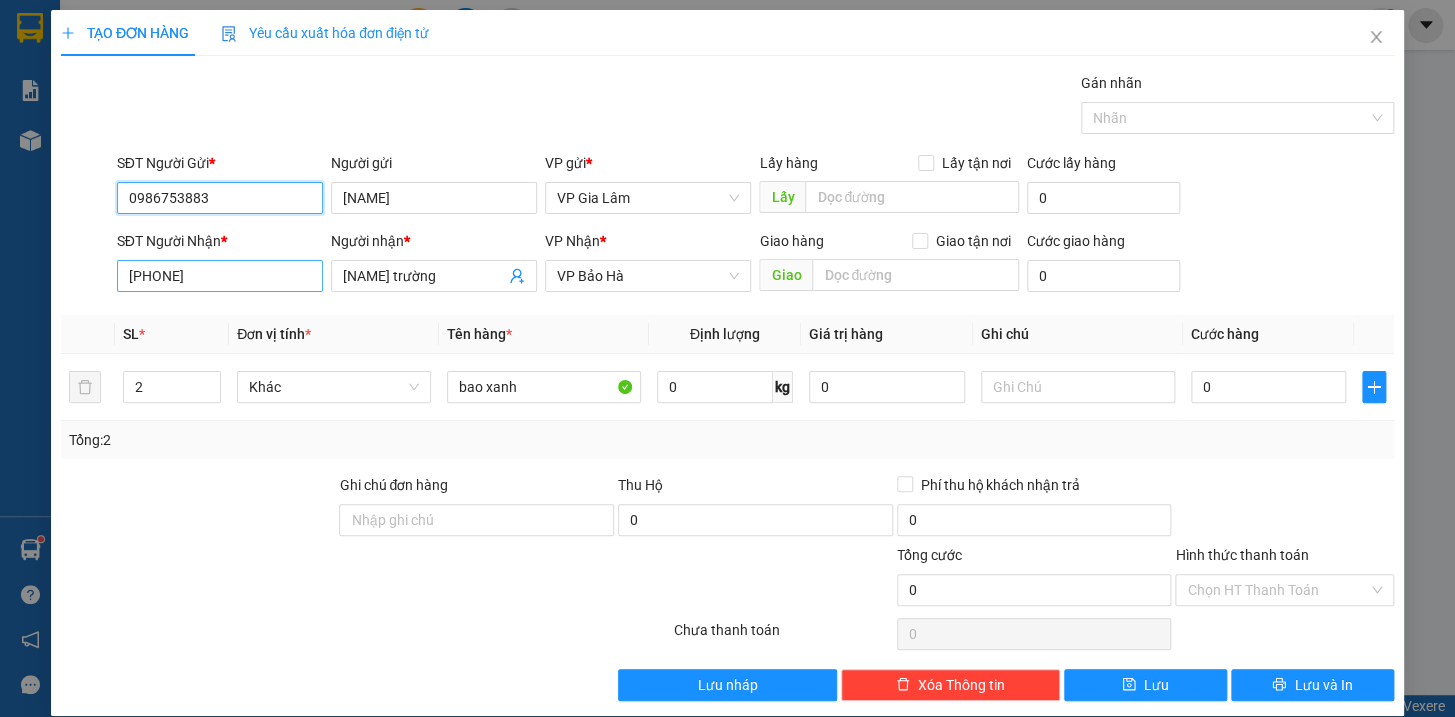 type on "0986753883" 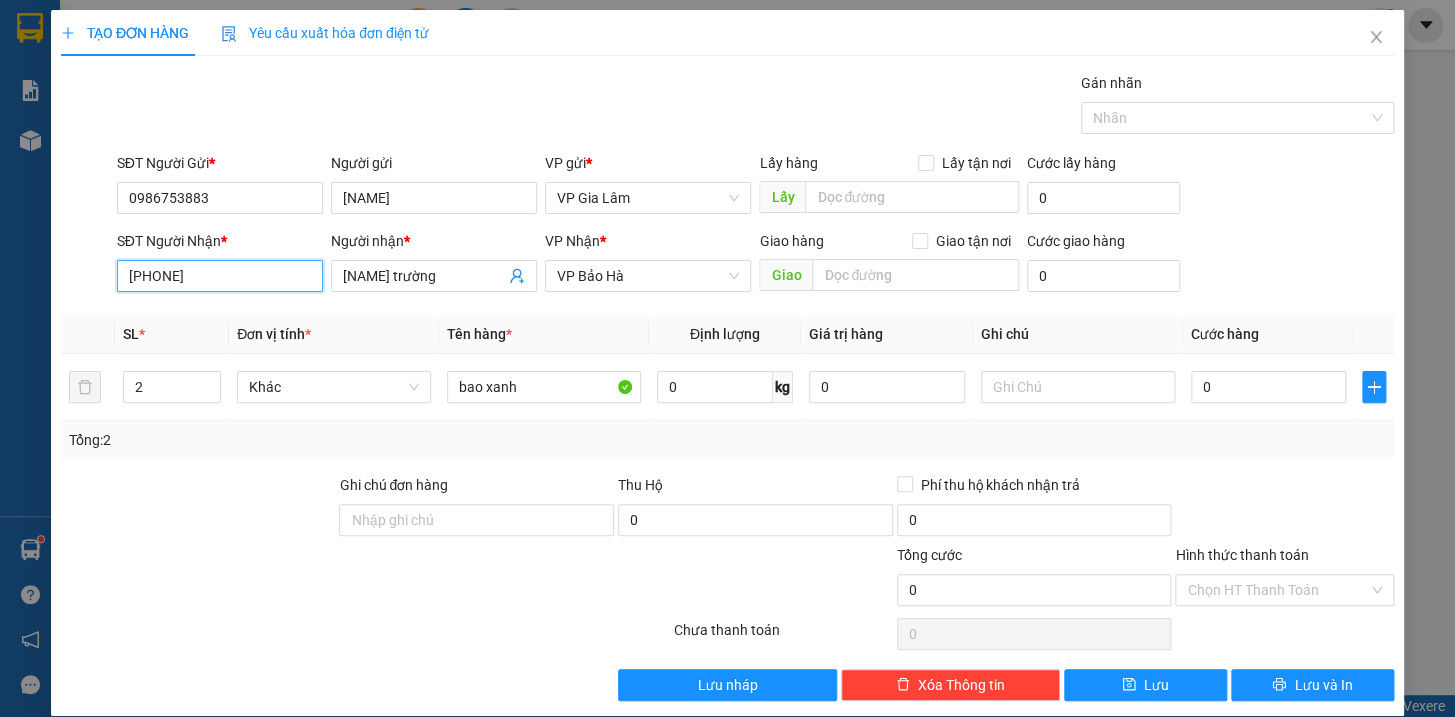 click on "[PHONE]" at bounding box center [220, 276] 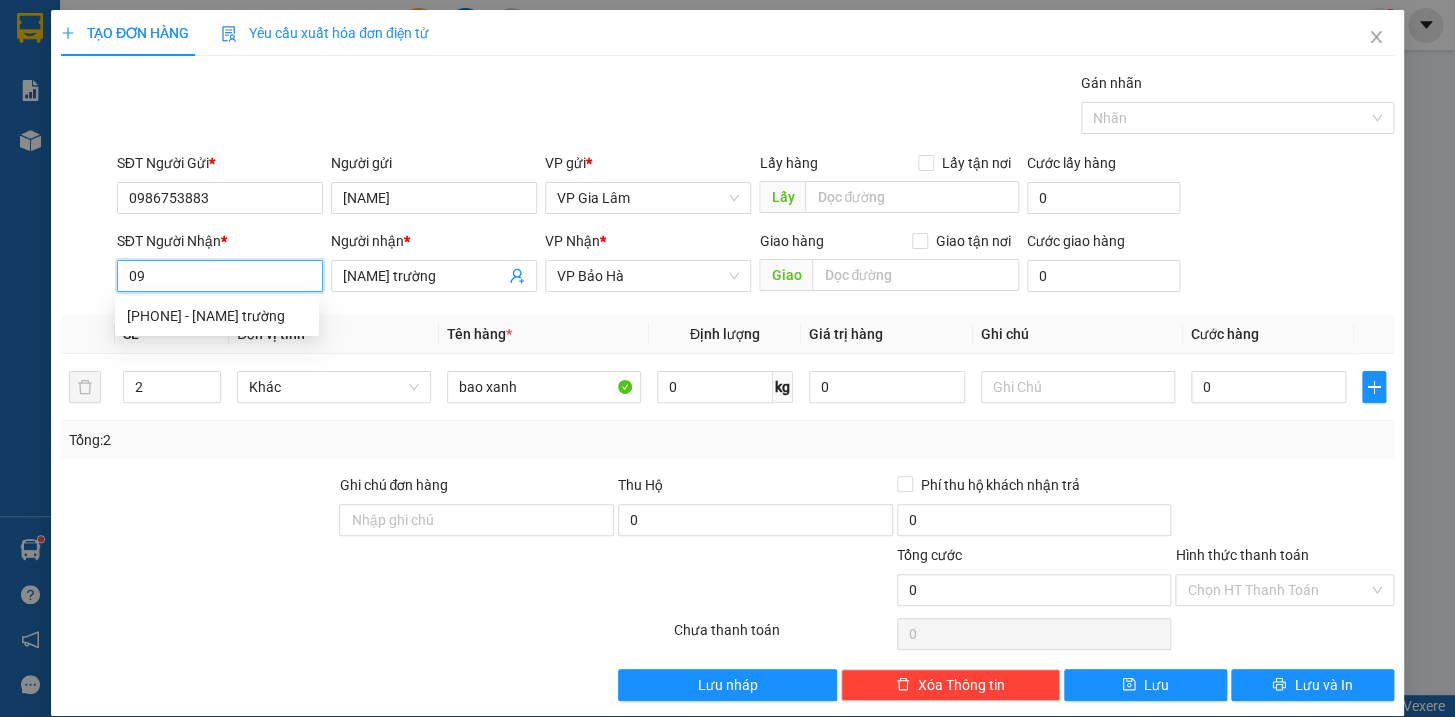 type on "0" 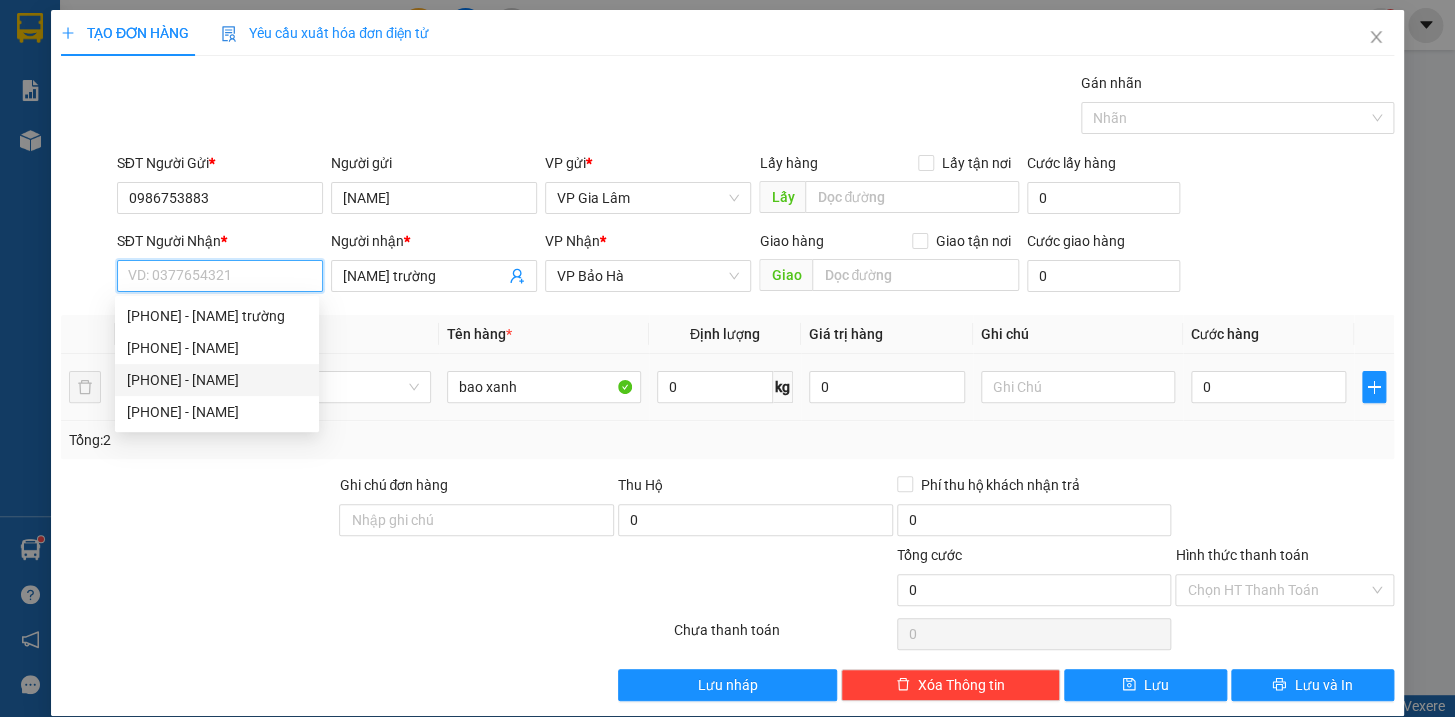 click on "[PHONE] - [NAME]" at bounding box center [217, 380] 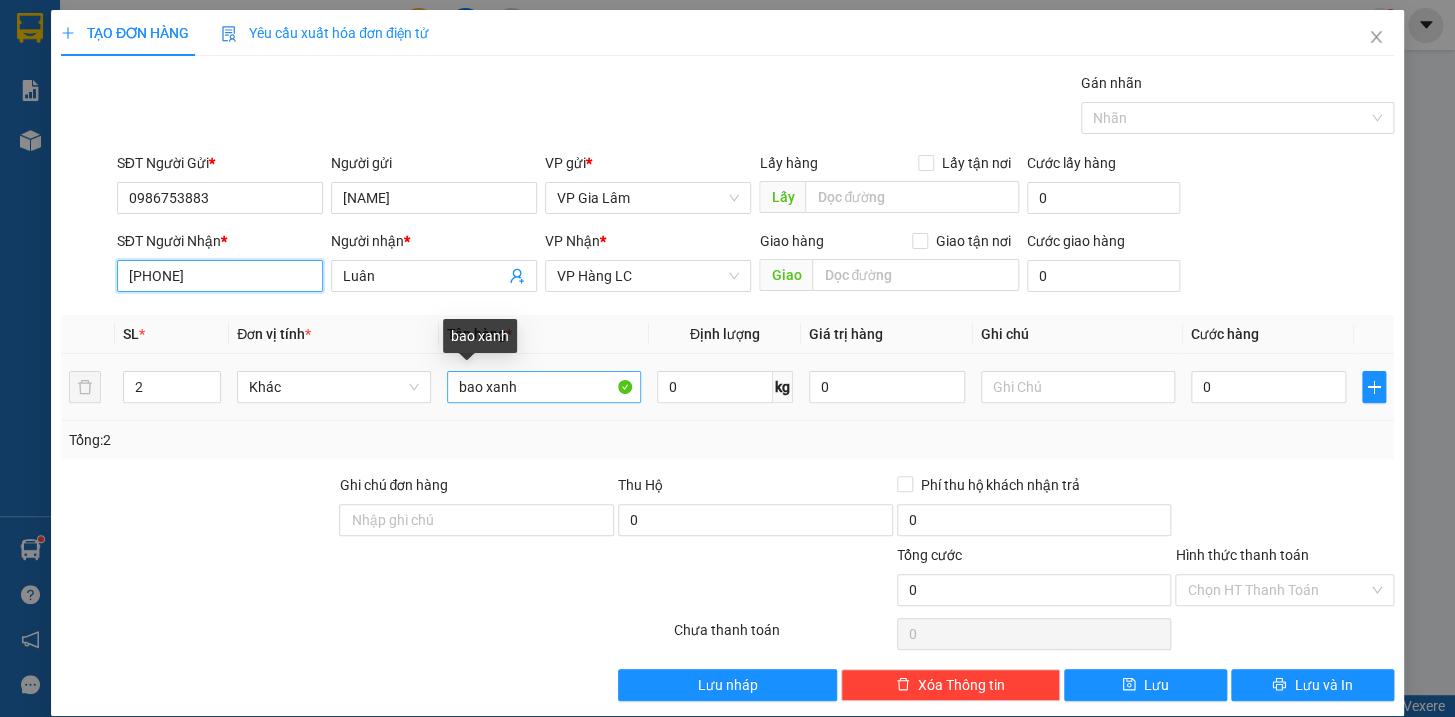 type on "[PHONE]" 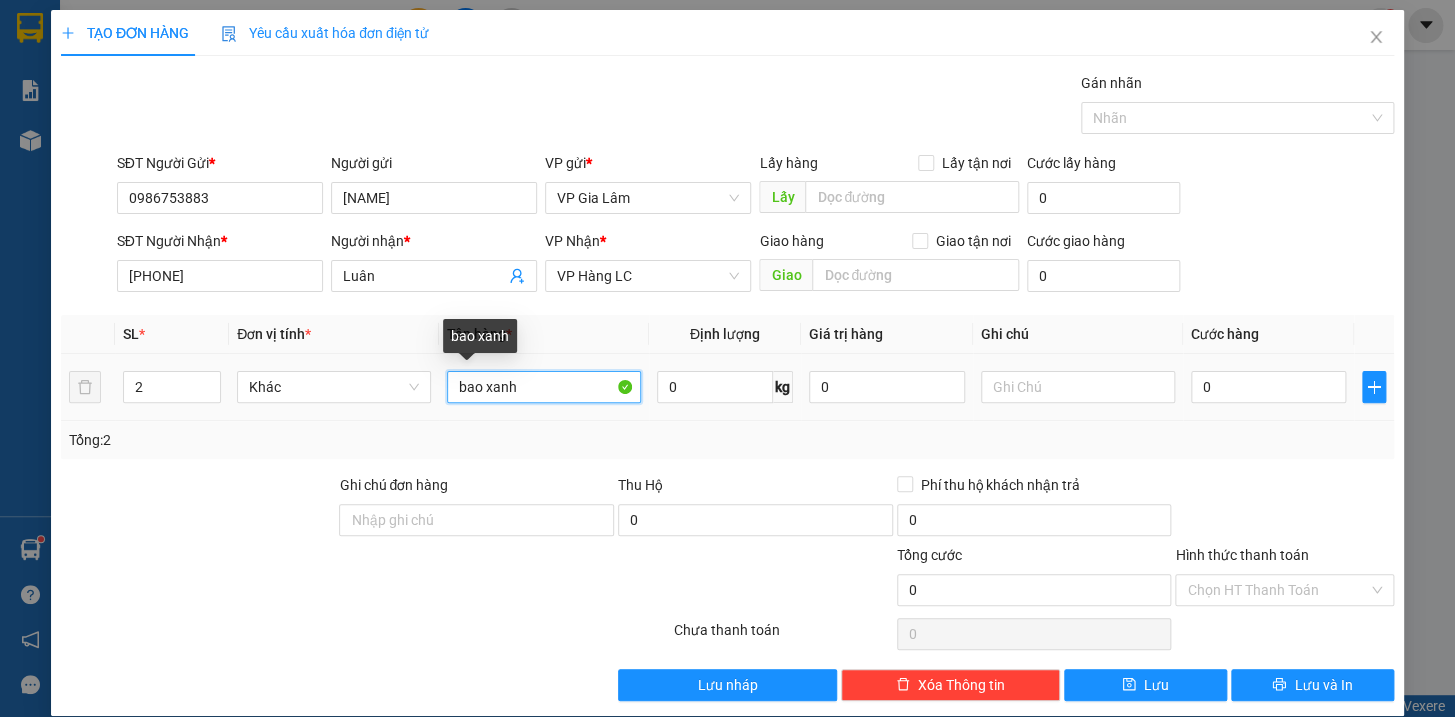 click on "bao xanh" at bounding box center [544, 387] 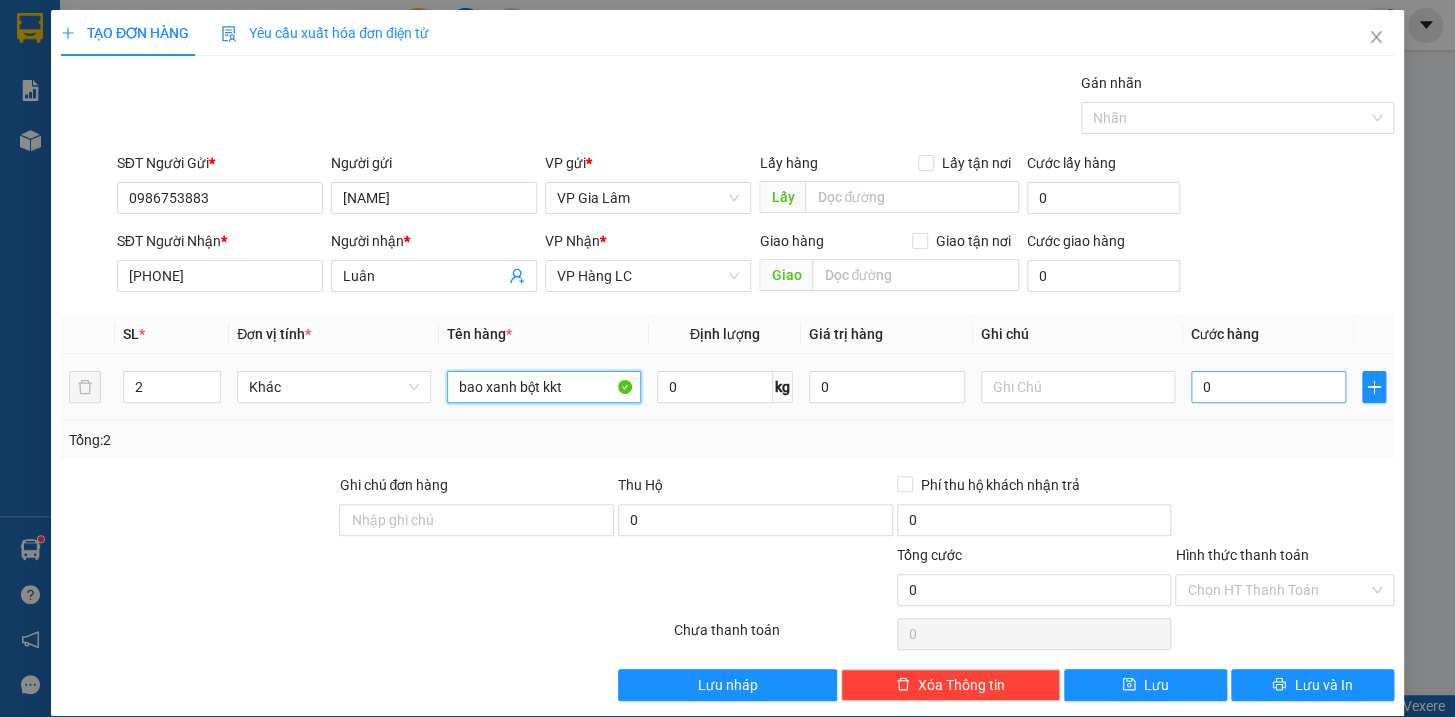 type on "bao xanh bột kkt" 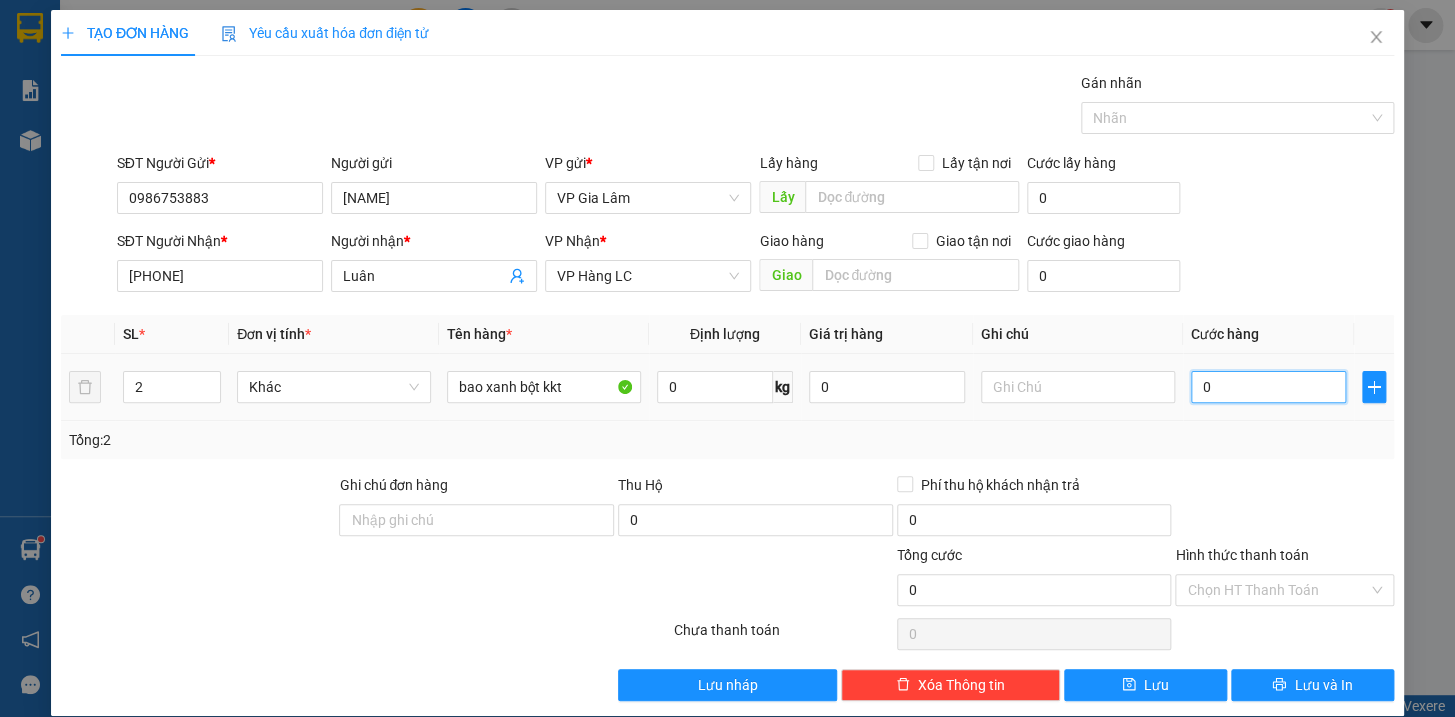 click on "0" at bounding box center (1269, 387) 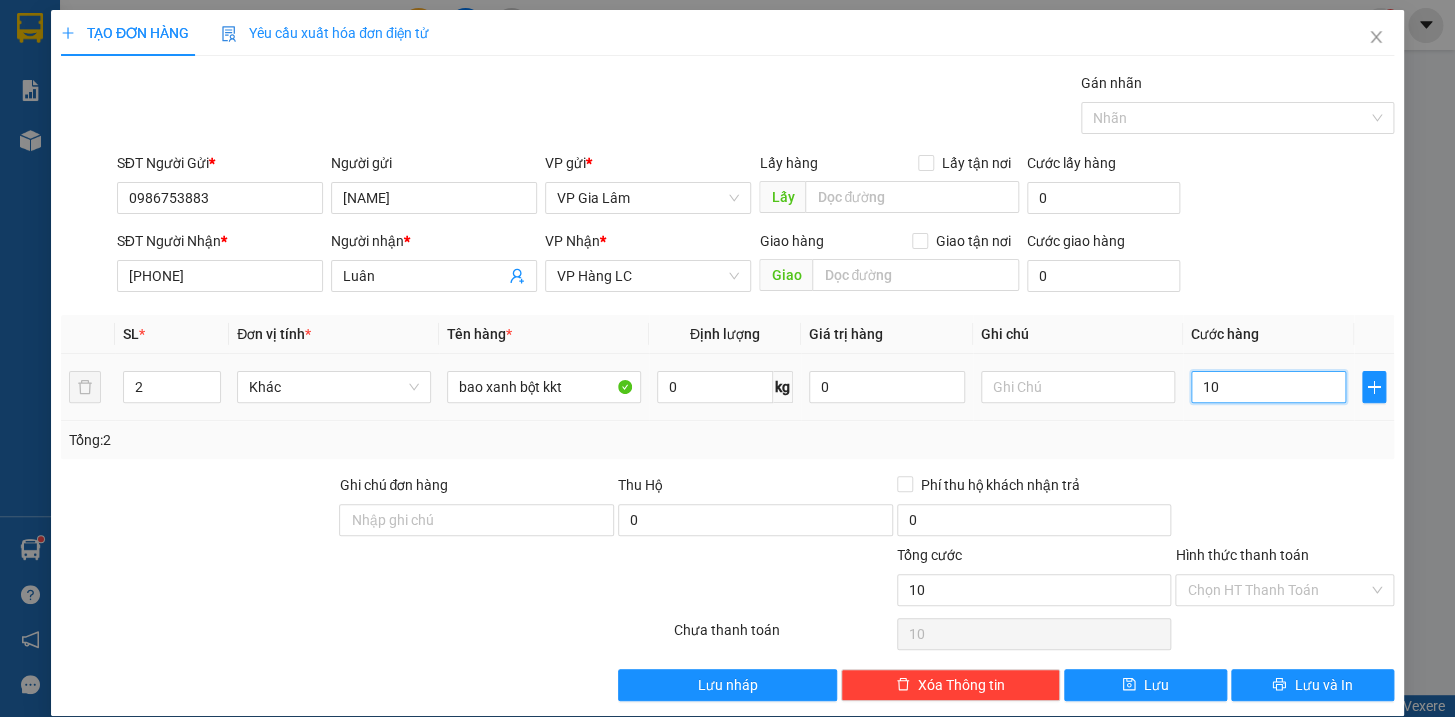 type on "120" 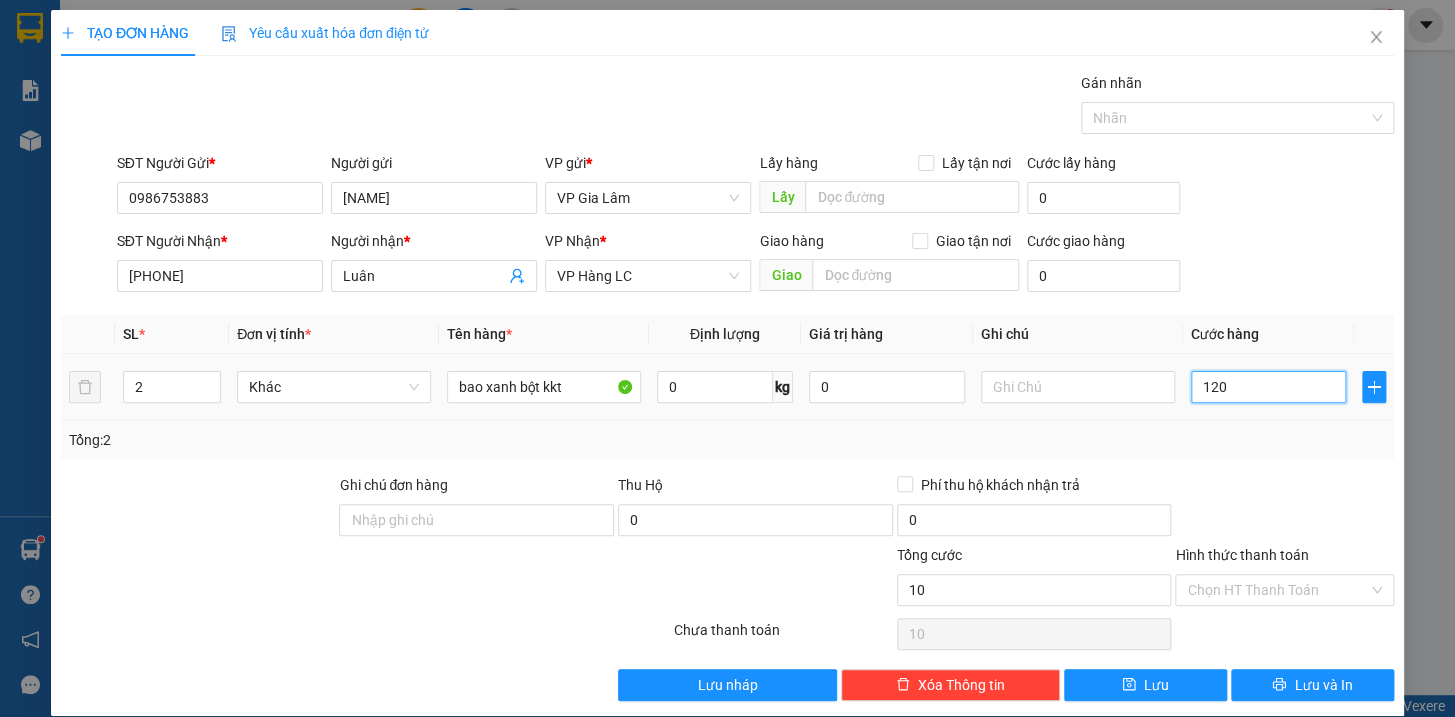 type on "120" 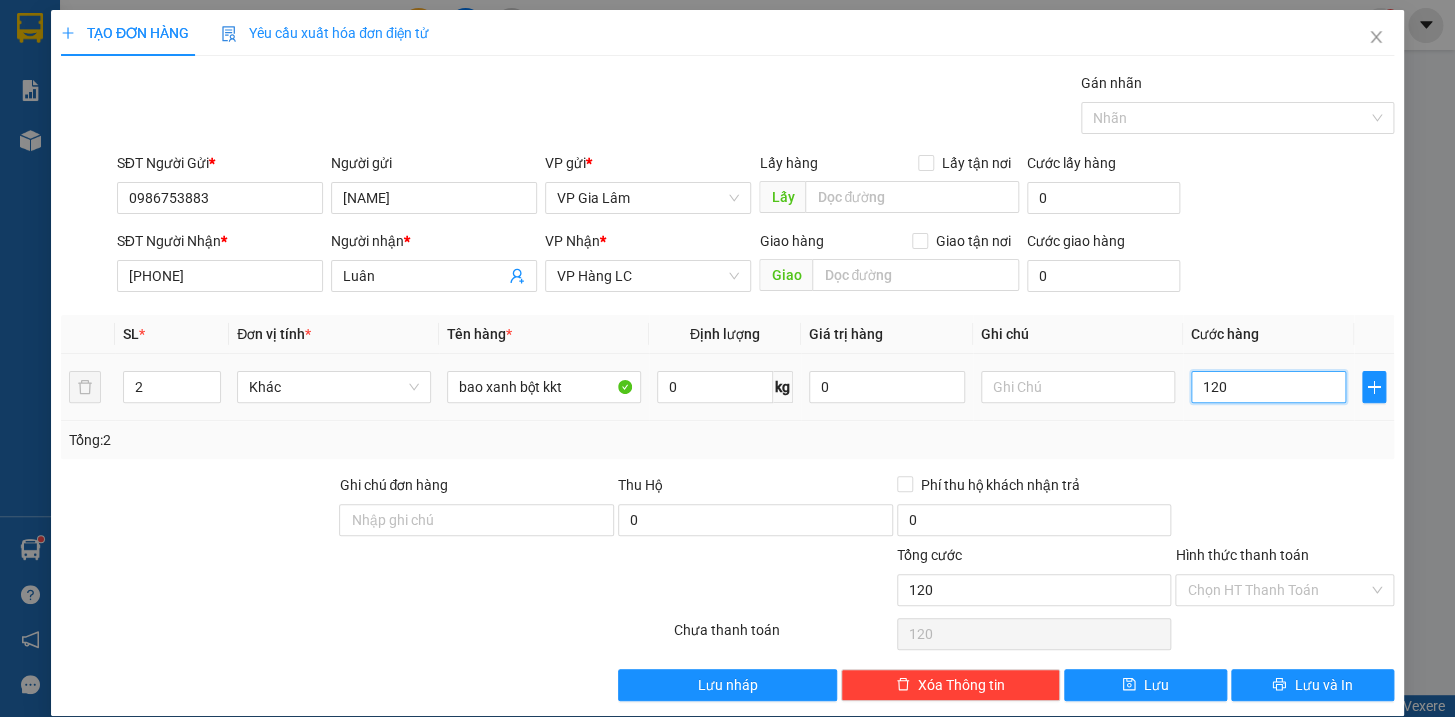 type on "1.200" 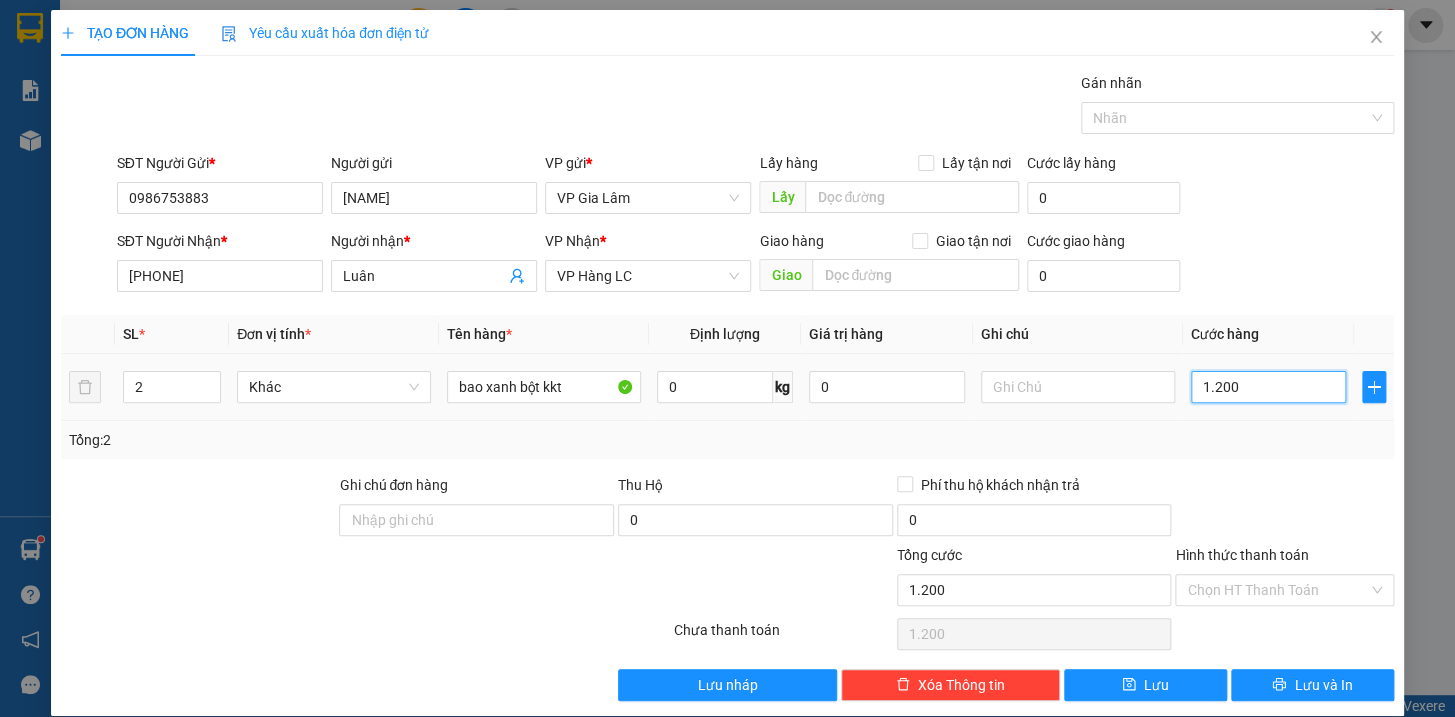 type on "12.000" 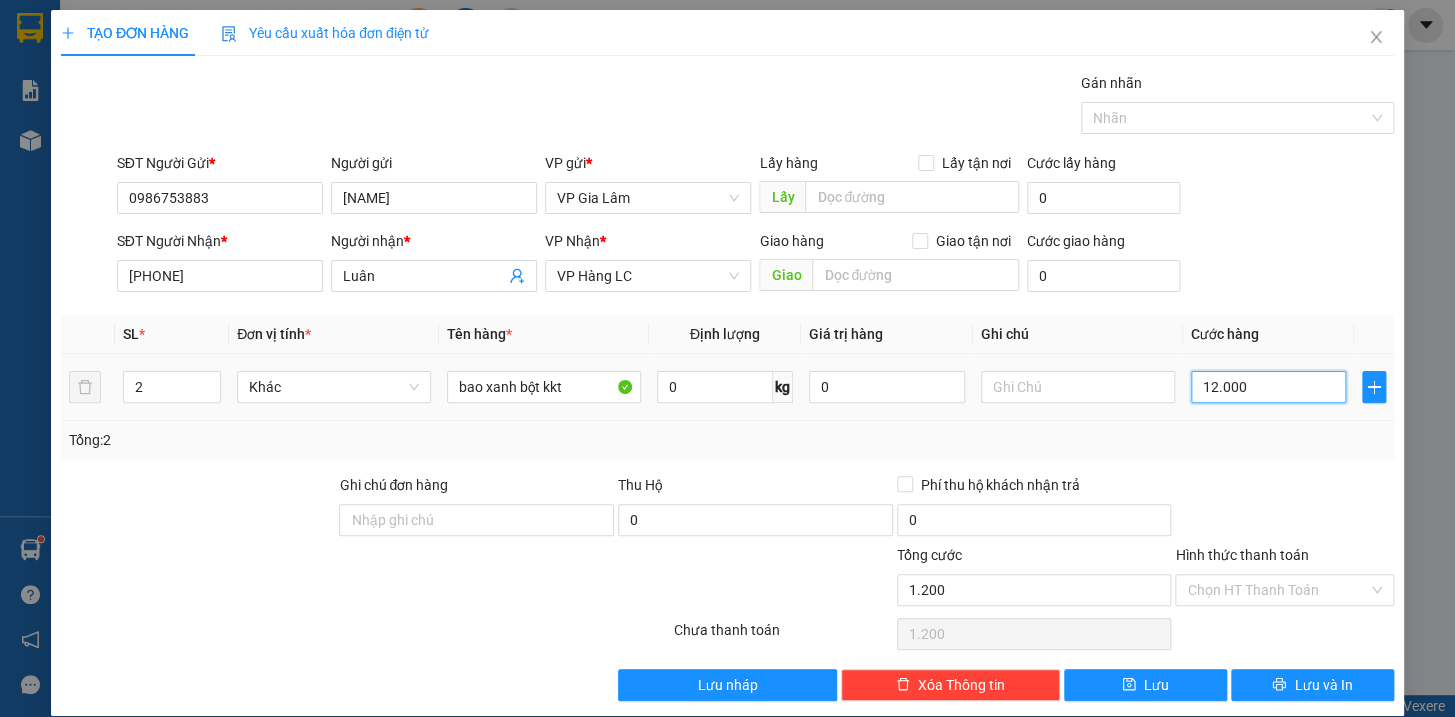 type on "12.000" 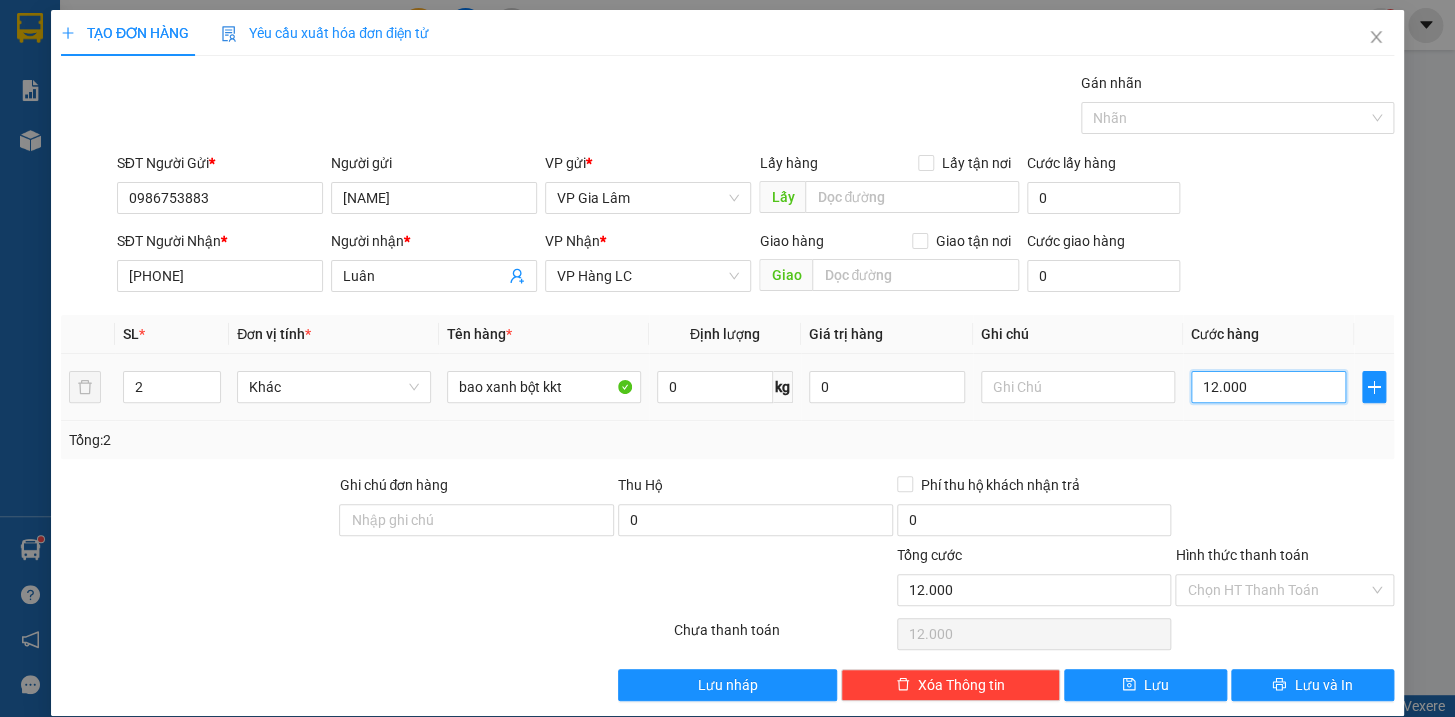 type on "120.000" 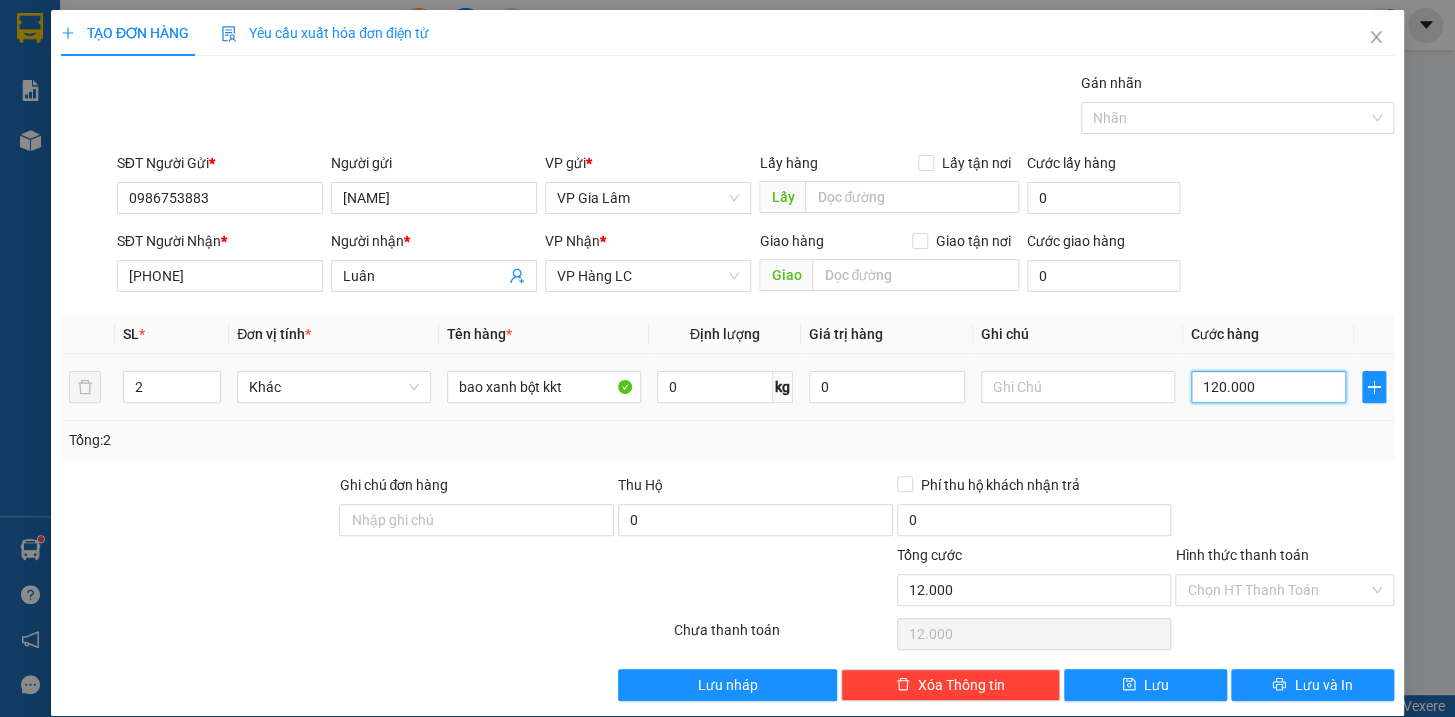 type on "120.000" 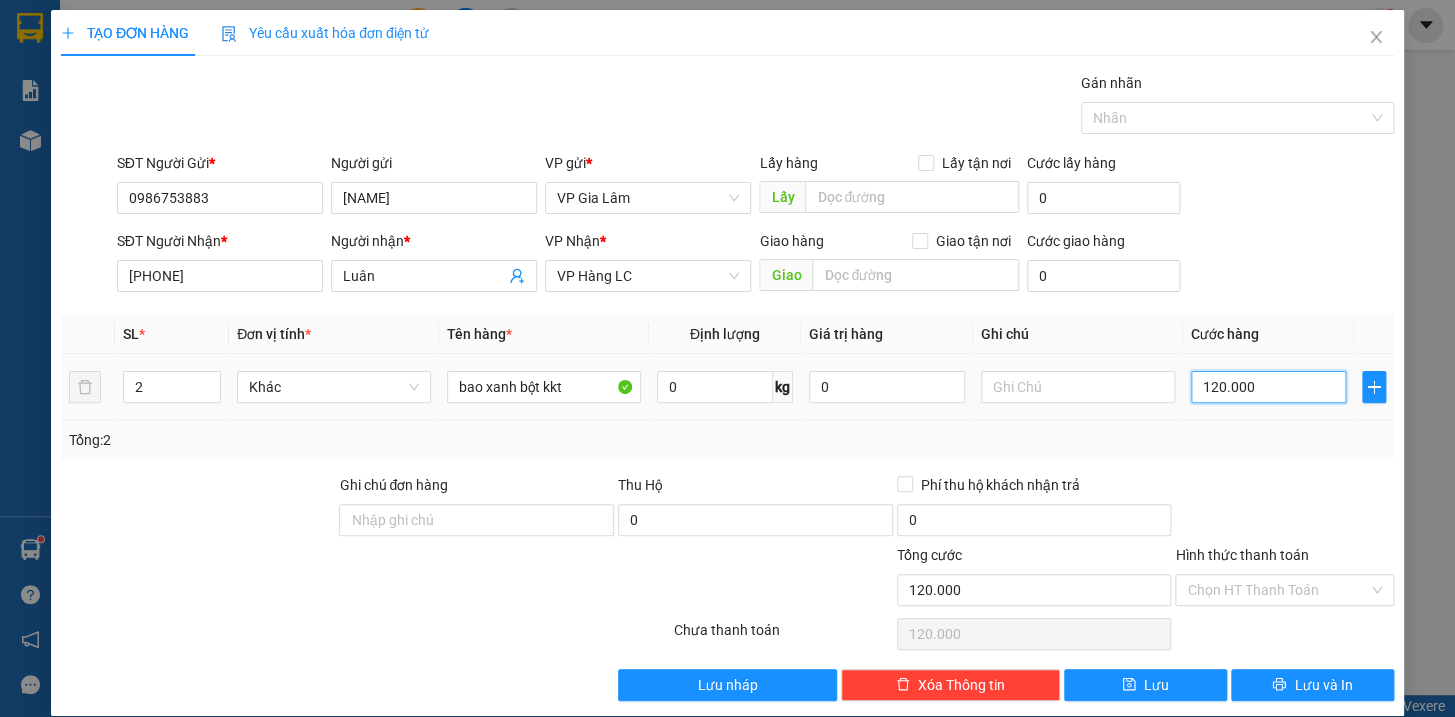 type on "1.200.000" 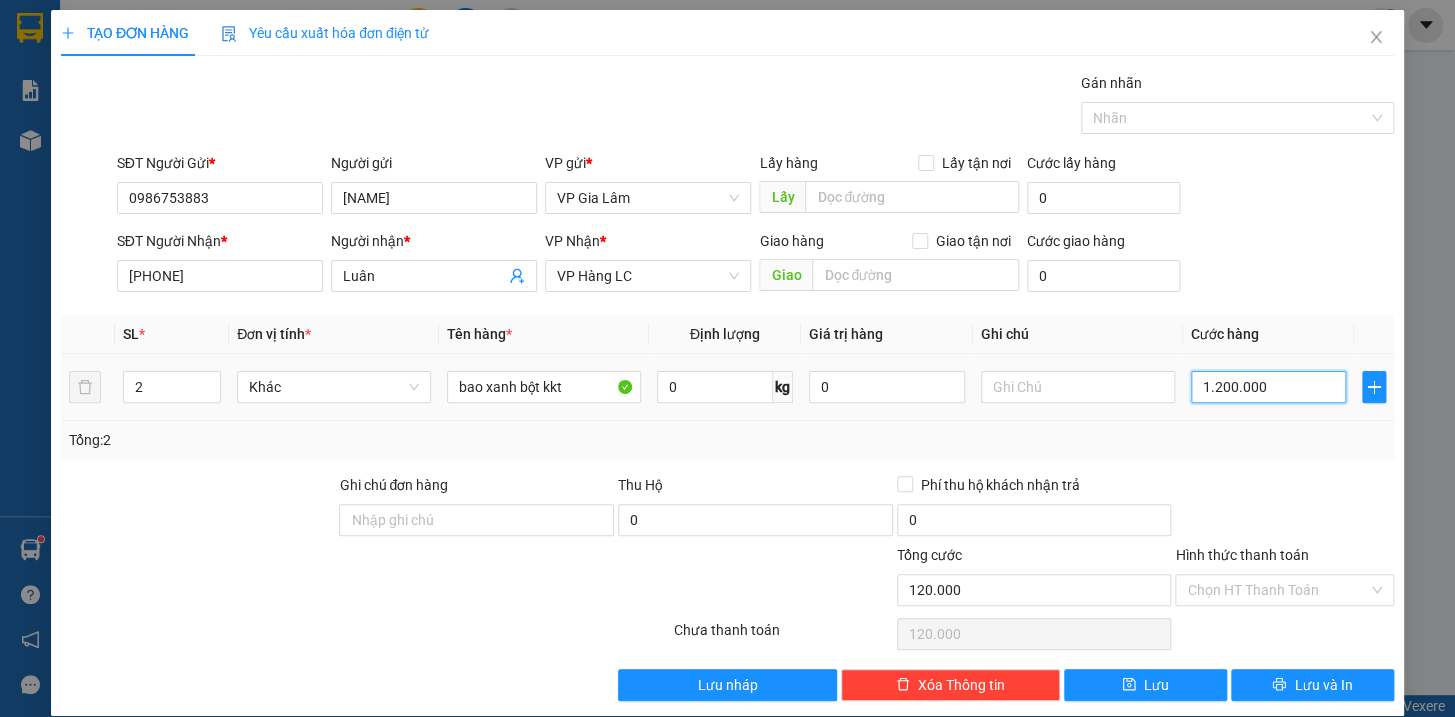 type on "1.200.000" 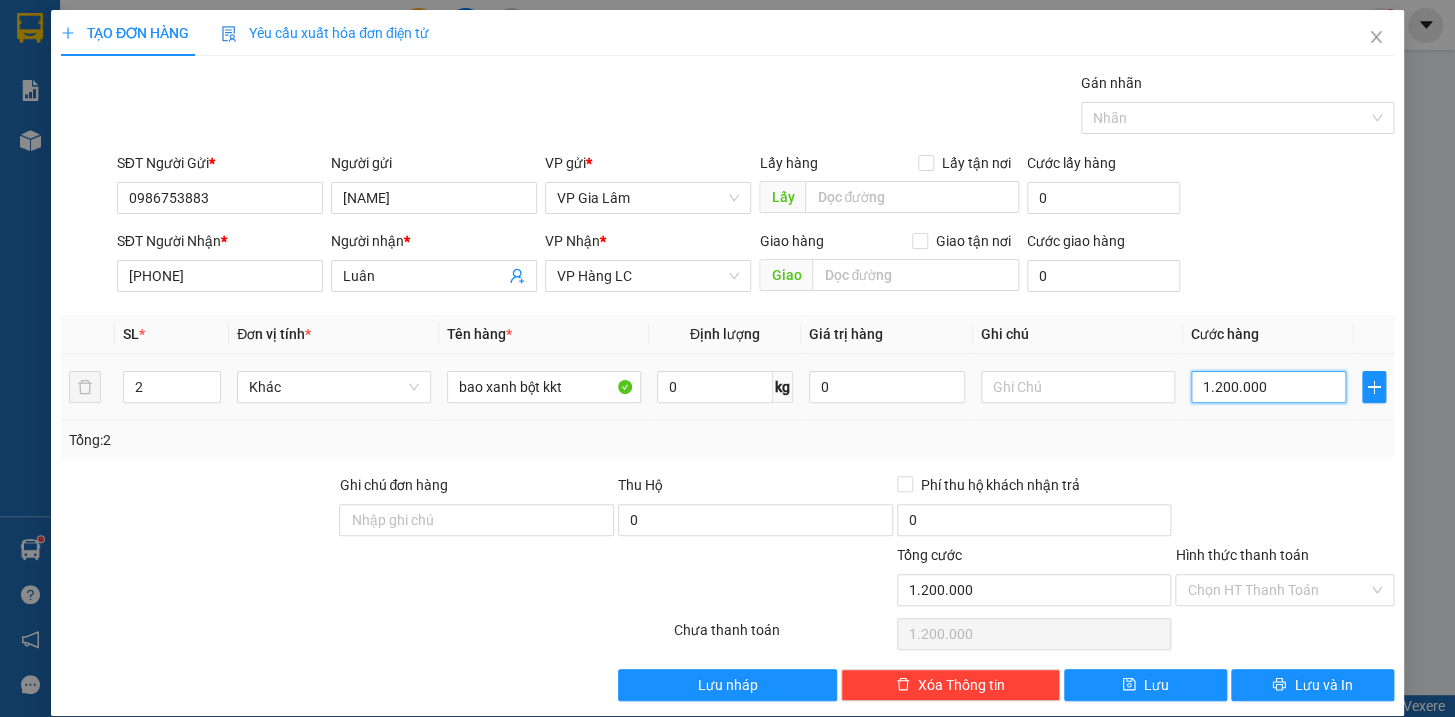 type on "120.000" 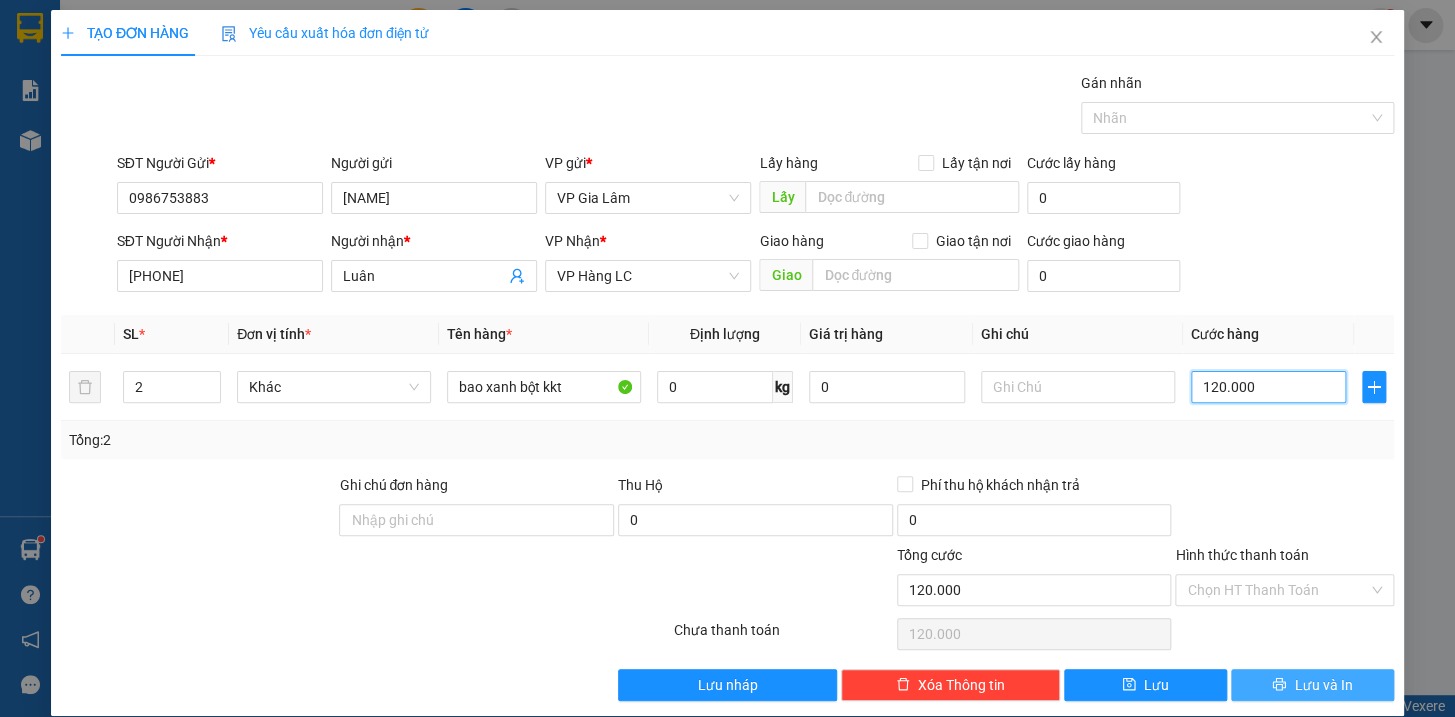 type on "120.000" 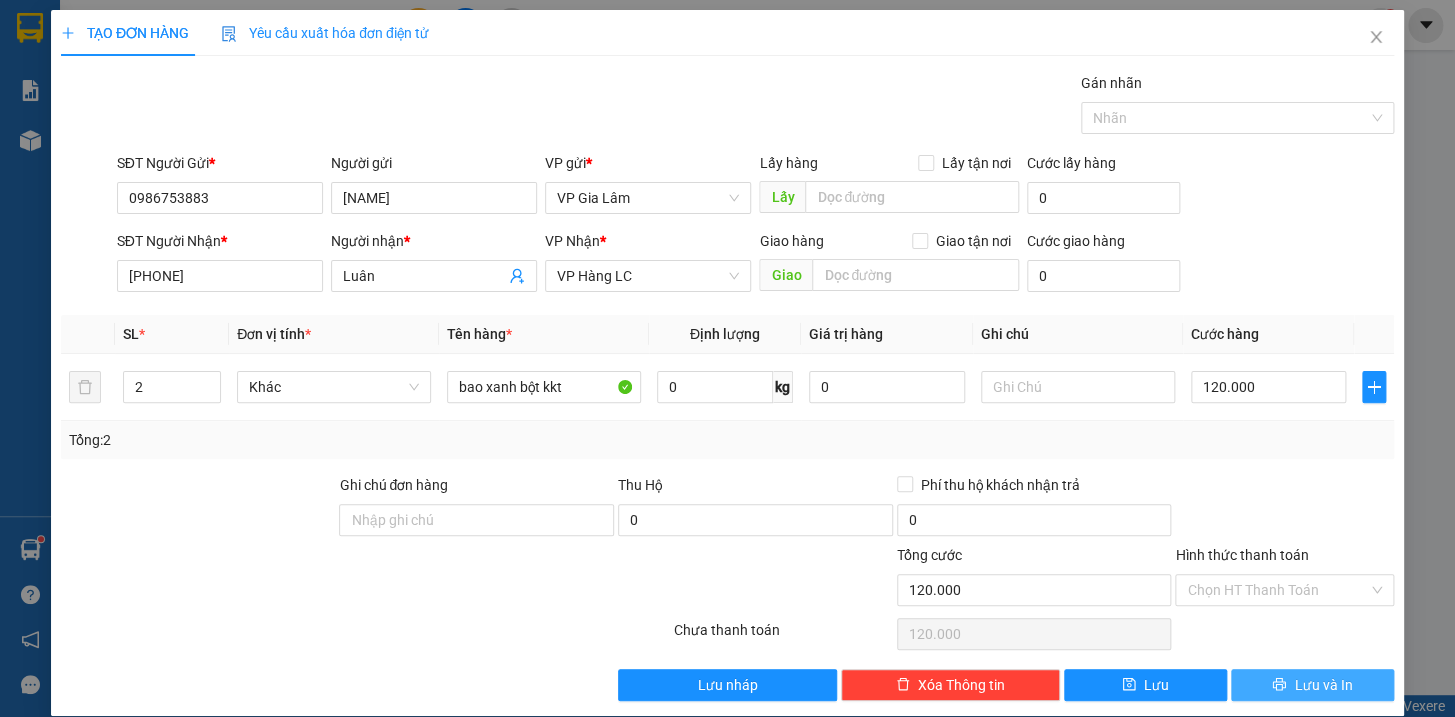 click on "Lưu và In" at bounding box center (1323, 685) 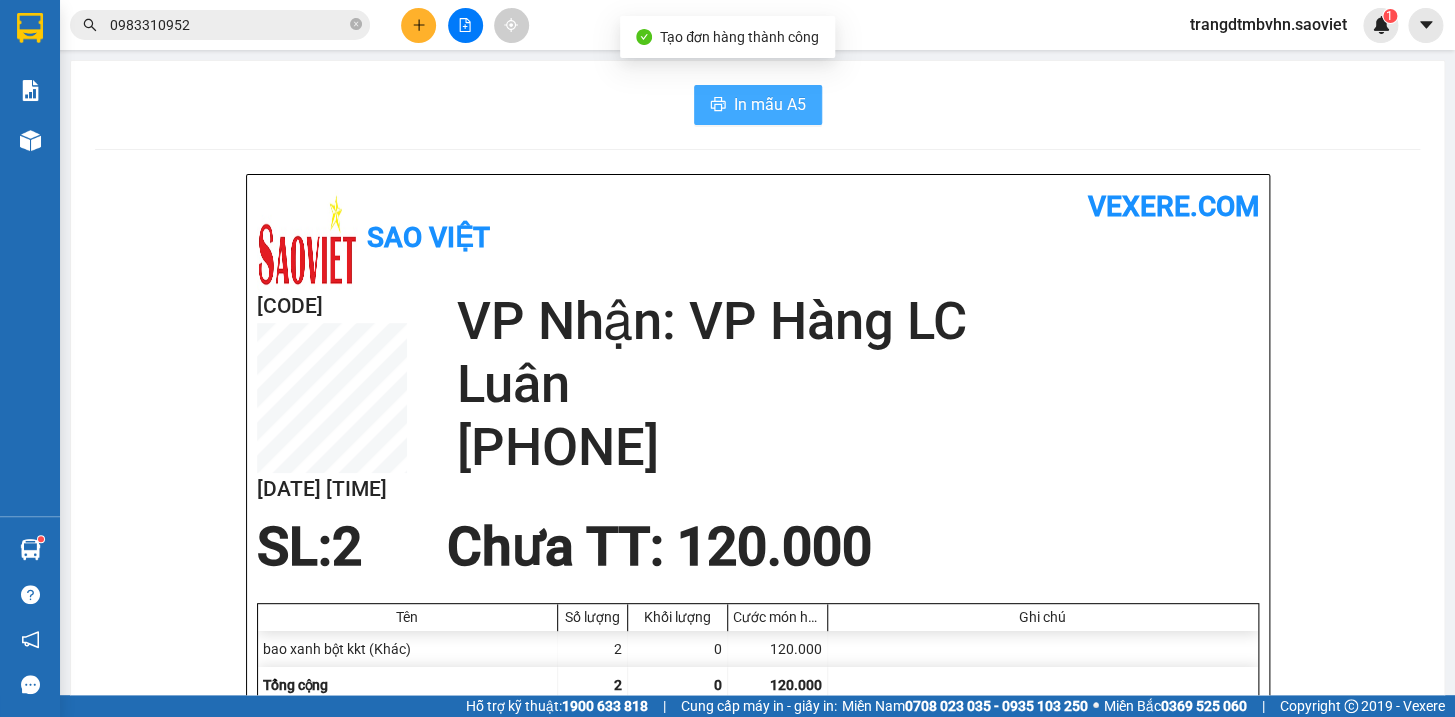 click on "In mẫu A5" at bounding box center [770, 104] 